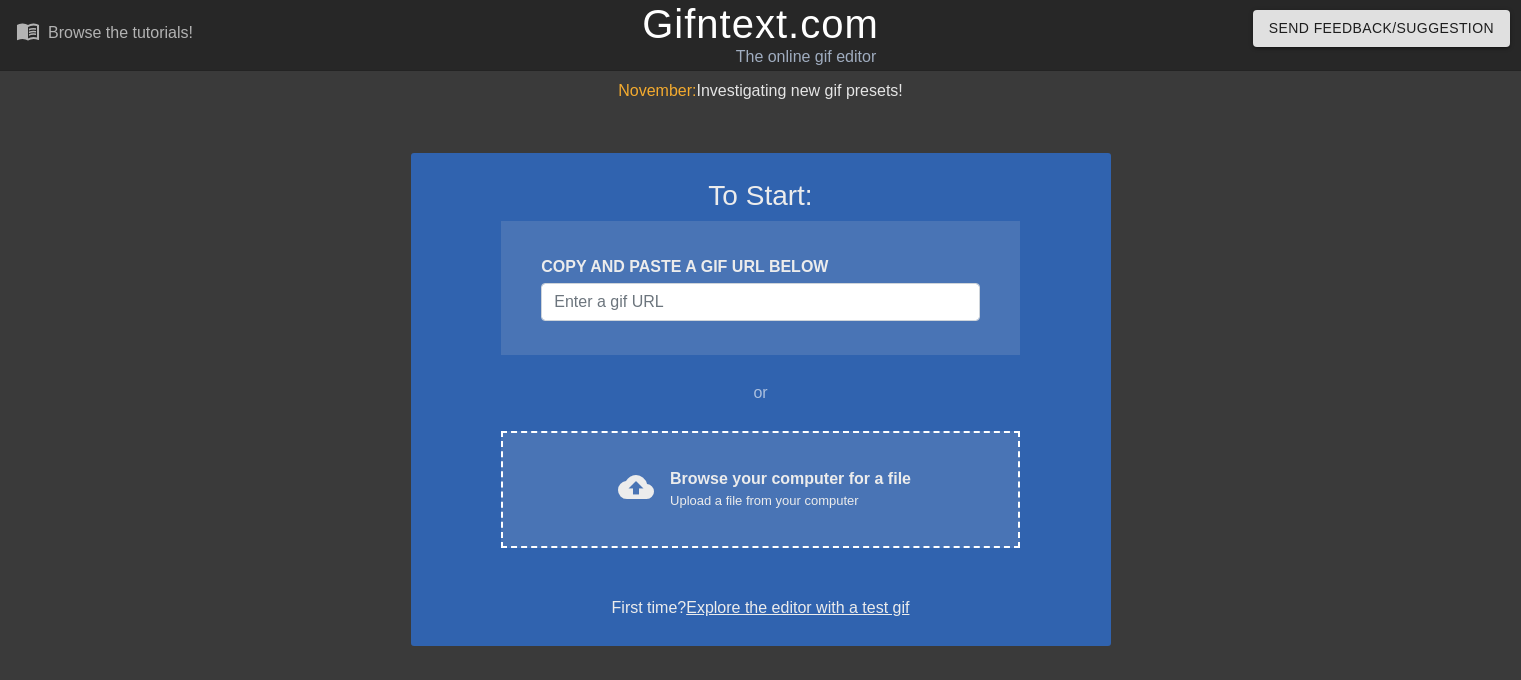 scroll, scrollTop: 0, scrollLeft: 0, axis: both 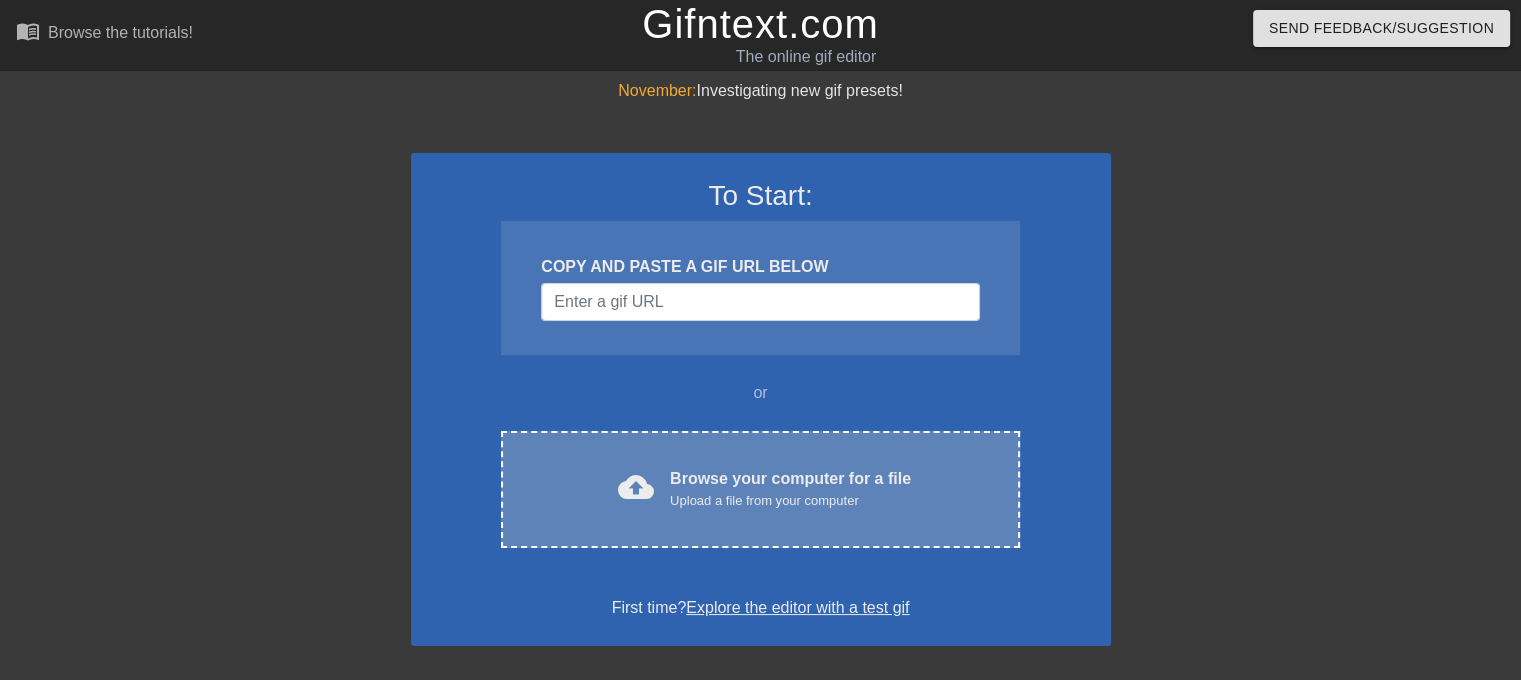 click on "Browse your computer for a file Upload a file from your computer" at bounding box center [790, 489] 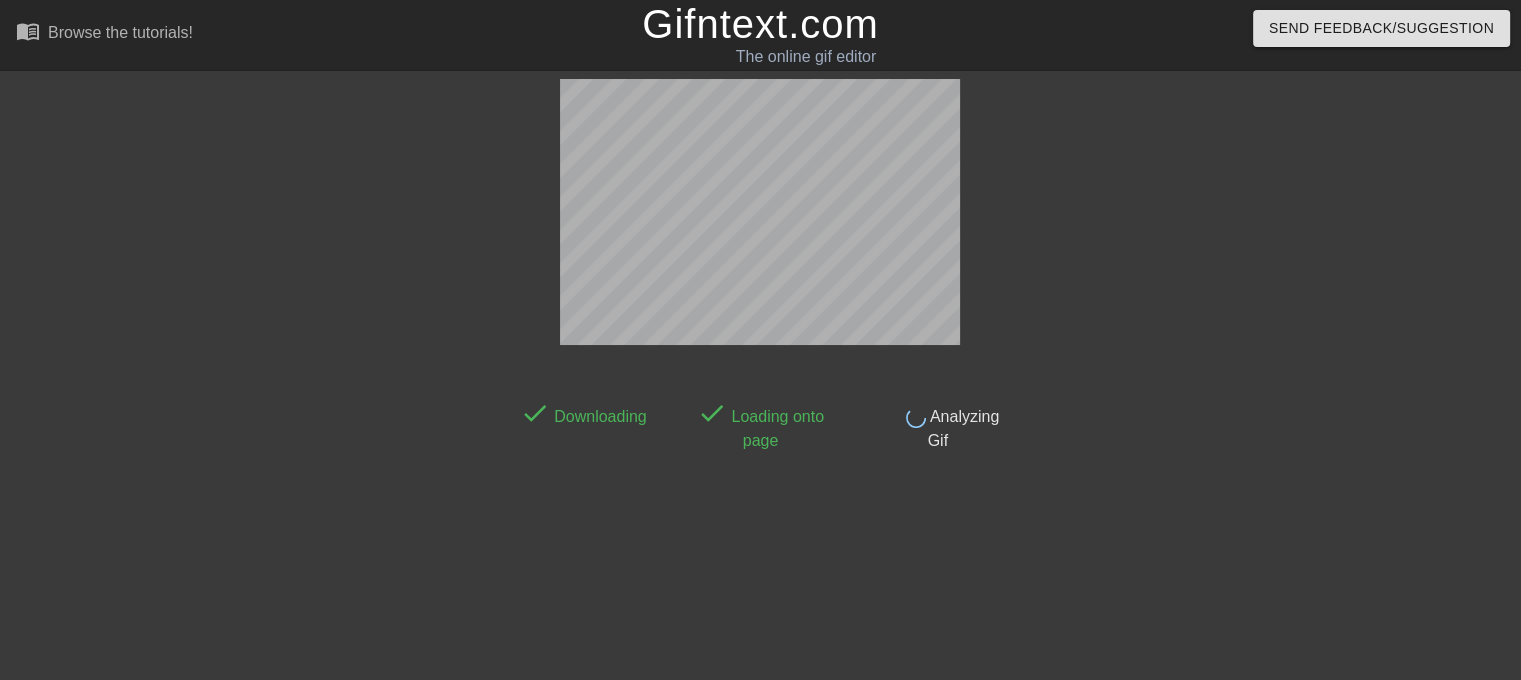 scroll, scrollTop: 48, scrollLeft: 0, axis: vertical 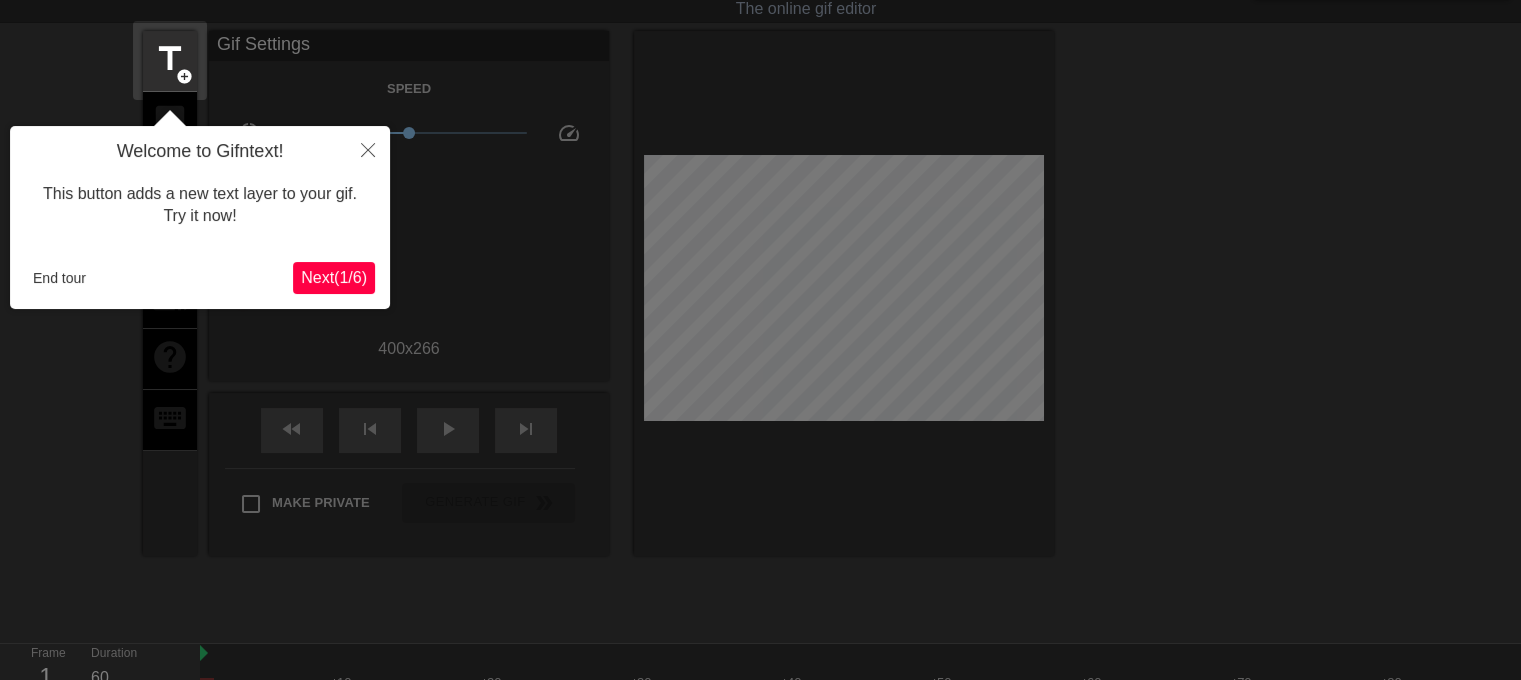 click on "Next  ( 1 / 6 )" at bounding box center (334, 277) 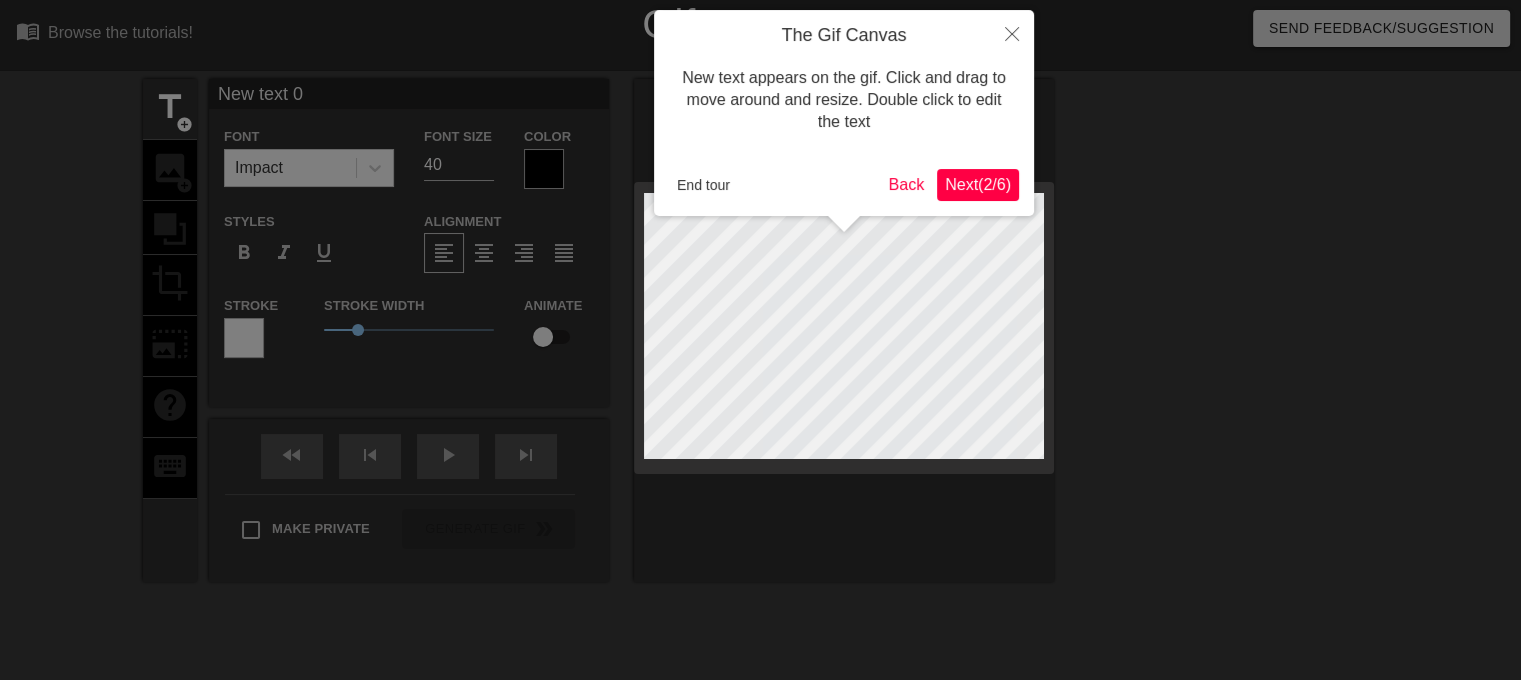 scroll, scrollTop: 2, scrollLeft: 2, axis: both 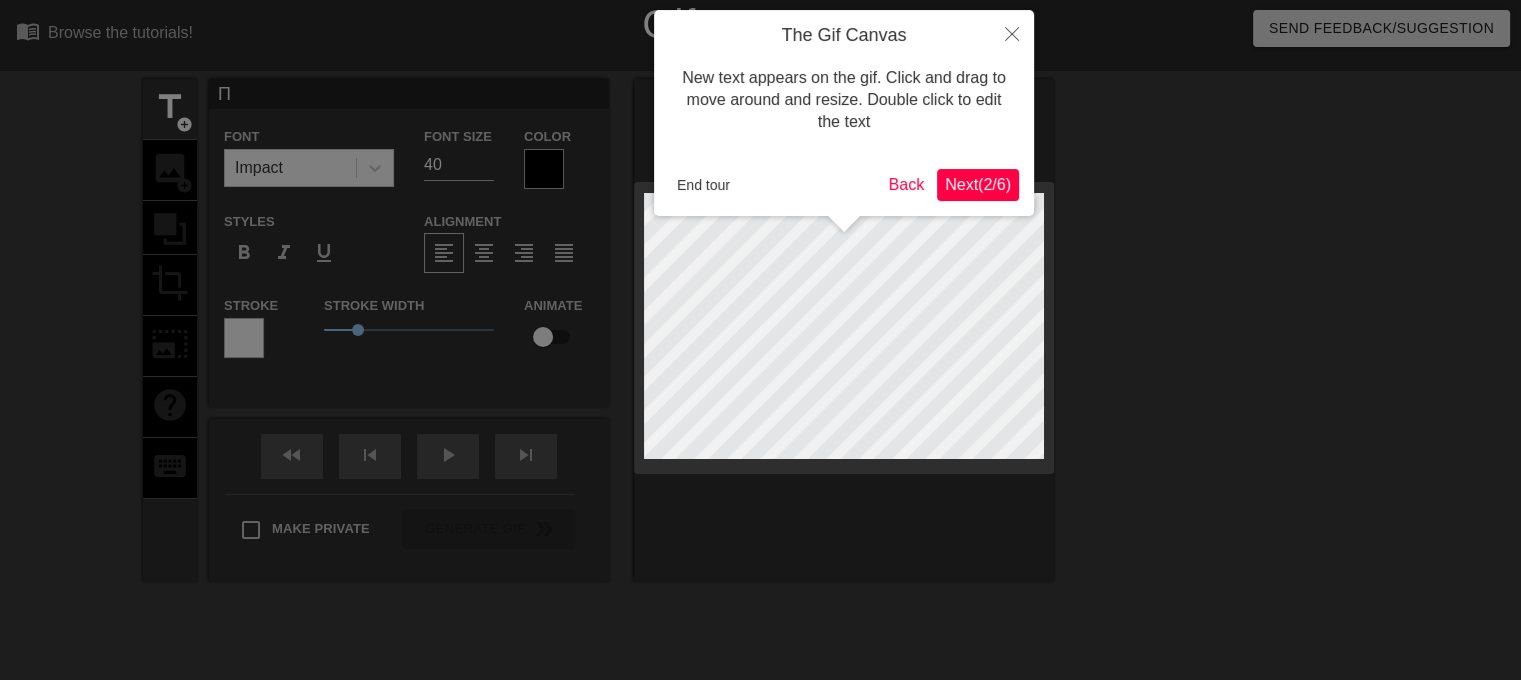 type on "ПЕ" 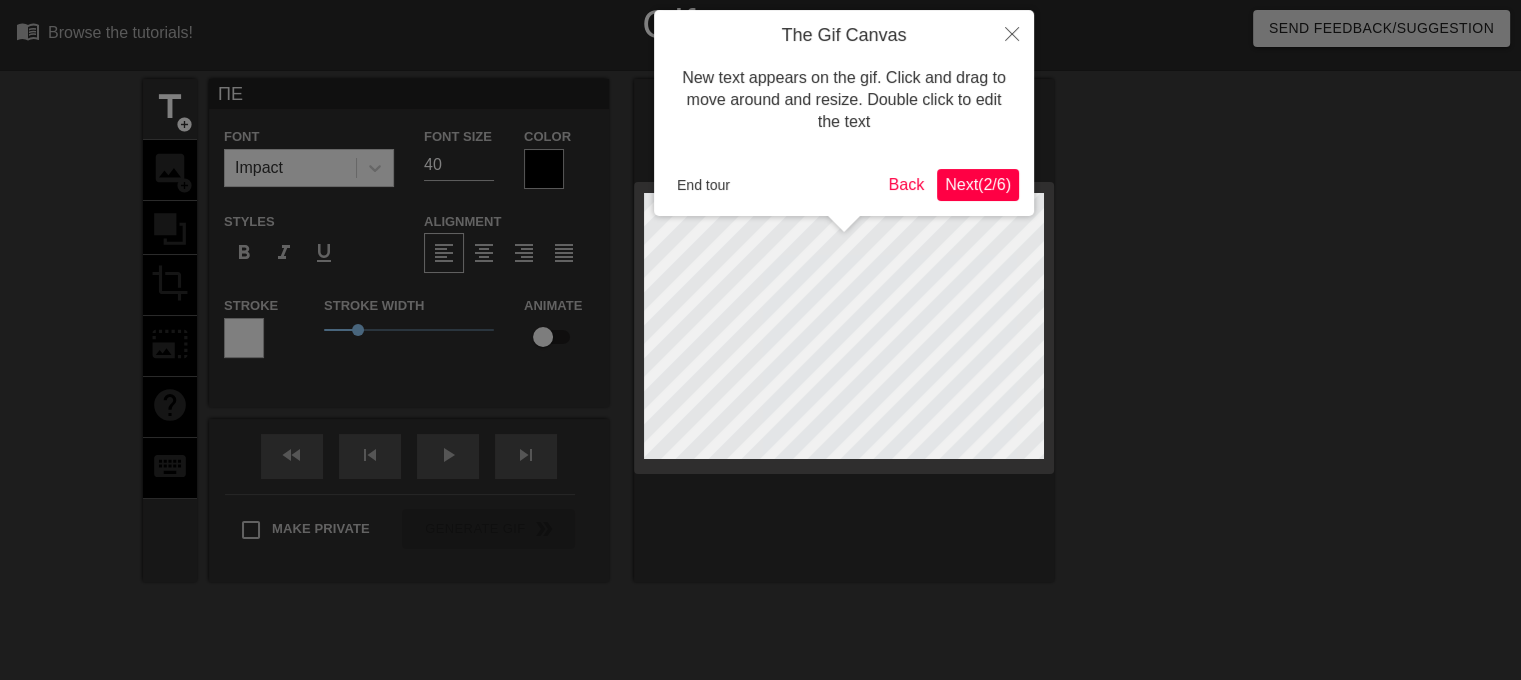 type on "ПЕР" 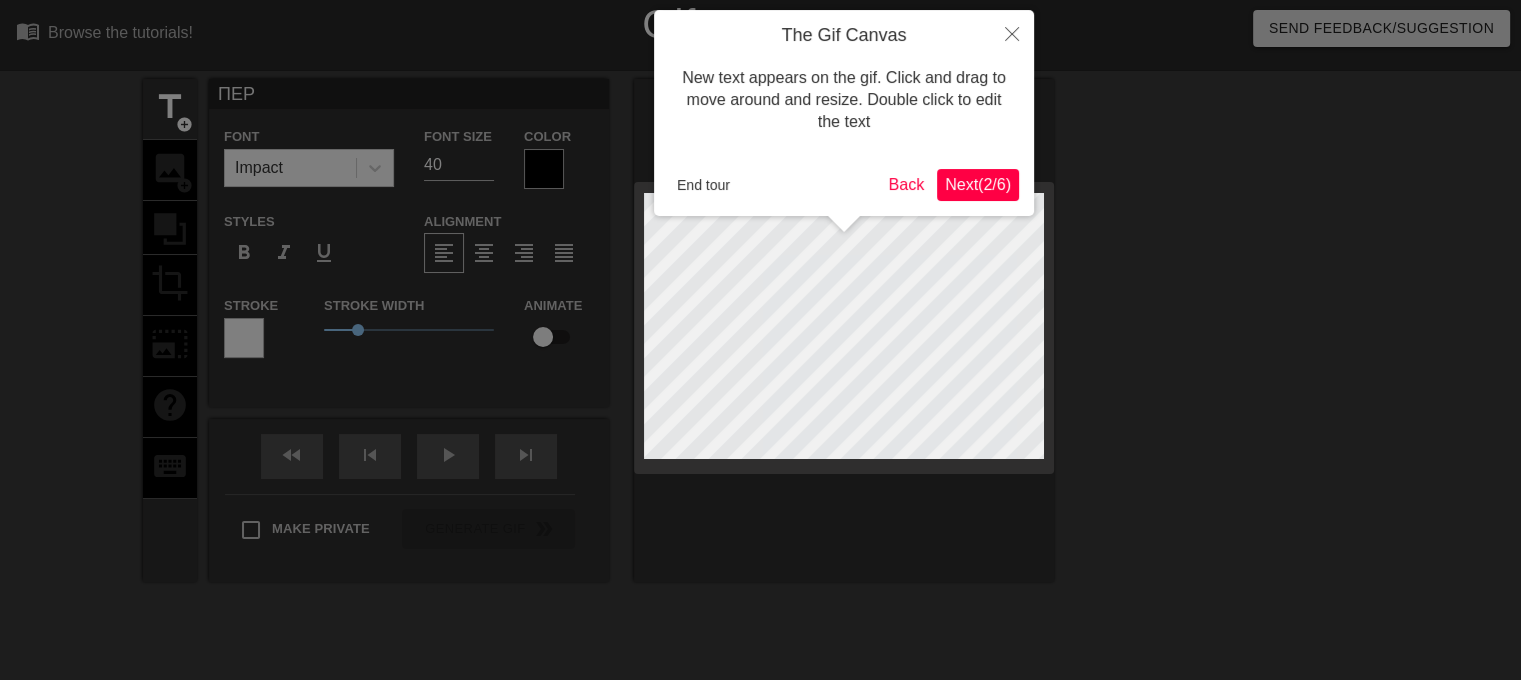 type on "ПЕРЕ" 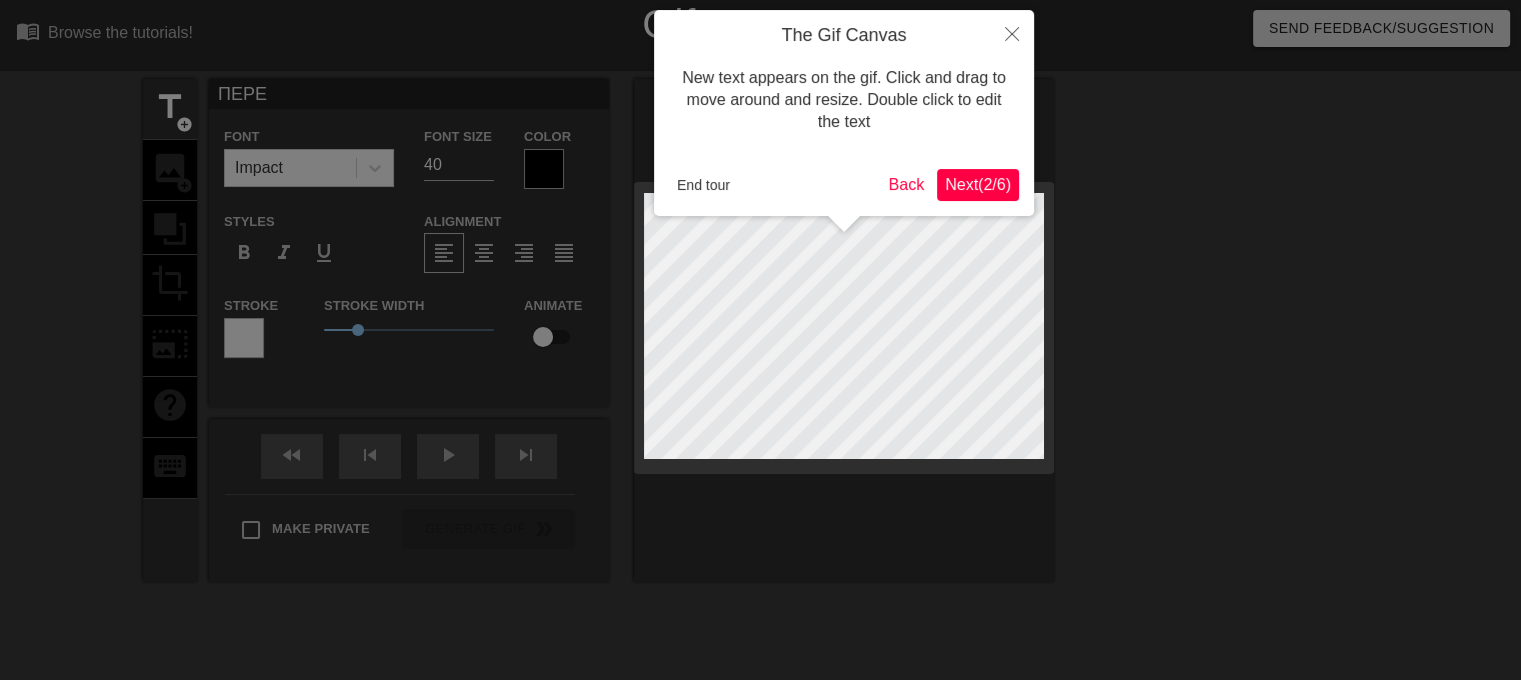type on "ПЕРЕВ" 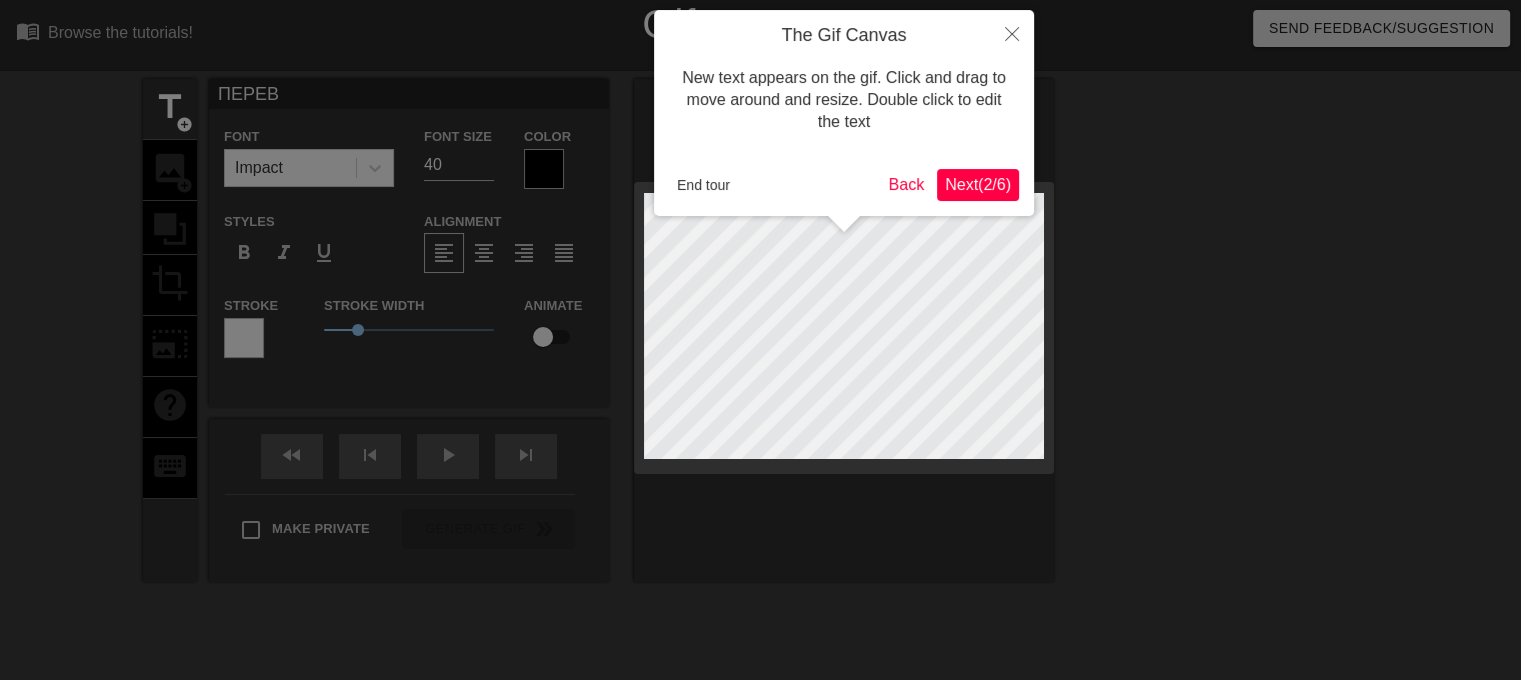 type on "ПЕРЕВО" 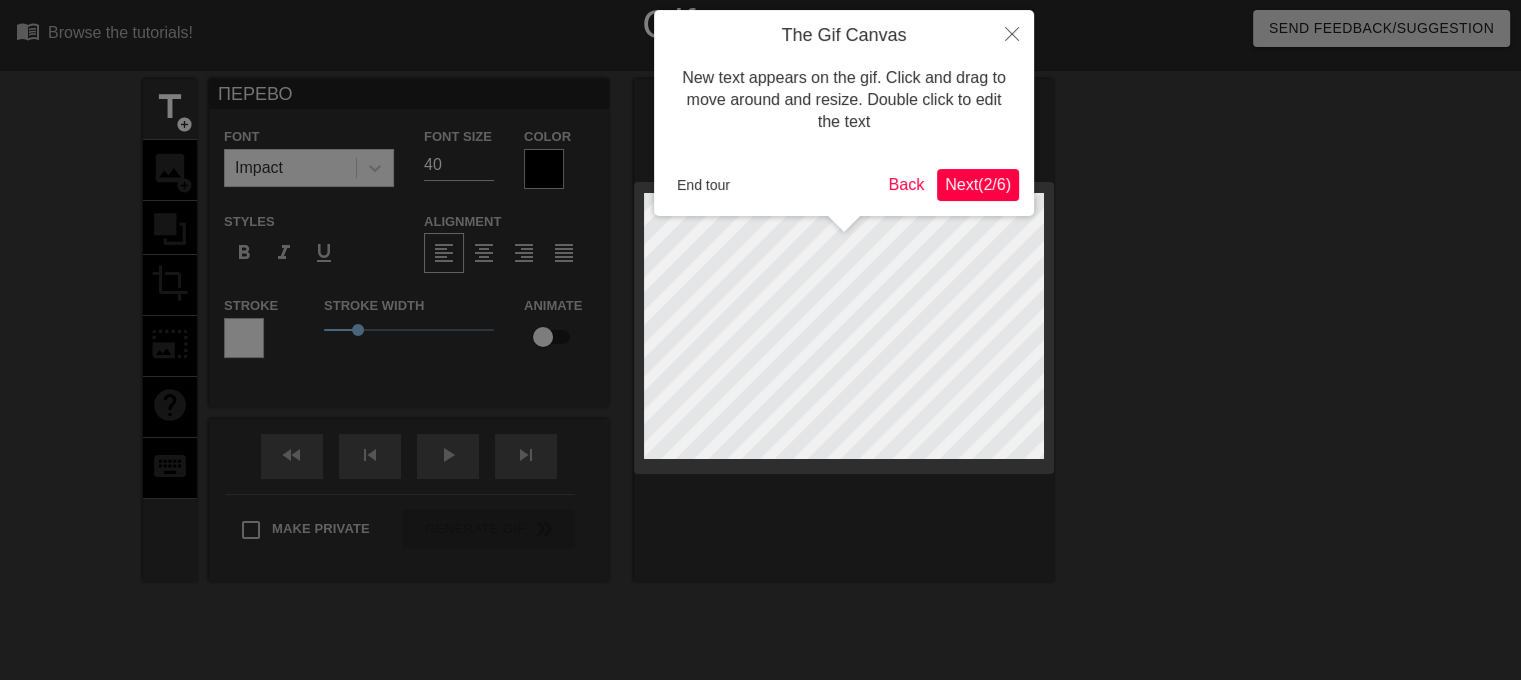 type on "ПЕРЕВОД" 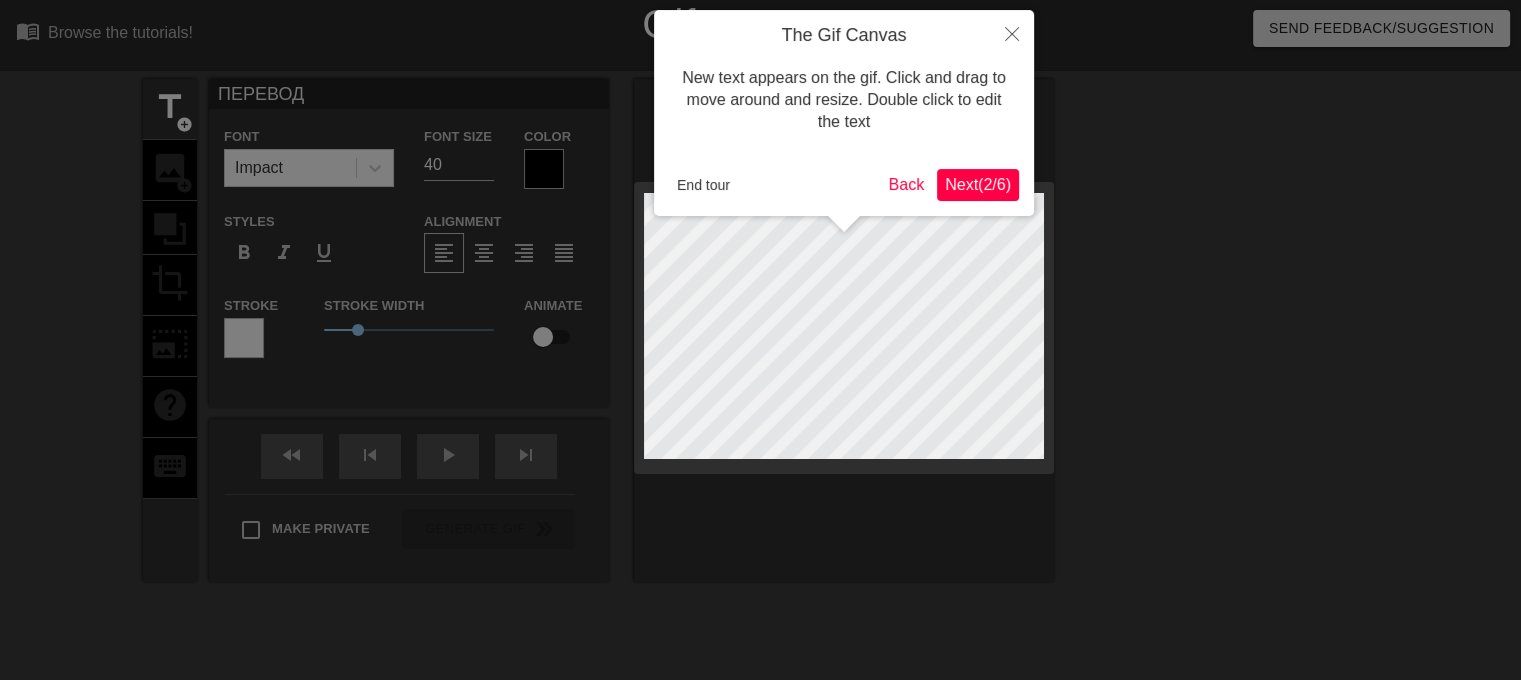scroll, scrollTop: 2, scrollLeft: 4, axis: both 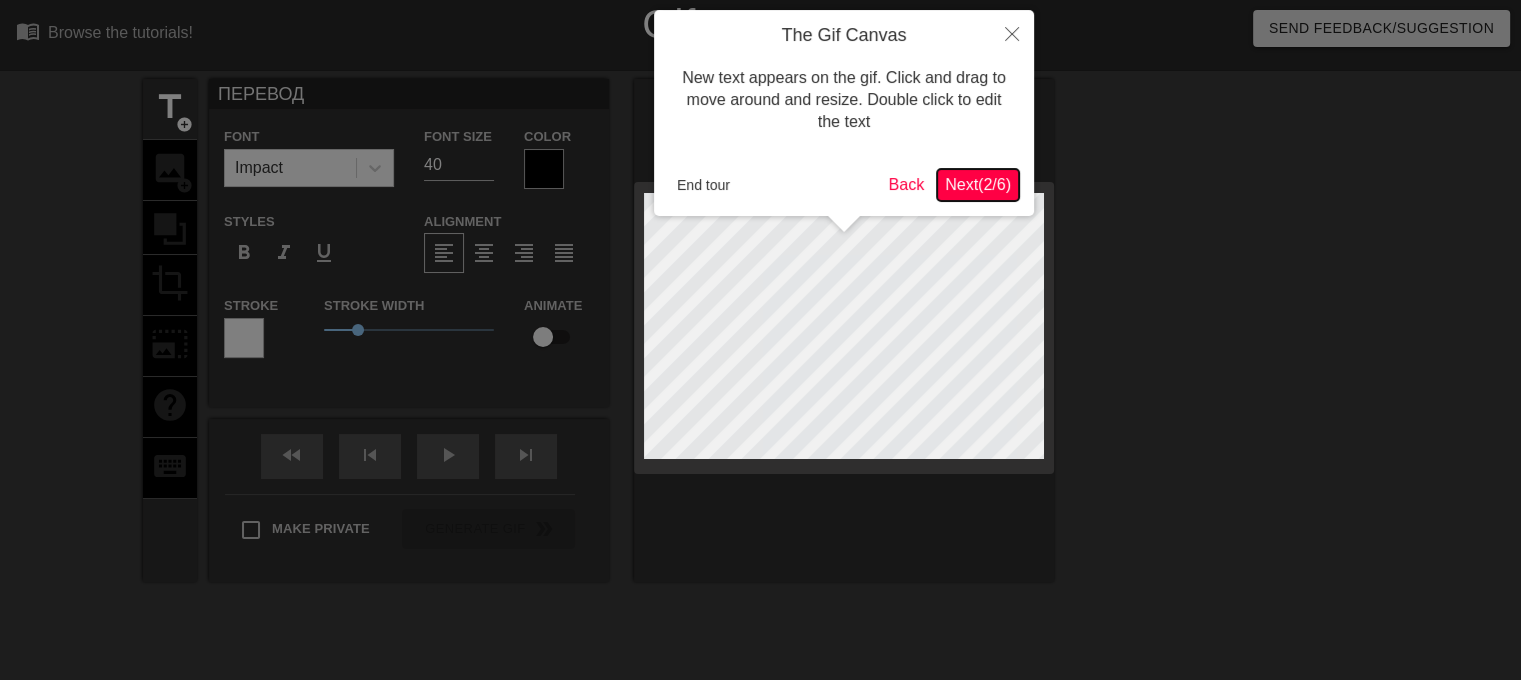 click on "Next  ( 2 / 6 )" at bounding box center [978, 184] 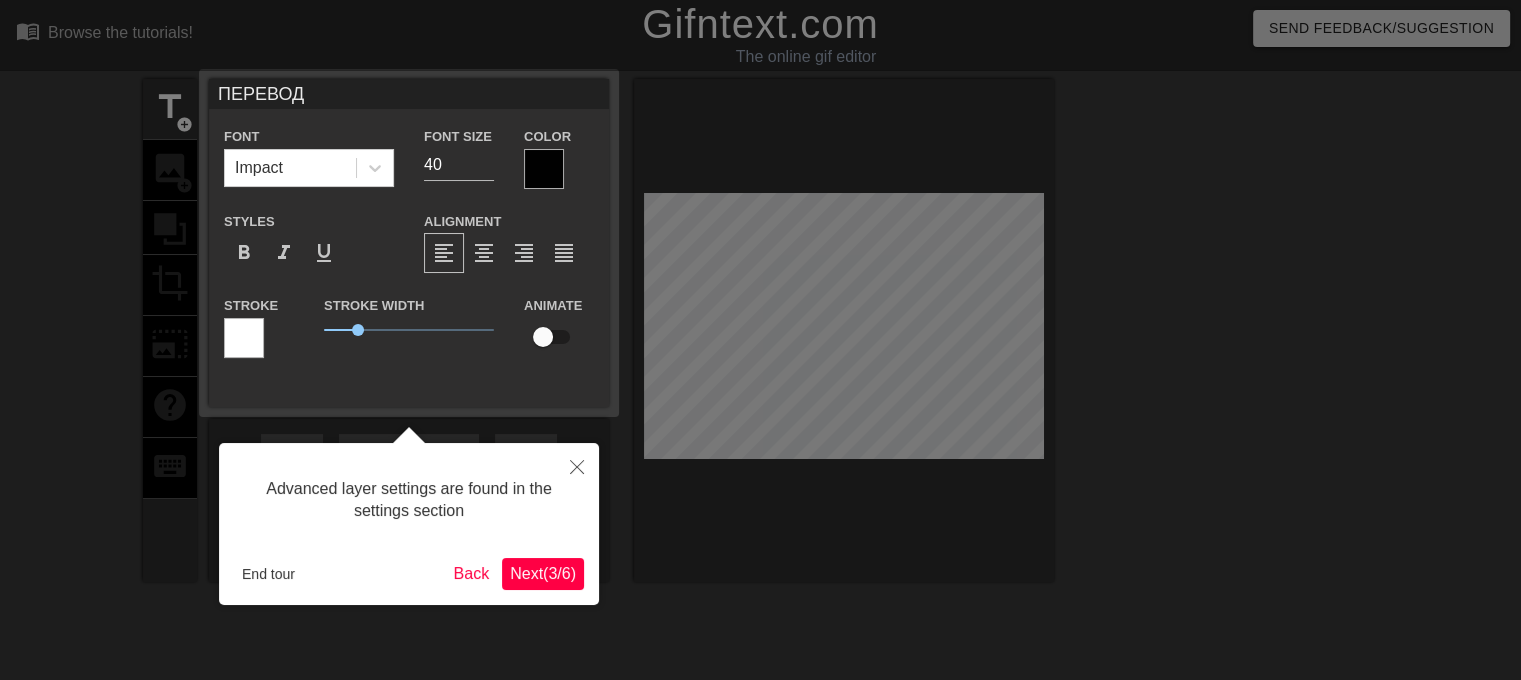 scroll, scrollTop: 48, scrollLeft: 0, axis: vertical 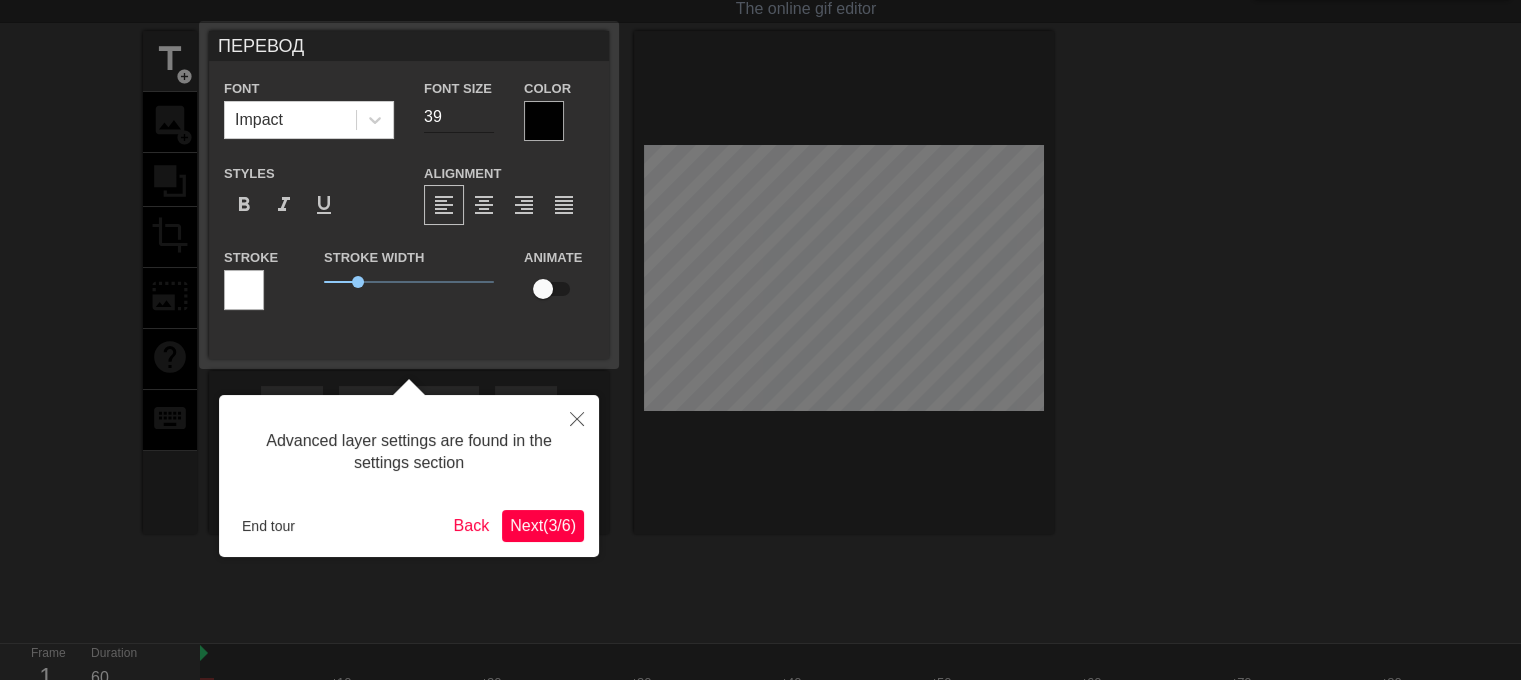 click on "39" at bounding box center (459, 117) 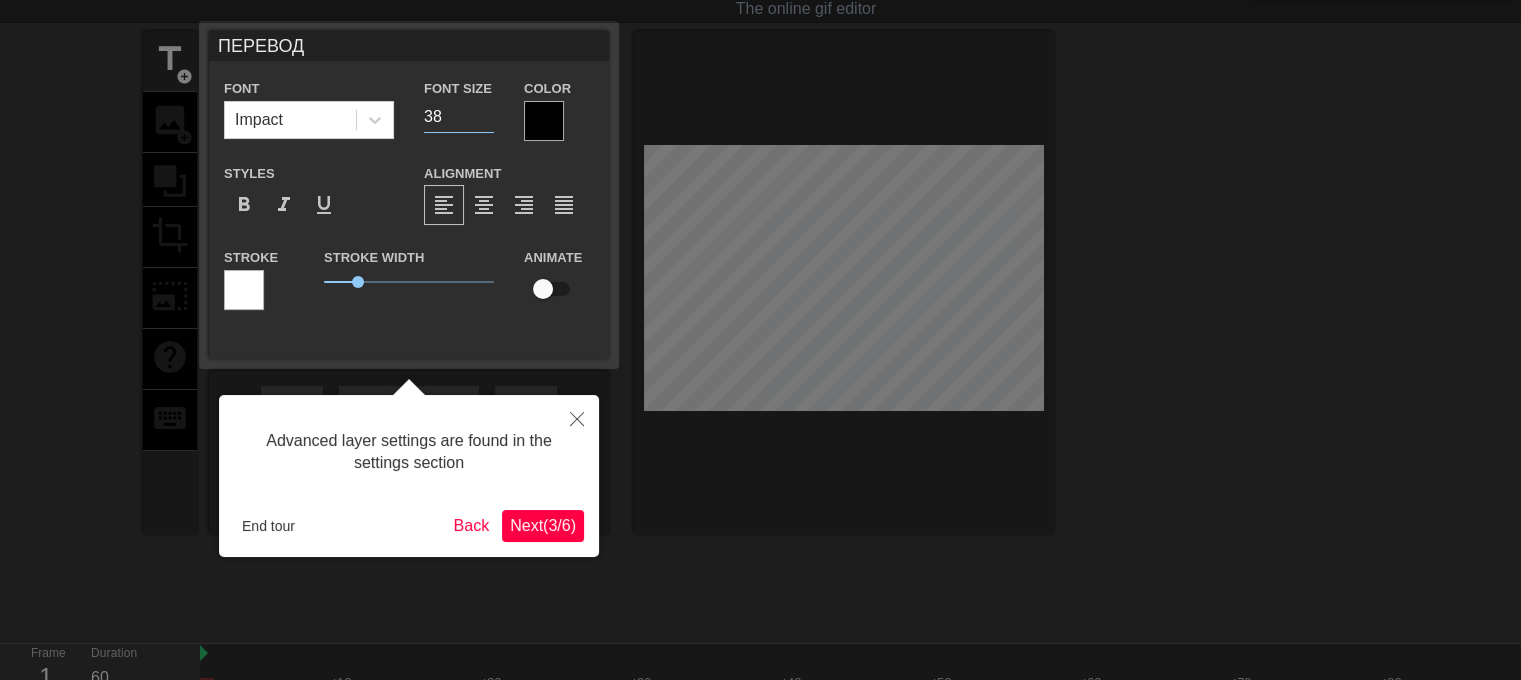 click on "38" at bounding box center [459, 117] 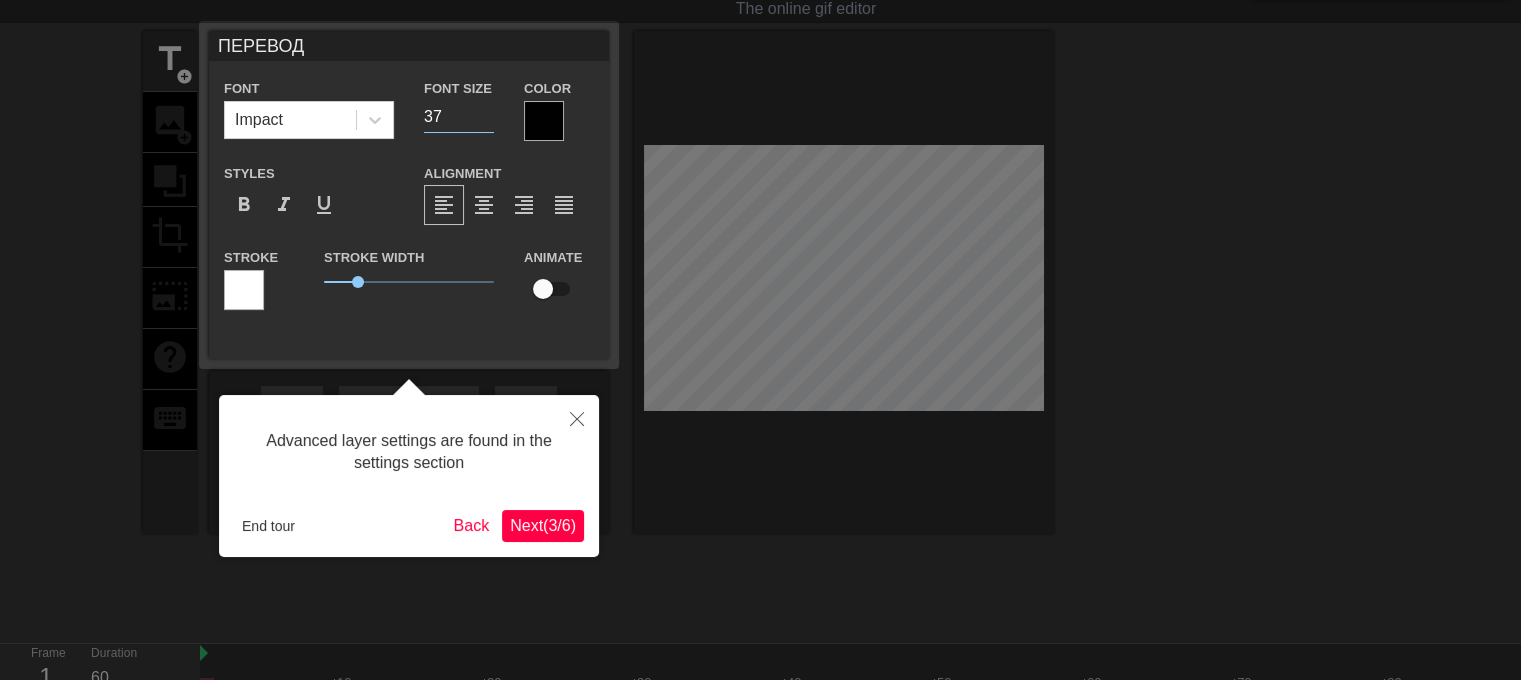click on "37" at bounding box center (459, 117) 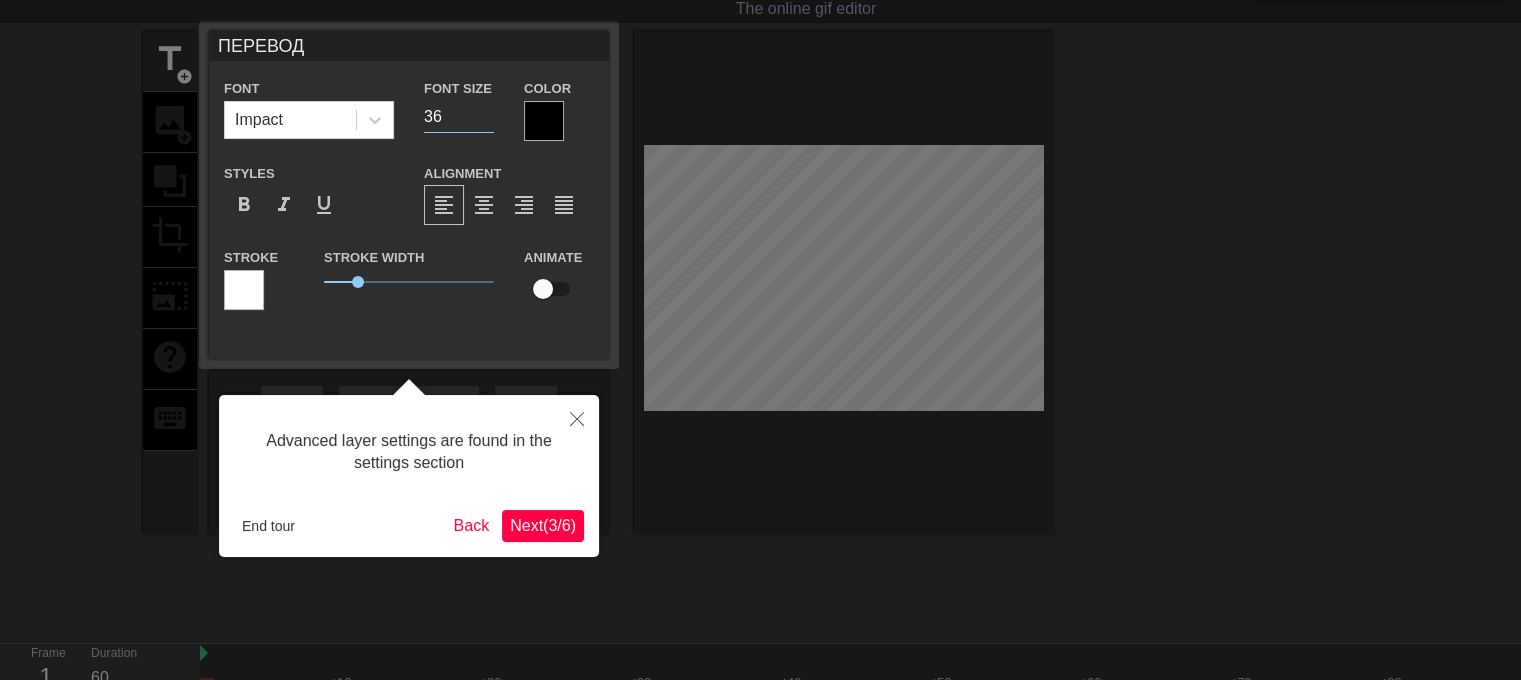 click on "36" at bounding box center [459, 117] 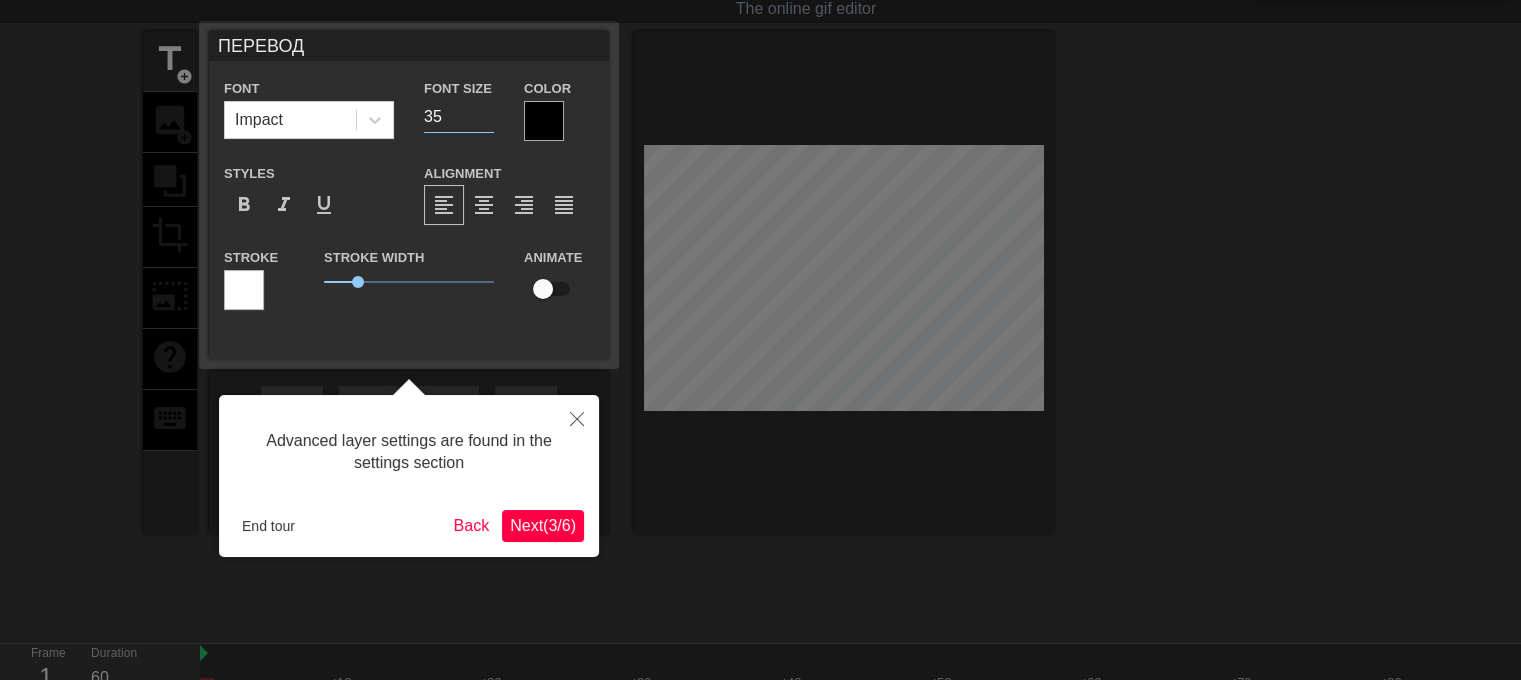 click on "35" at bounding box center [459, 117] 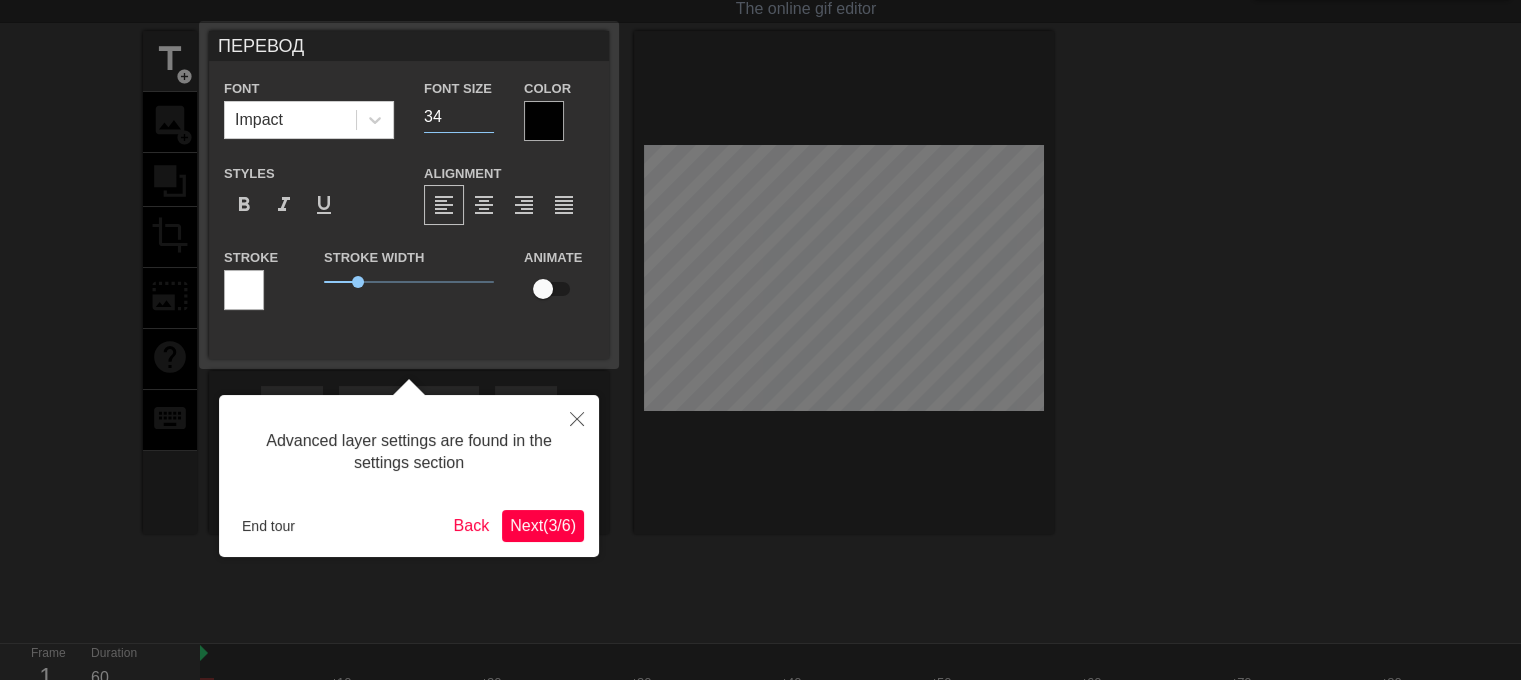 click on "34" at bounding box center (459, 117) 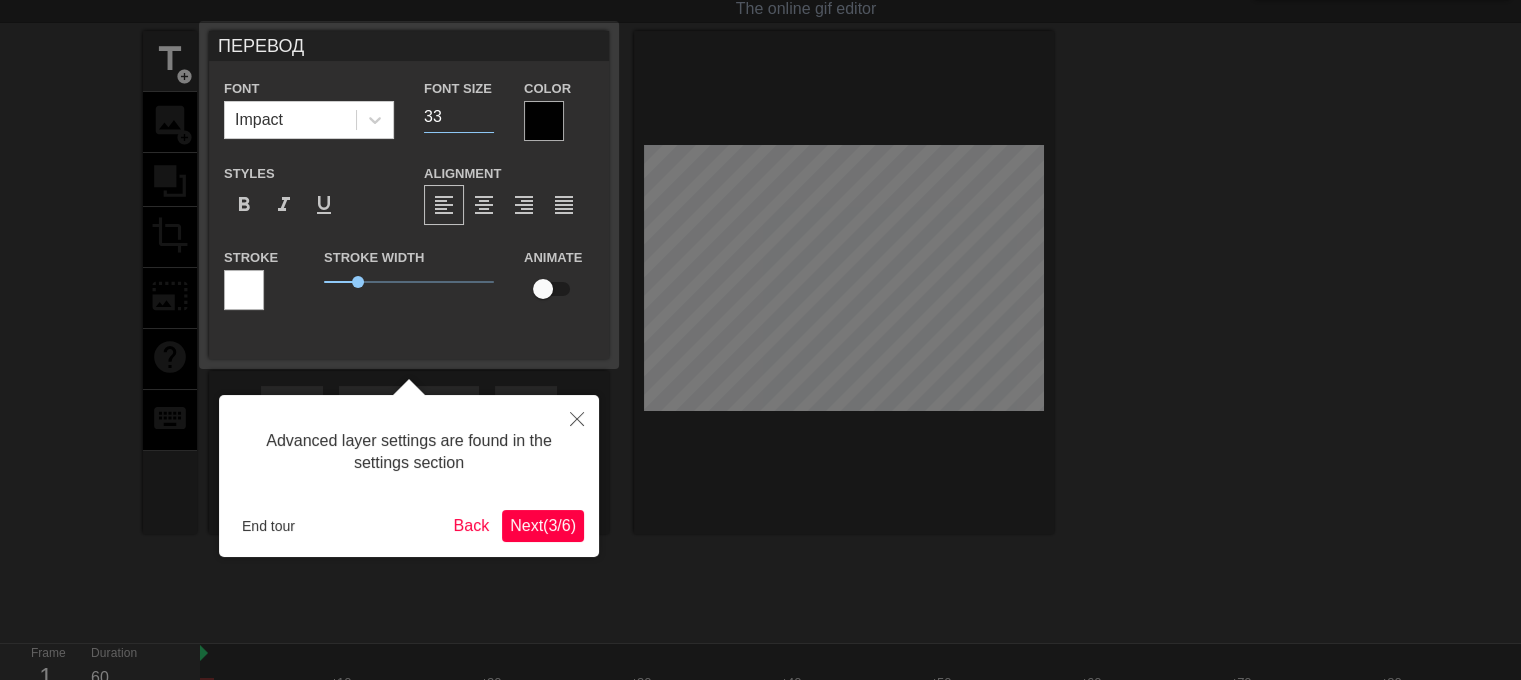 click on "33" at bounding box center [459, 117] 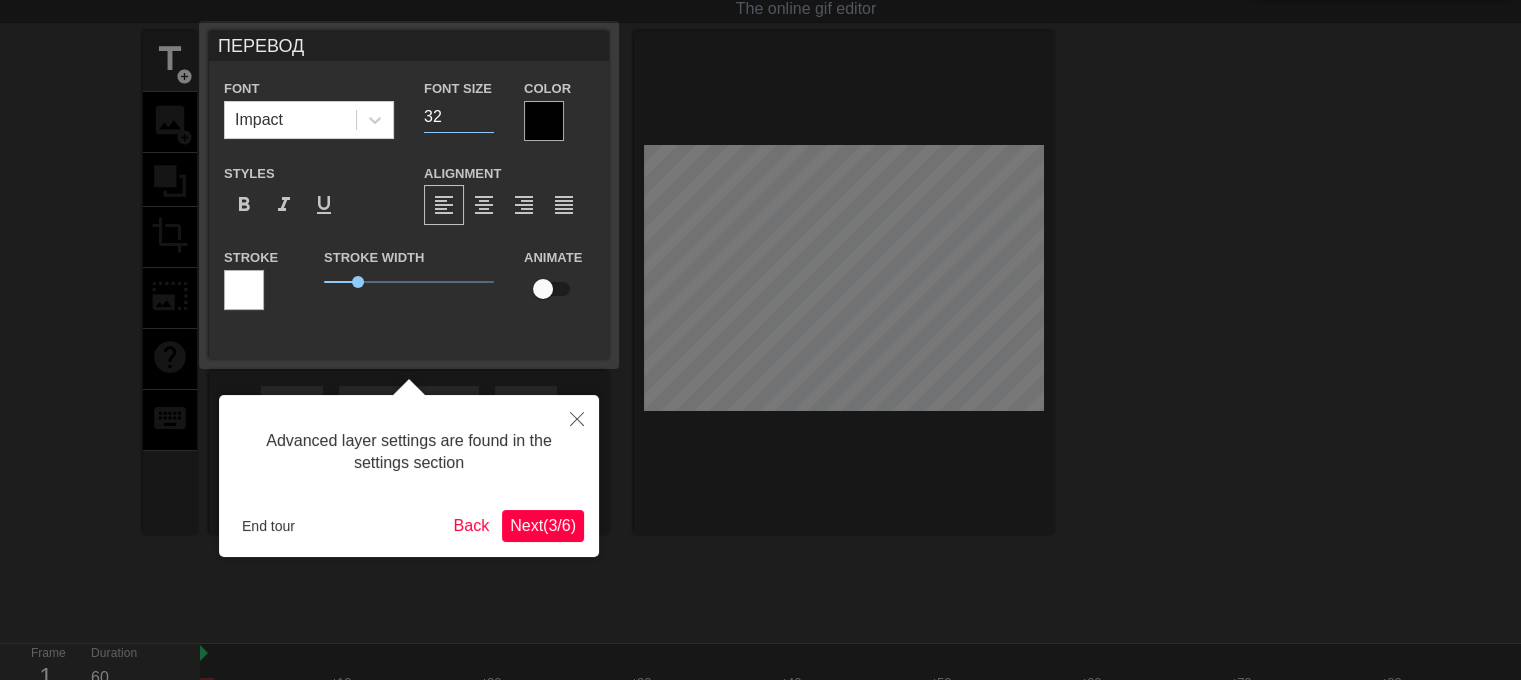 click on "32" at bounding box center [459, 117] 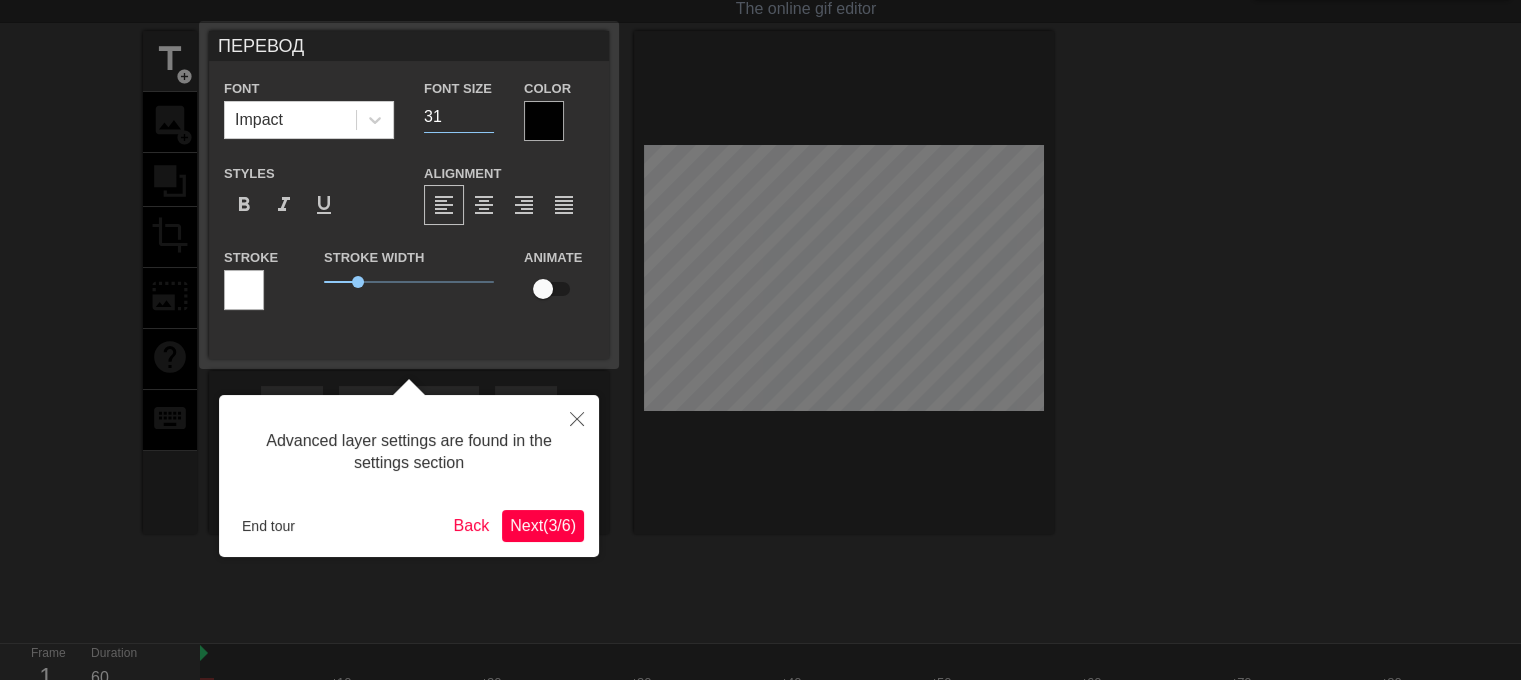click on "31" at bounding box center (459, 117) 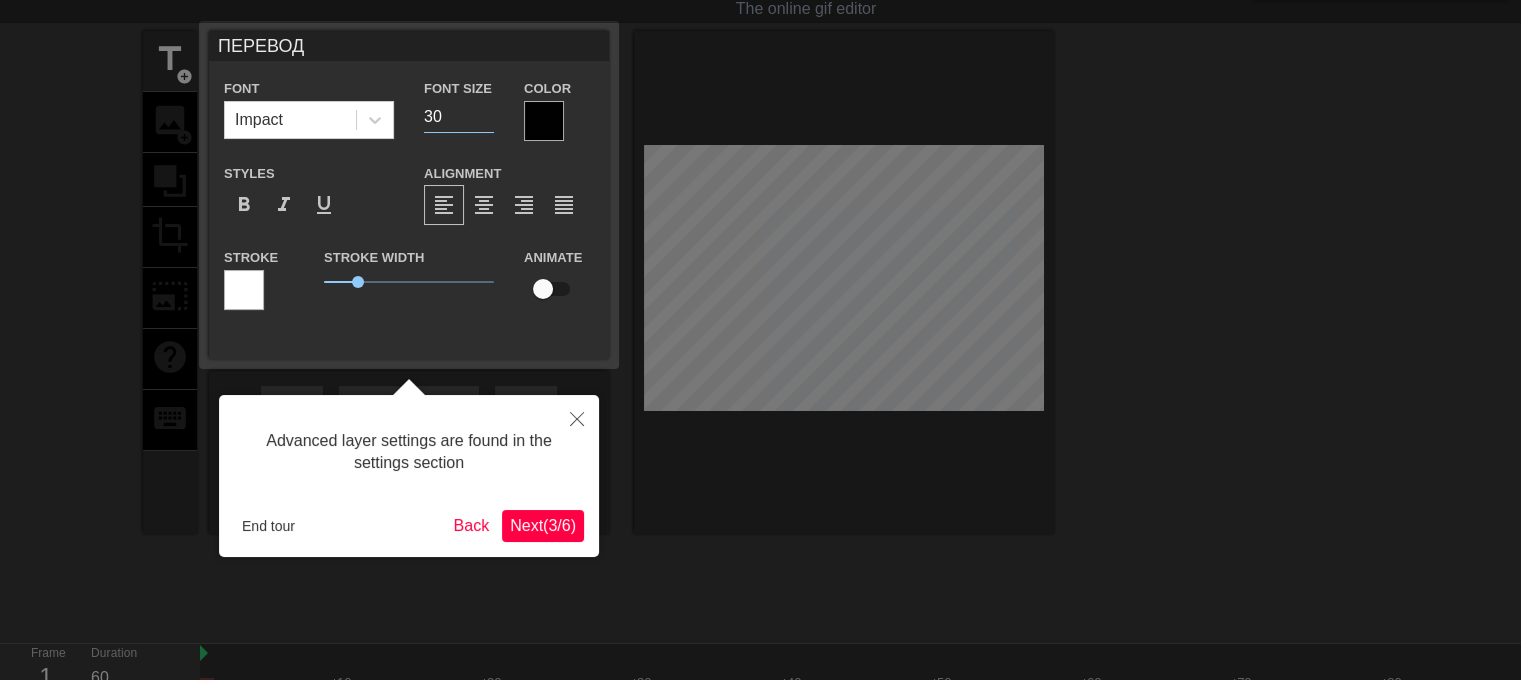 click on "30" at bounding box center [459, 117] 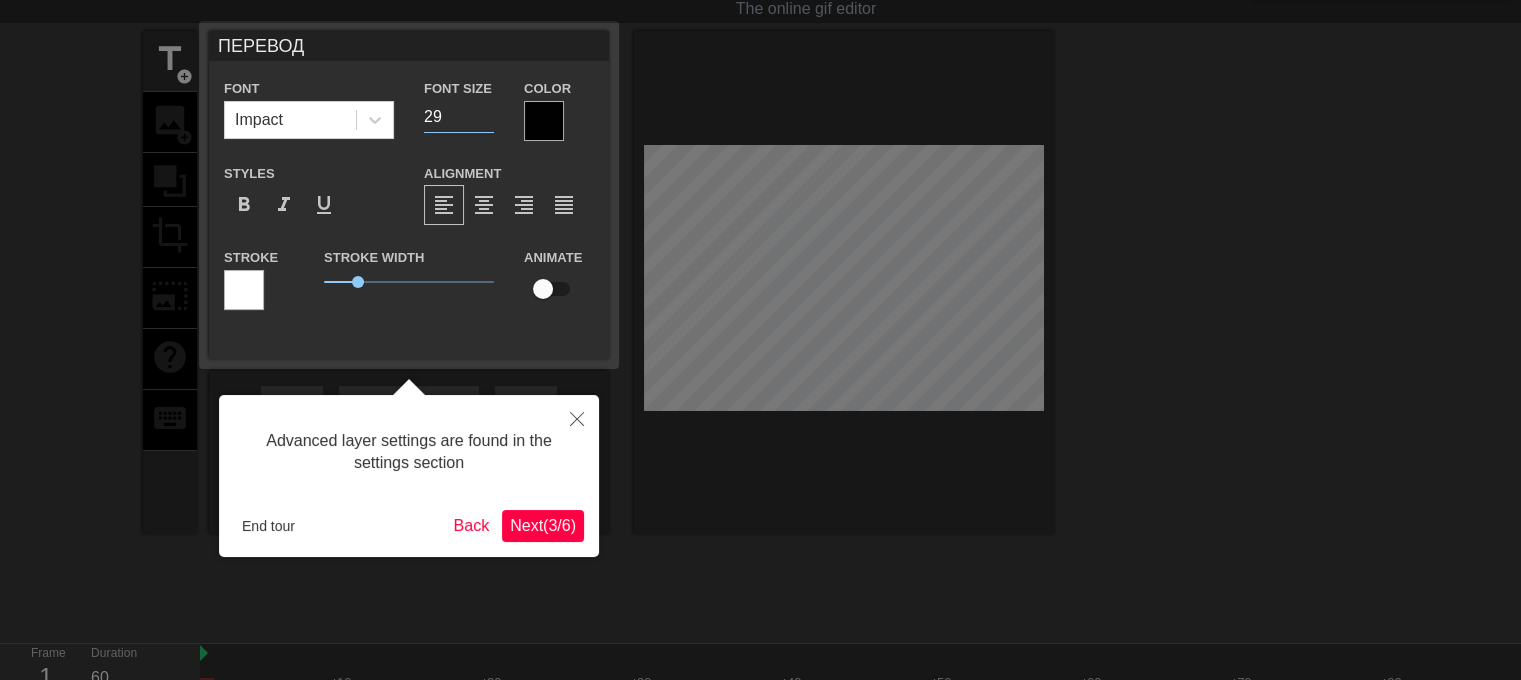 click on "29" at bounding box center [459, 117] 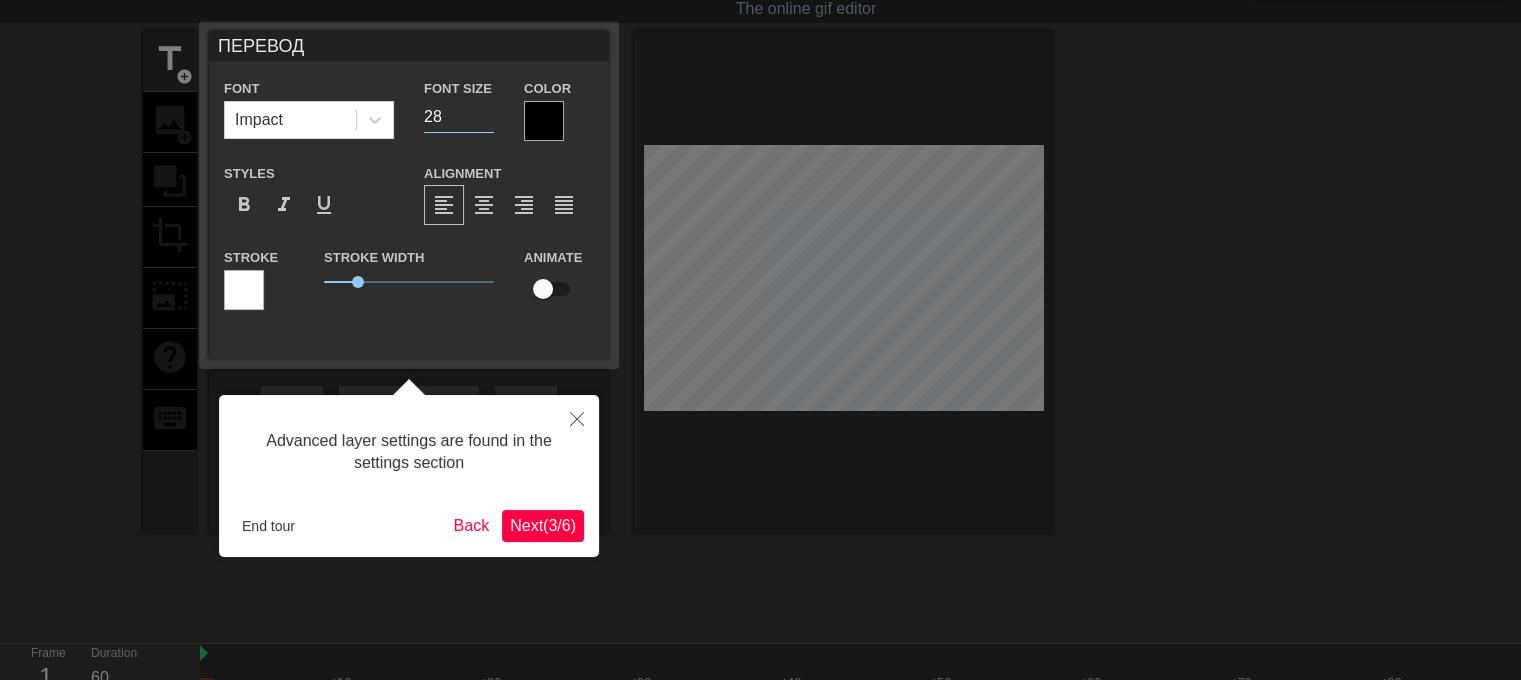 click on "28" at bounding box center [459, 117] 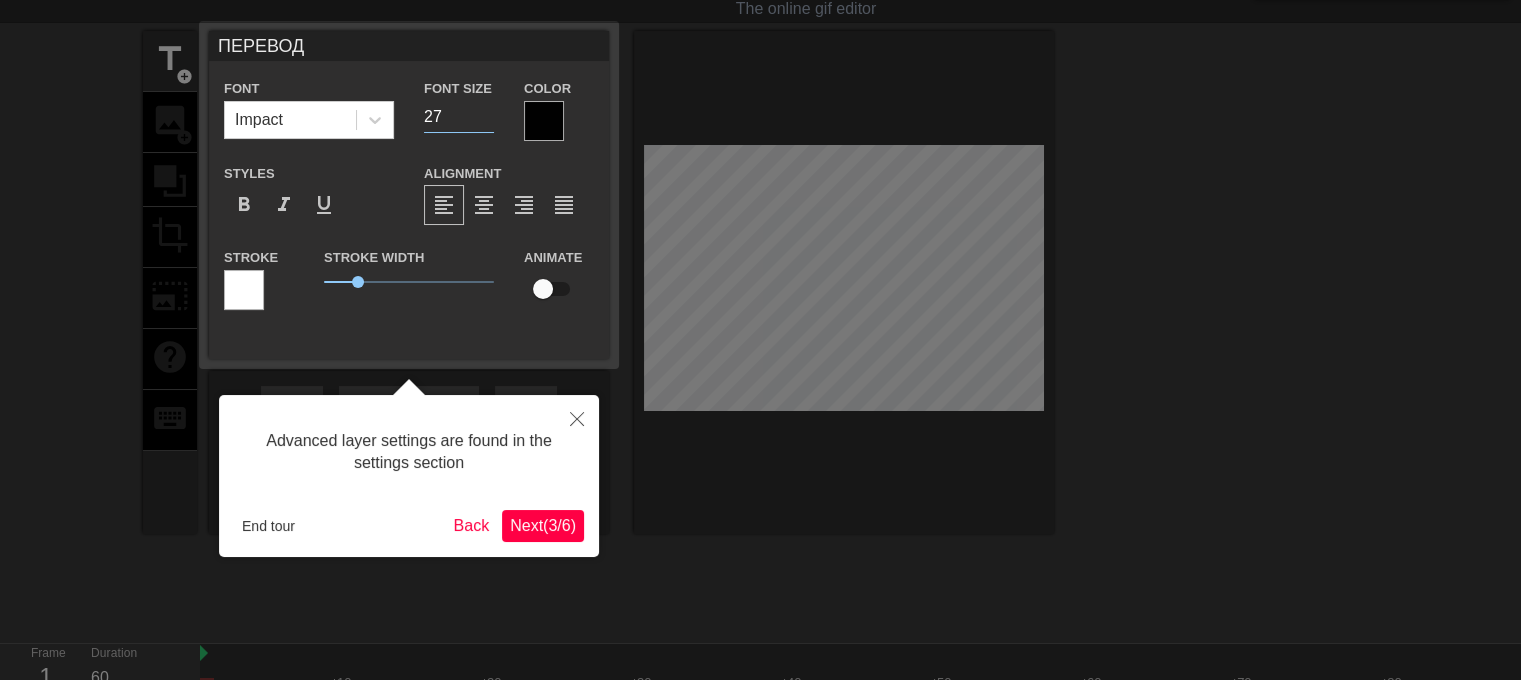 click on "27" at bounding box center (459, 117) 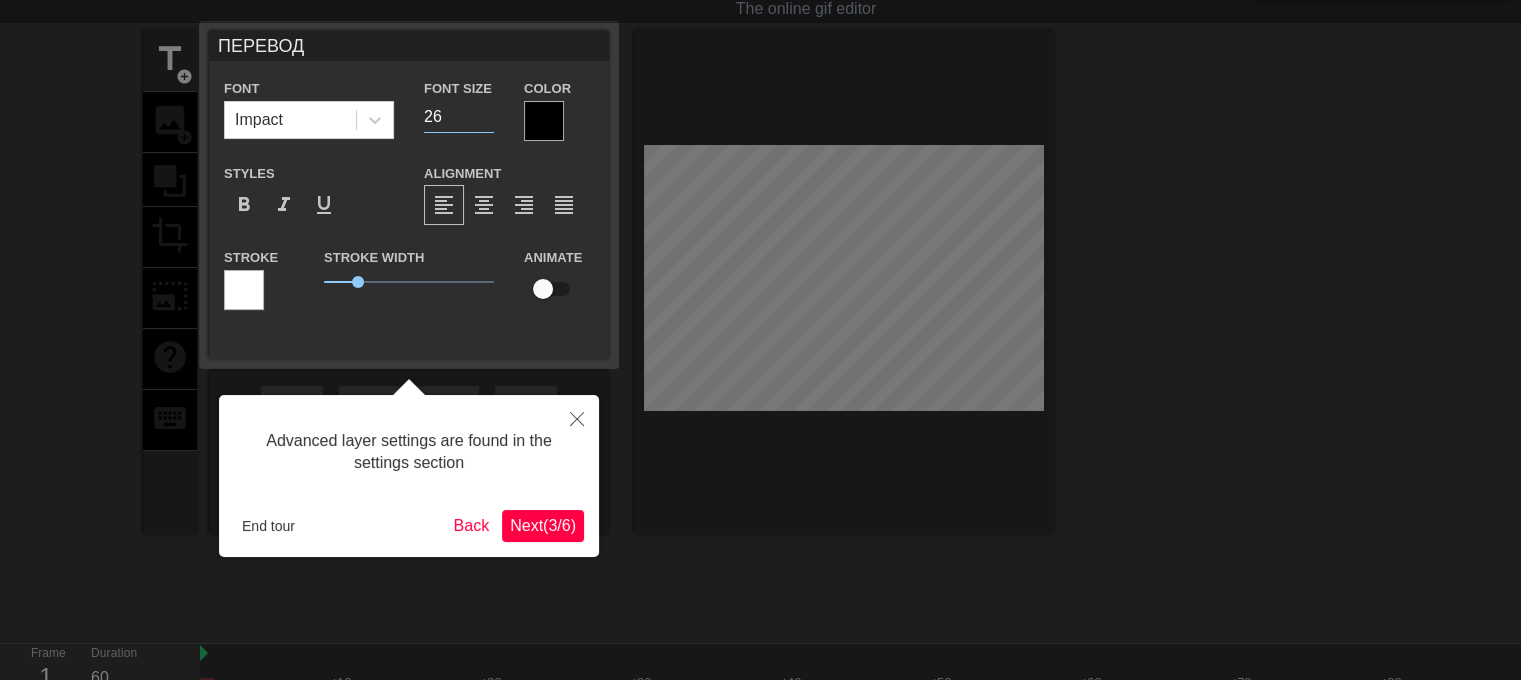 click on "26" at bounding box center (459, 117) 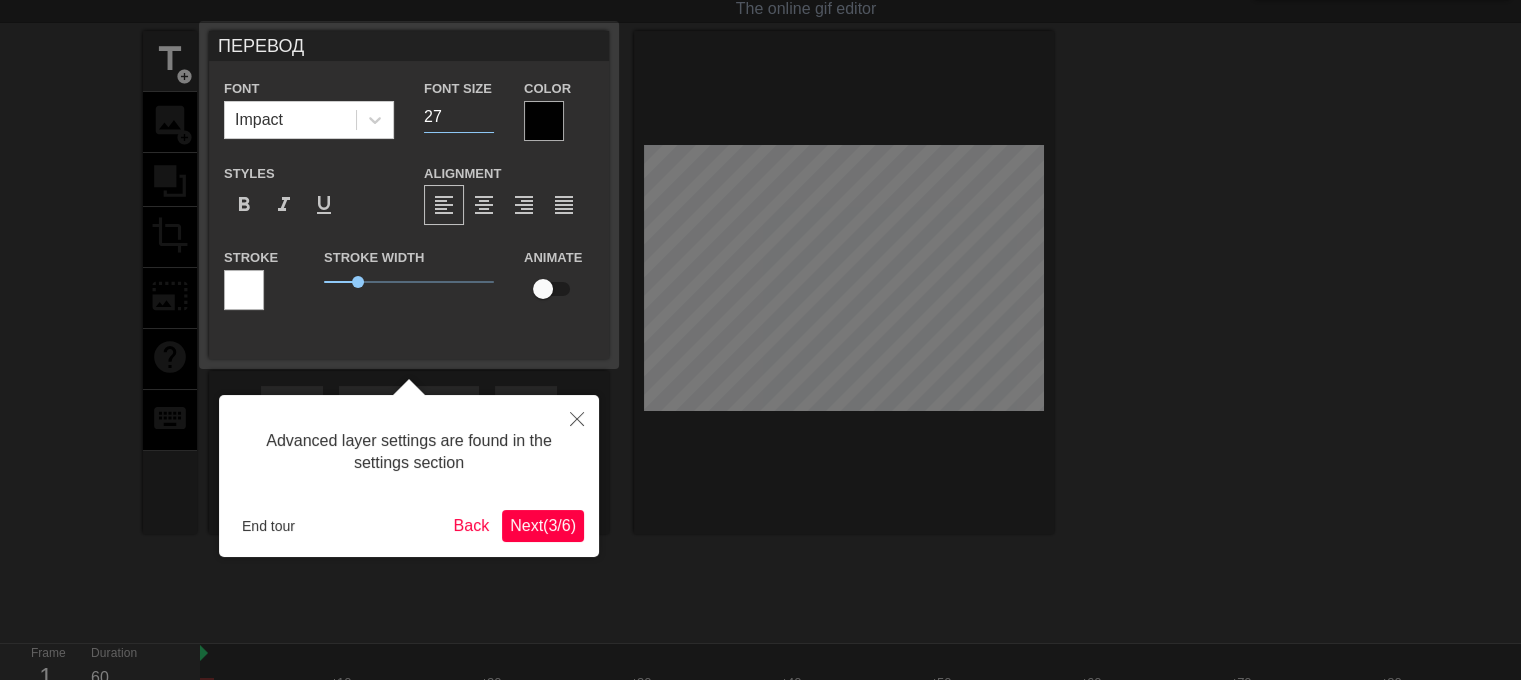 type on "27" 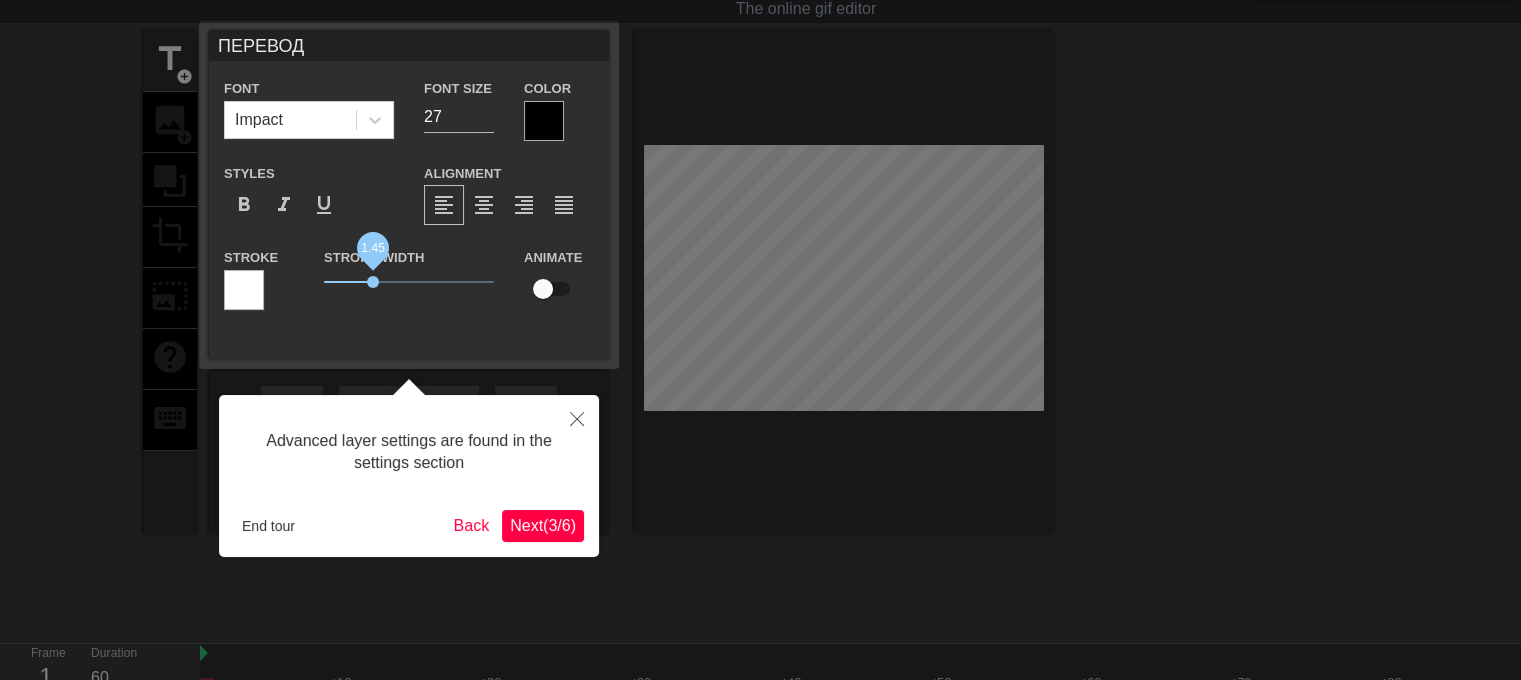 drag, startPoint x: 360, startPoint y: 280, endPoint x: 374, endPoint y: 277, distance: 14.3178215 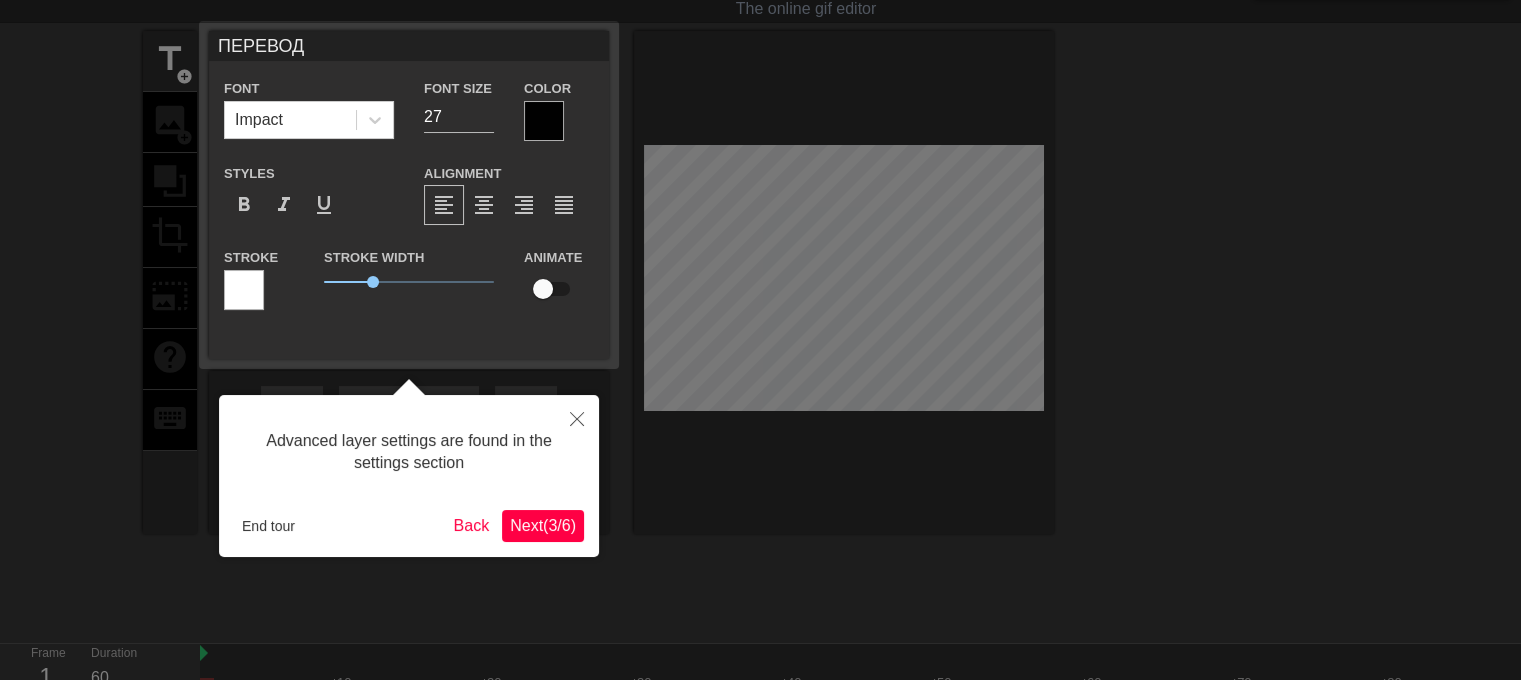 click at bounding box center (244, 290) 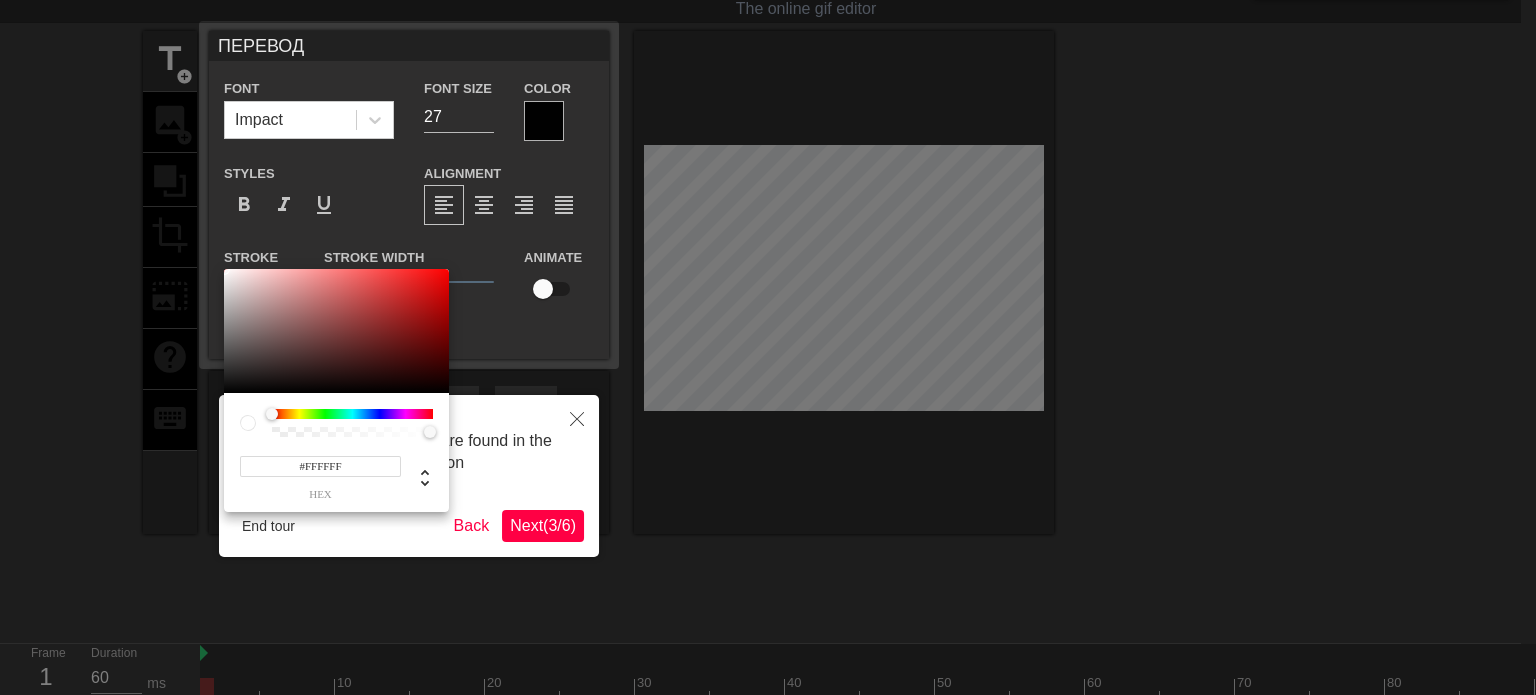 click at bounding box center (768, 347) 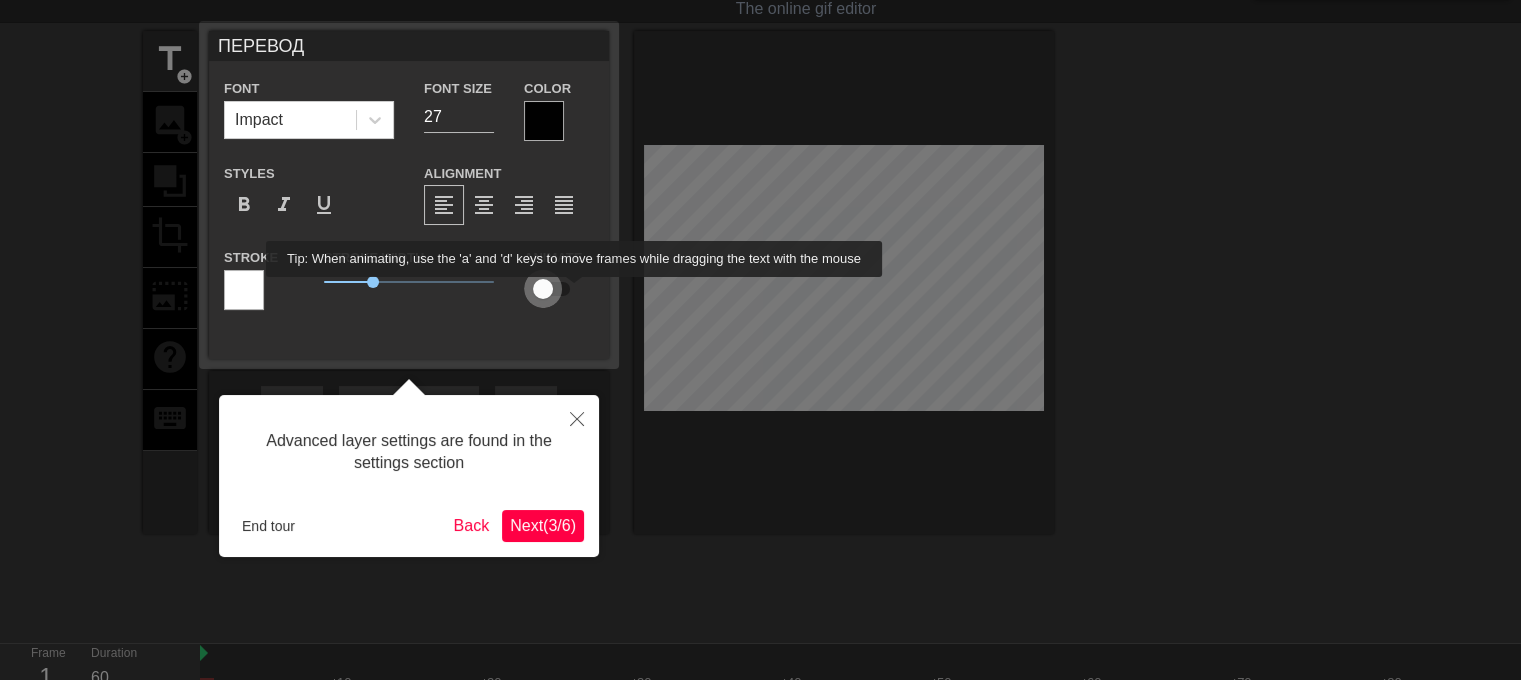 drag, startPoint x: 548, startPoint y: 291, endPoint x: 575, endPoint y: 291, distance: 27 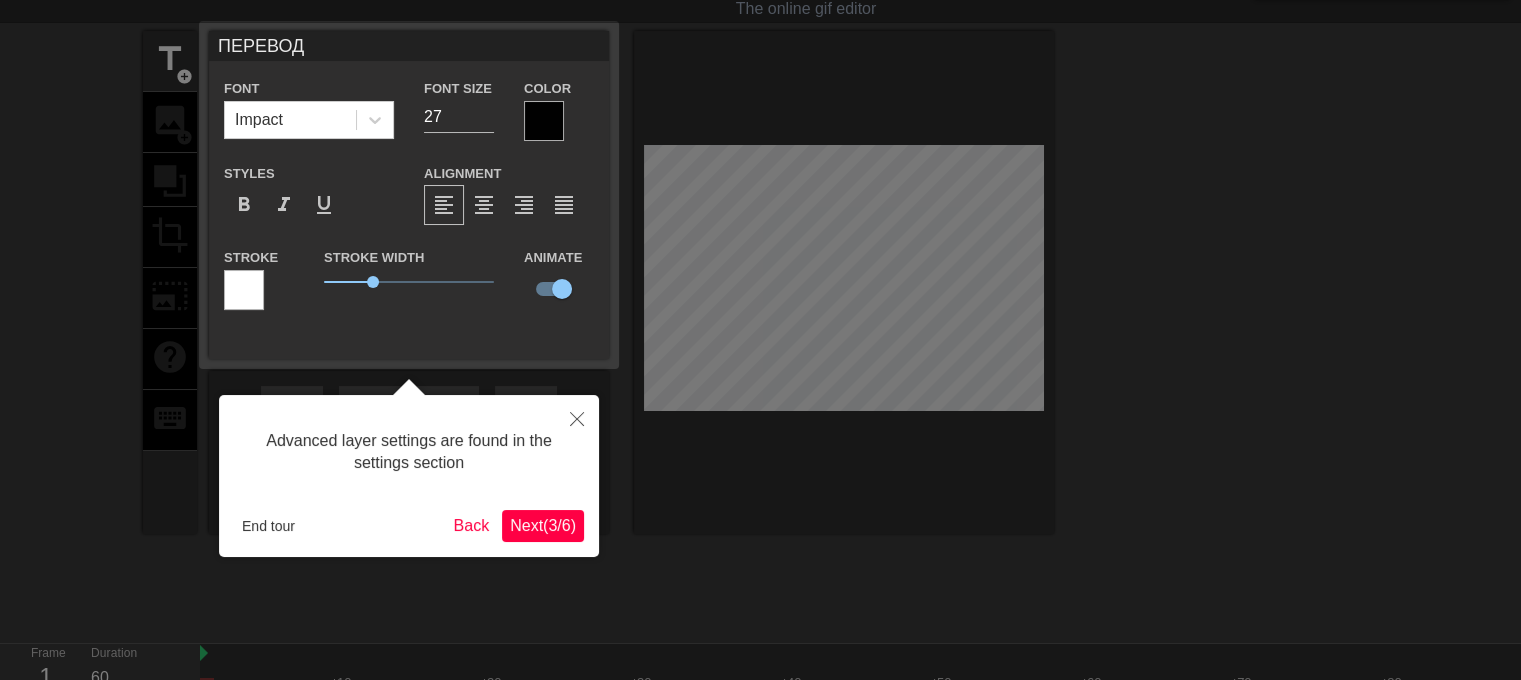 drag, startPoint x: 808, startPoint y: 271, endPoint x: 726, endPoint y: 179, distance: 123.2396 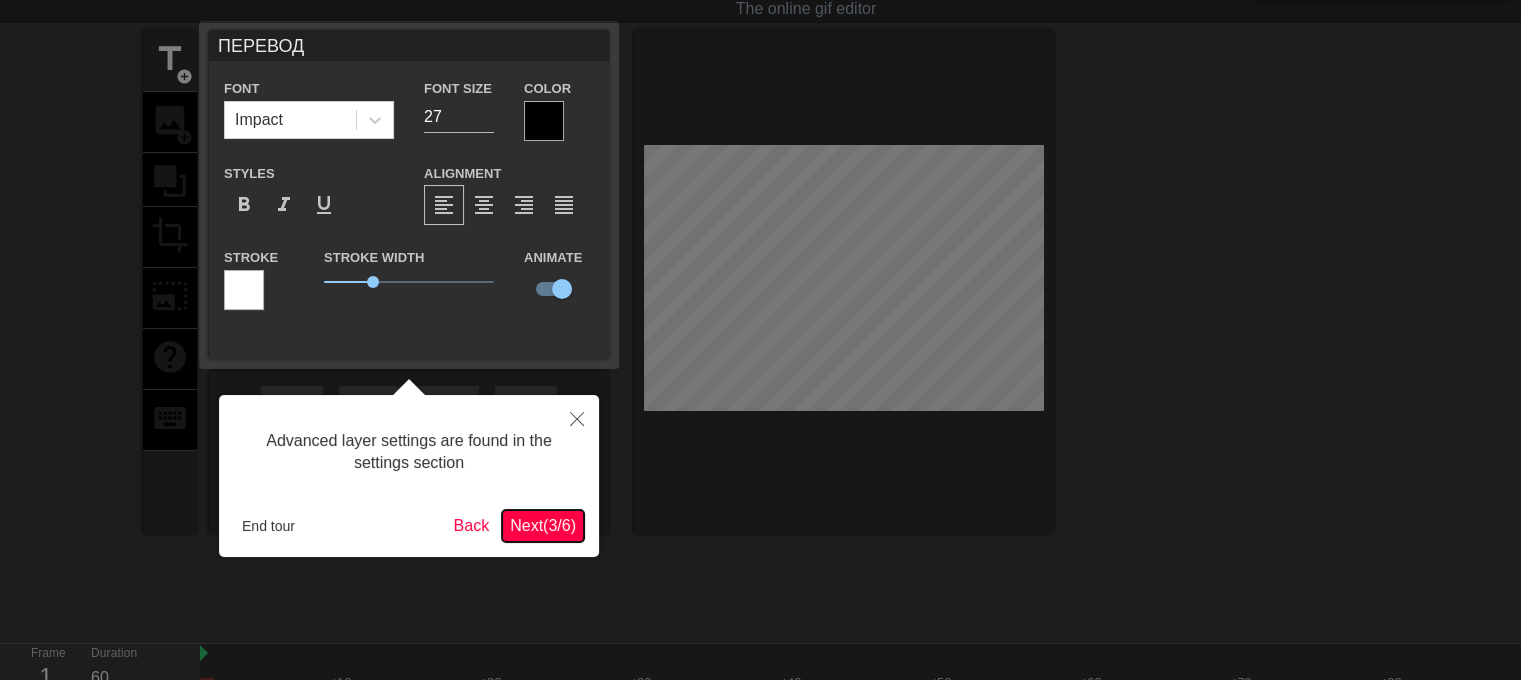 click on "Next  ( 3 / 6 )" at bounding box center (543, 525) 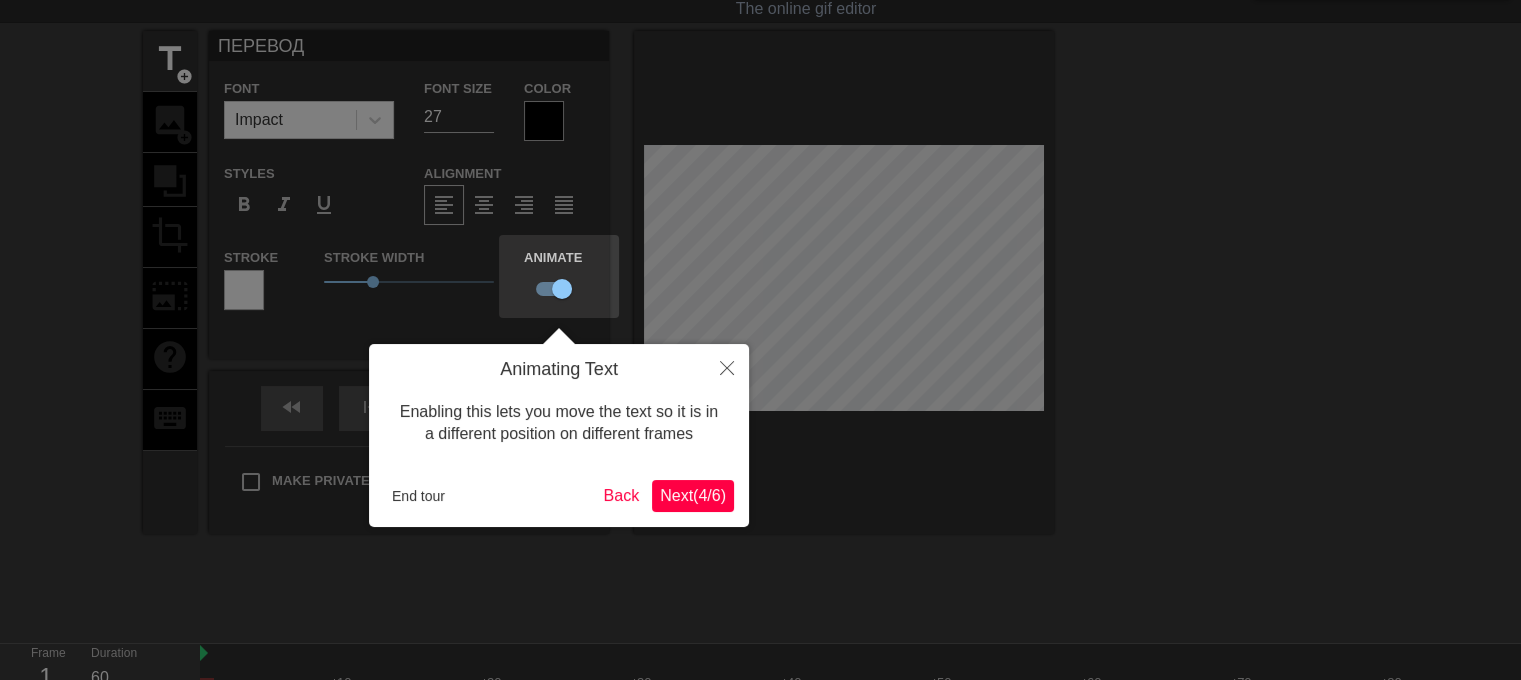 scroll, scrollTop: 0, scrollLeft: 0, axis: both 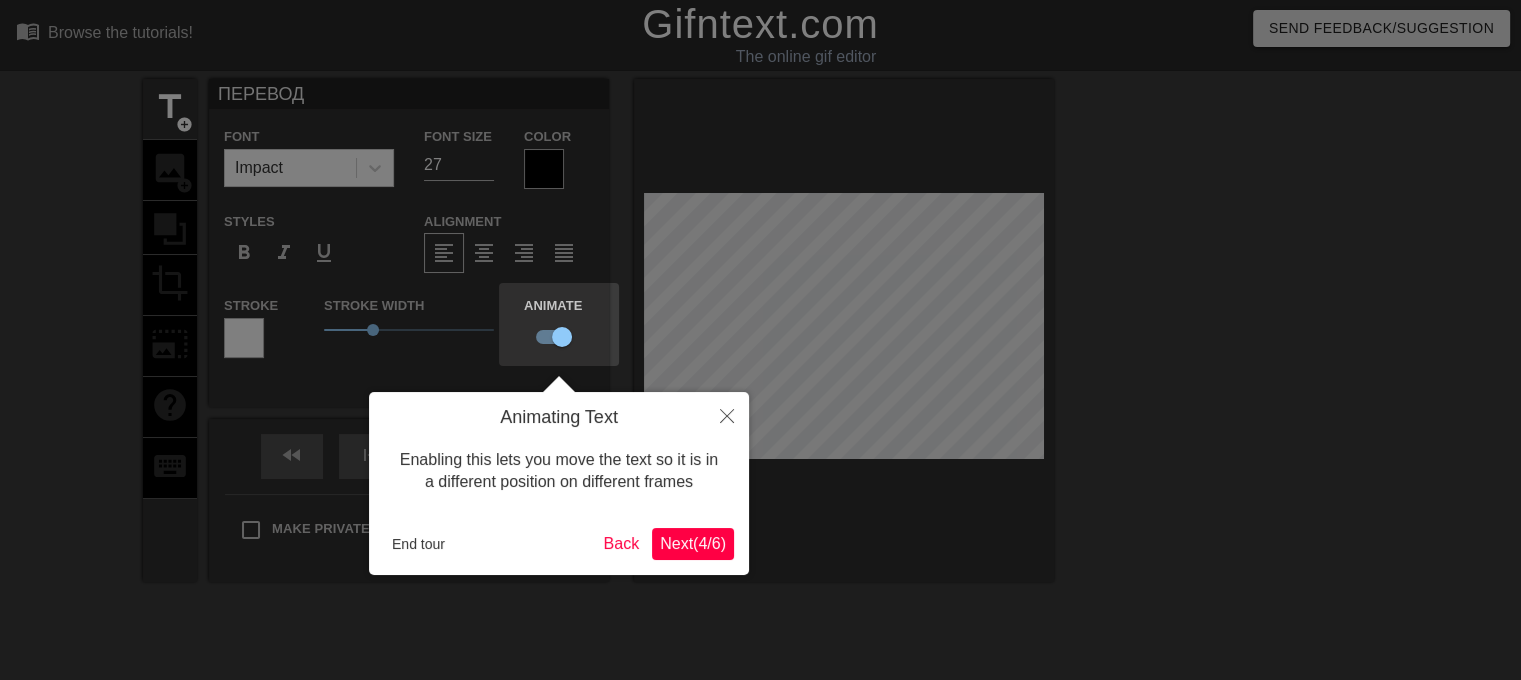 click on "Next  ( 4 / 6 )" at bounding box center (693, 543) 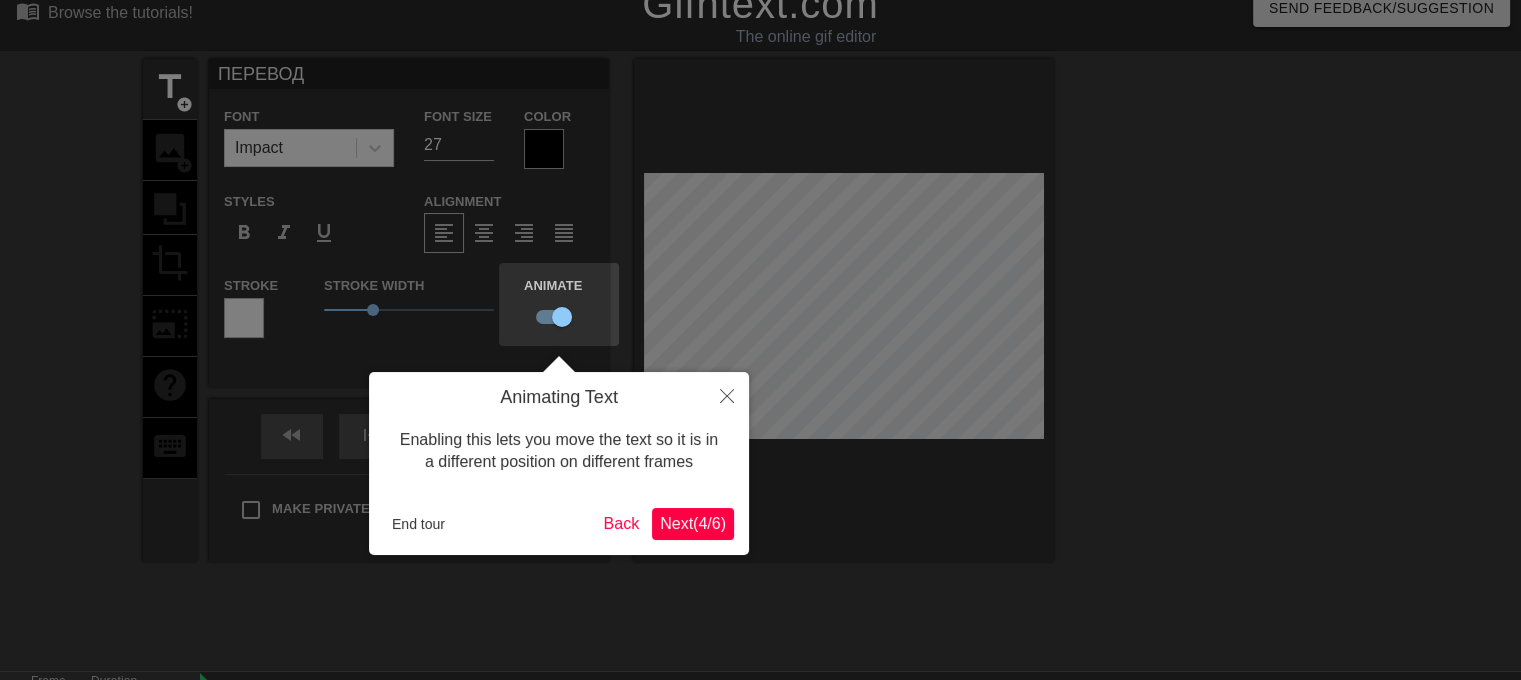 scroll, scrollTop: 135, scrollLeft: 0, axis: vertical 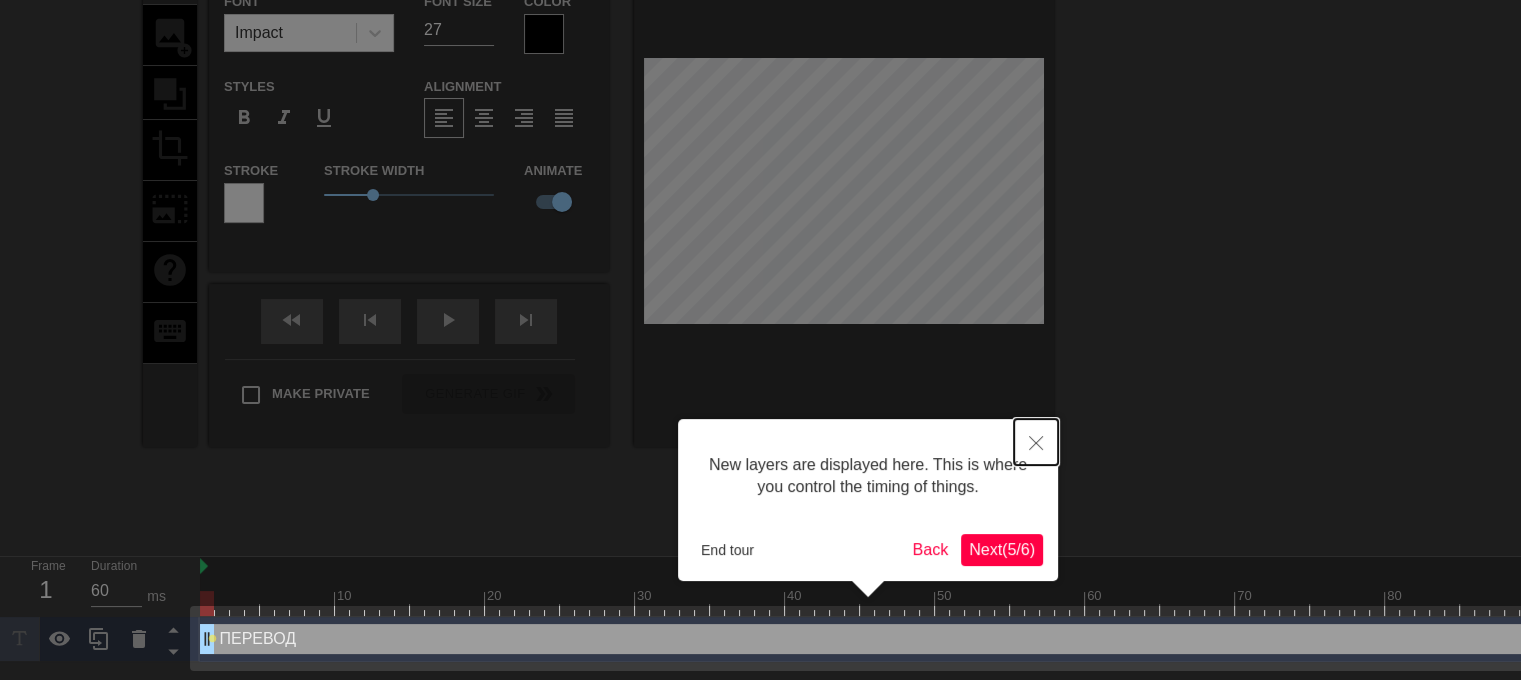 click 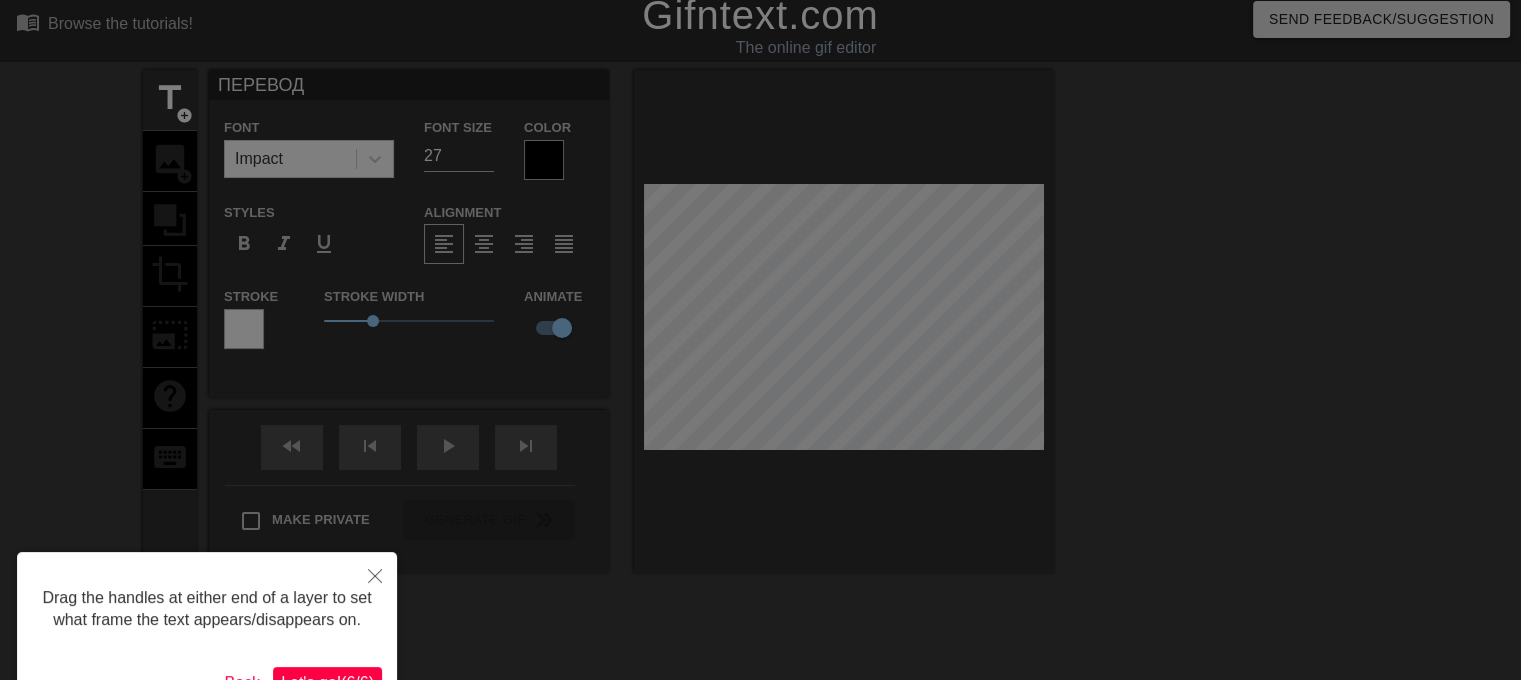 scroll, scrollTop: 0, scrollLeft: 0, axis: both 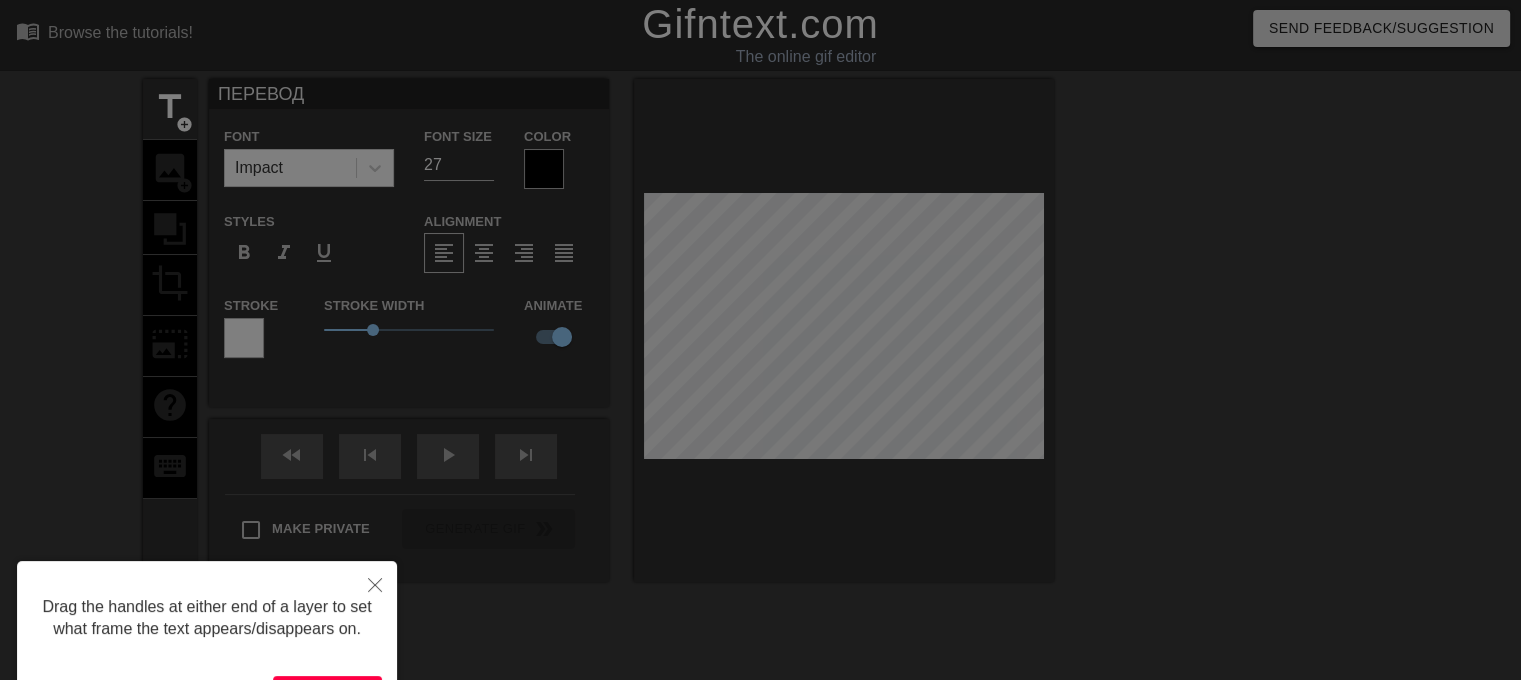 drag, startPoint x: 840, startPoint y: 321, endPoint x: 686, endPoint y: 240, distance: 174.00287 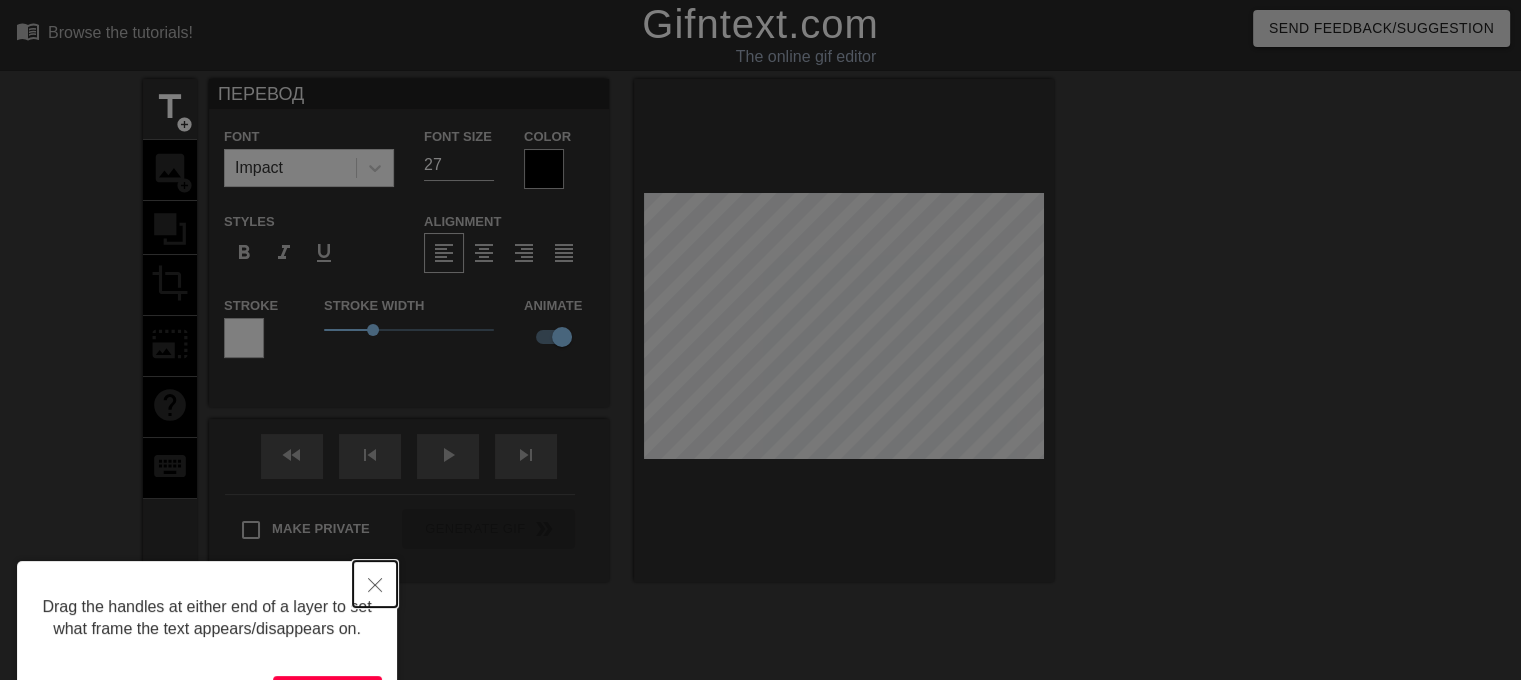 click 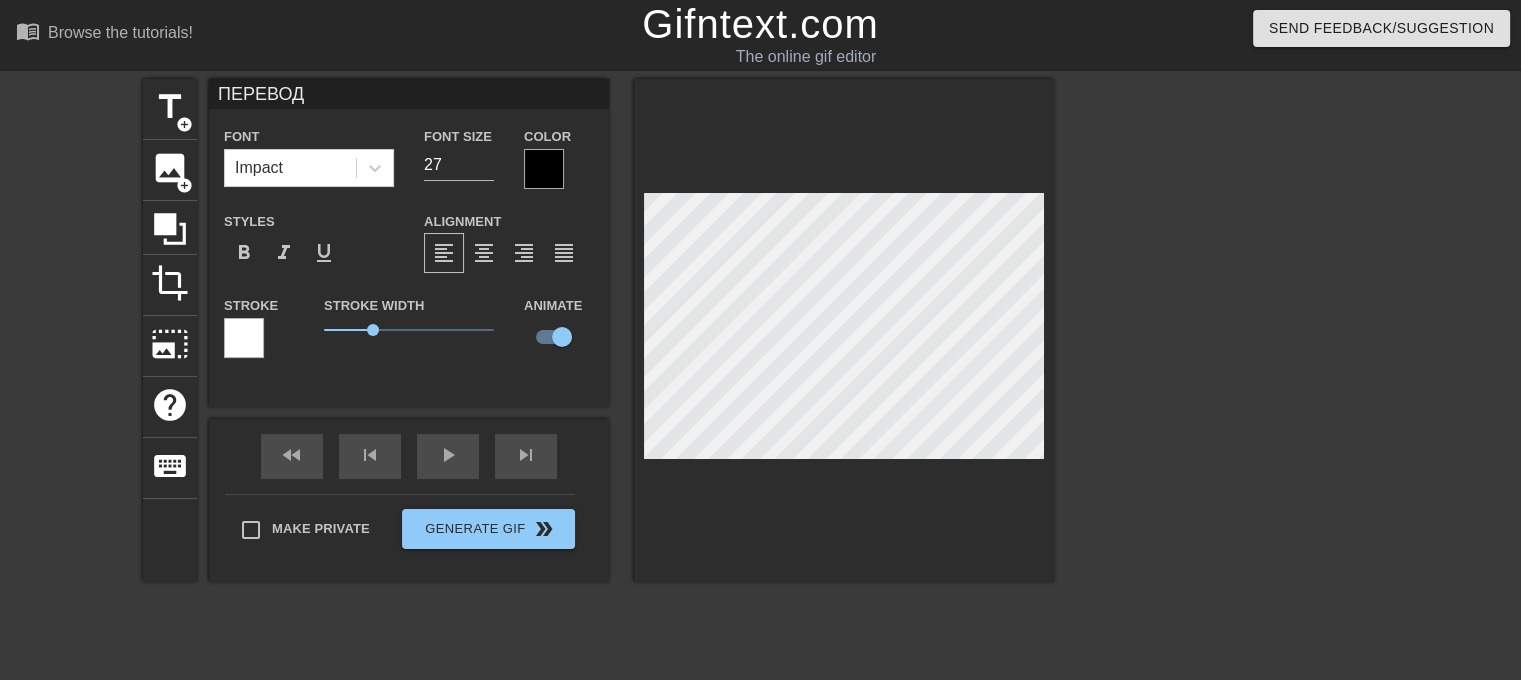 scroll, scrollTop: 2, scrollLeft: 4, axis: both 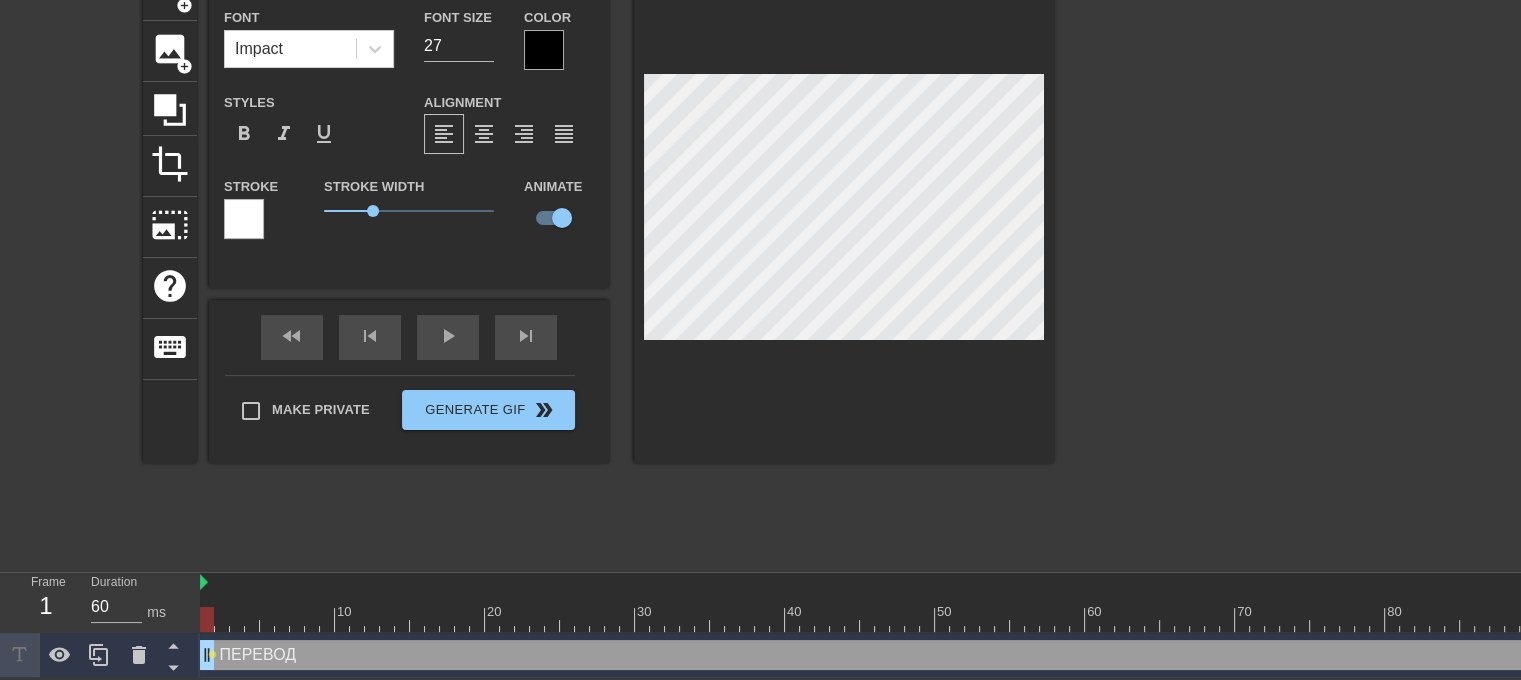 drag, startPoint x: 271, startPoint y: 656, endPoint x: 266, endPoint y: 583, distance: 73.171036 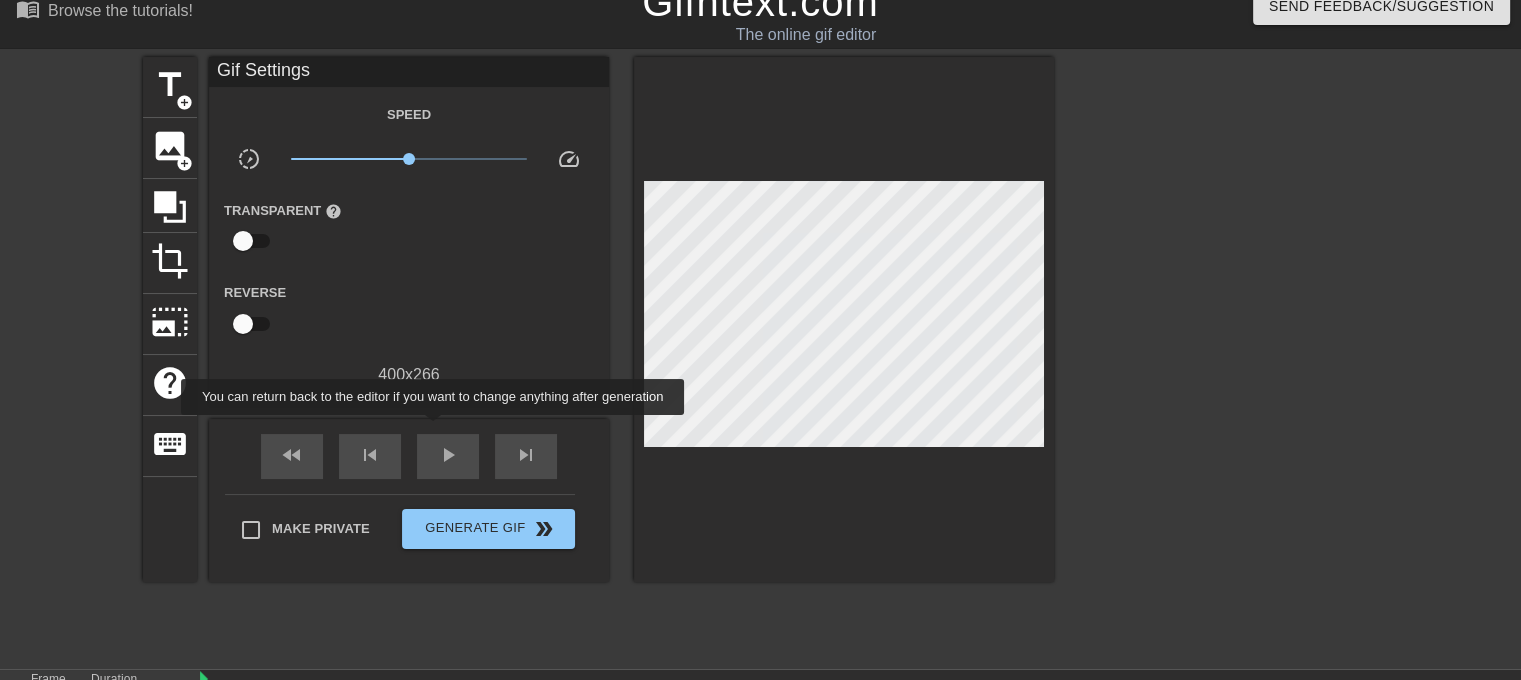 scroll, scrollTop: 20, scrollLeft: 0, axis: vertical 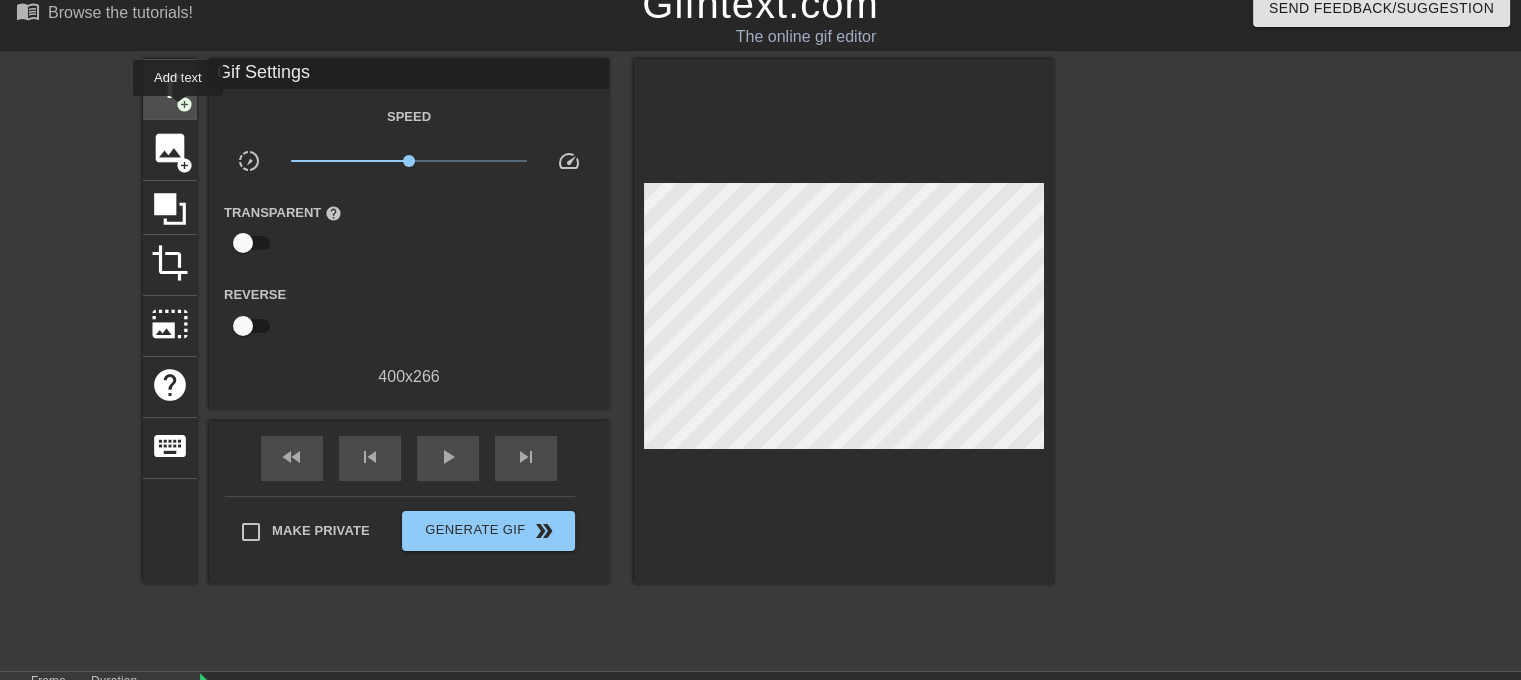 click on "add_circle" at bounding box center [184, 104] 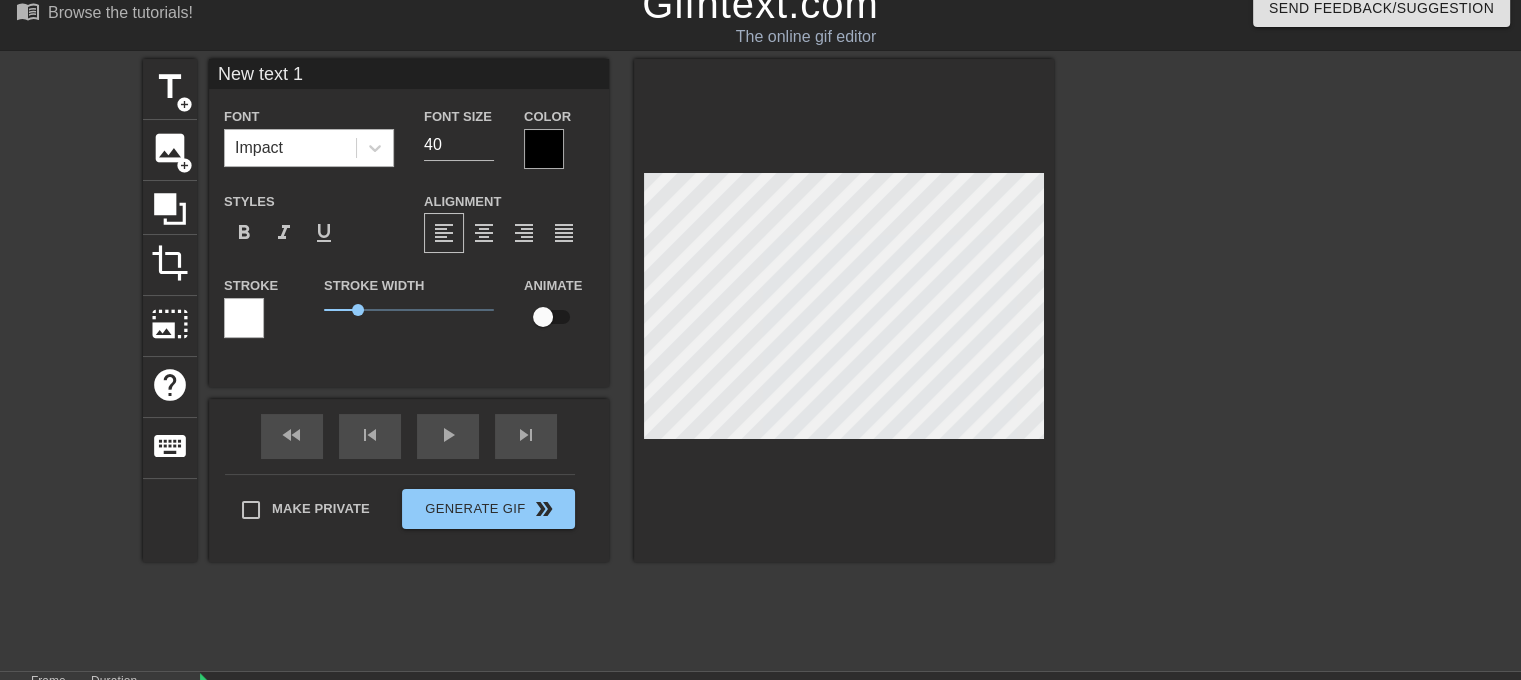 click on "Impact" at bounding box center (290, 148) 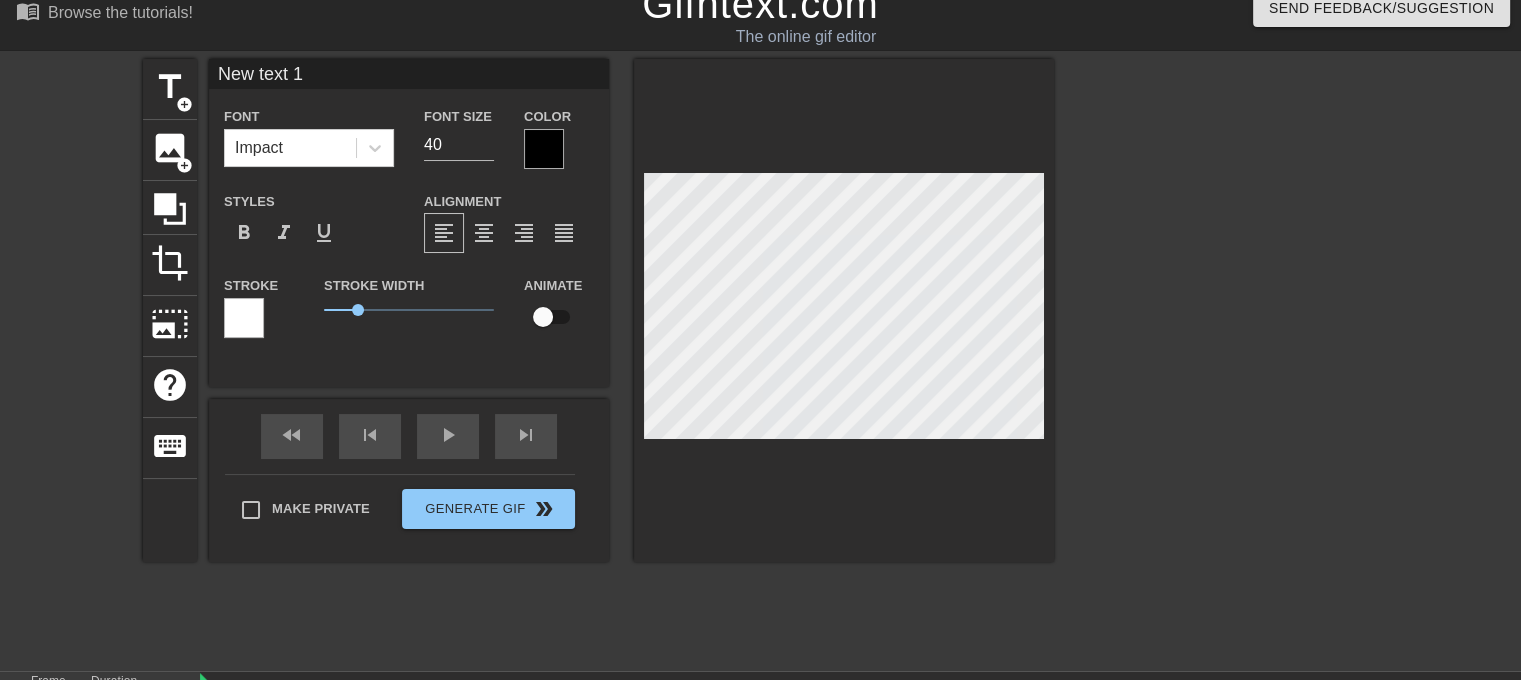 scroll, scrollTop: 2, scrollLeft: 2, axis: both 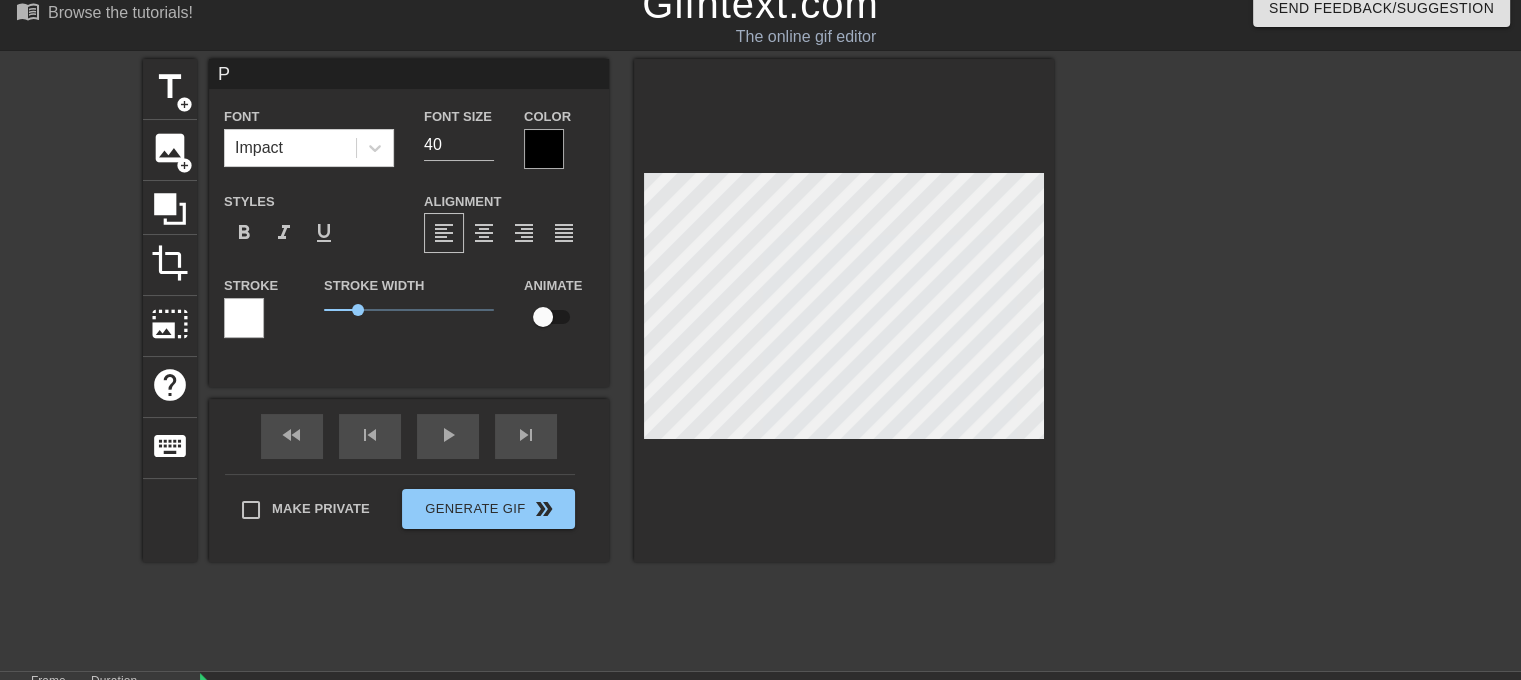 type on "РЕ" 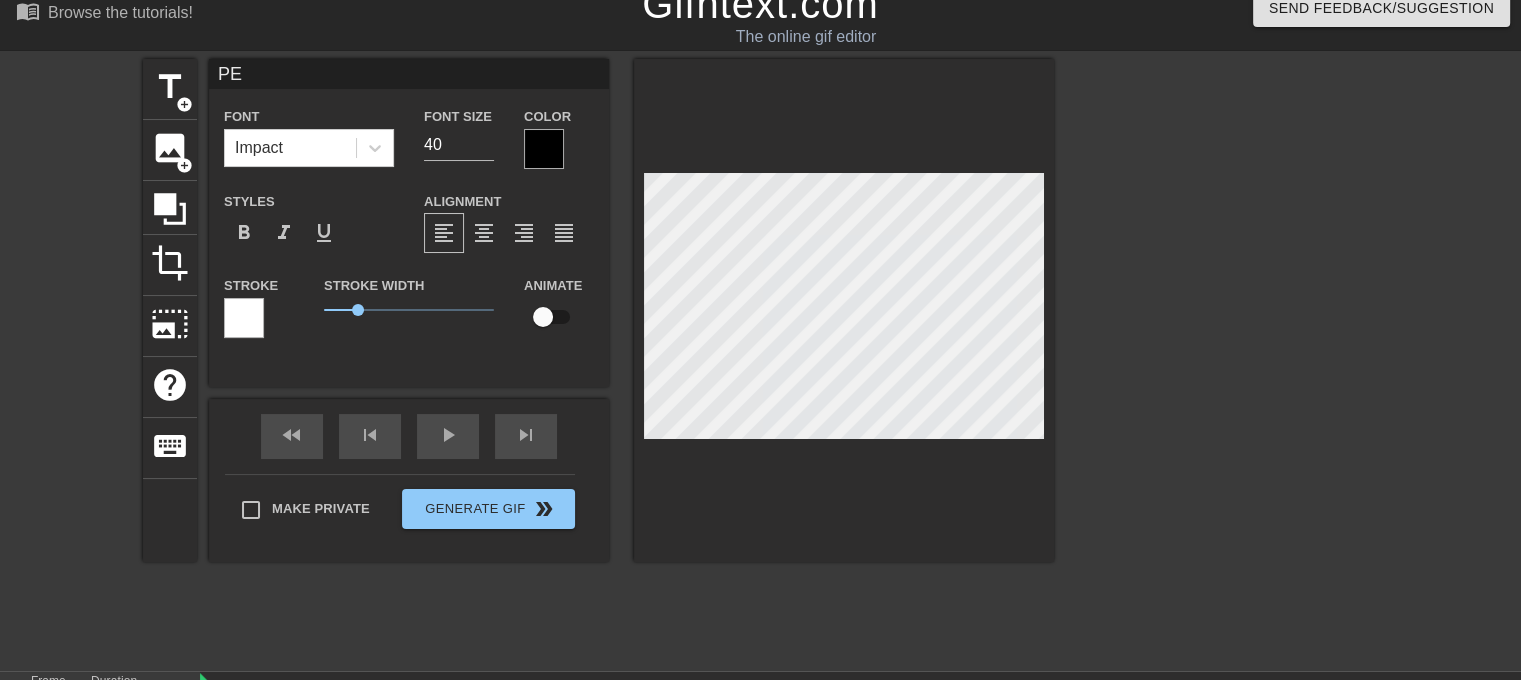 type on "РЕД" 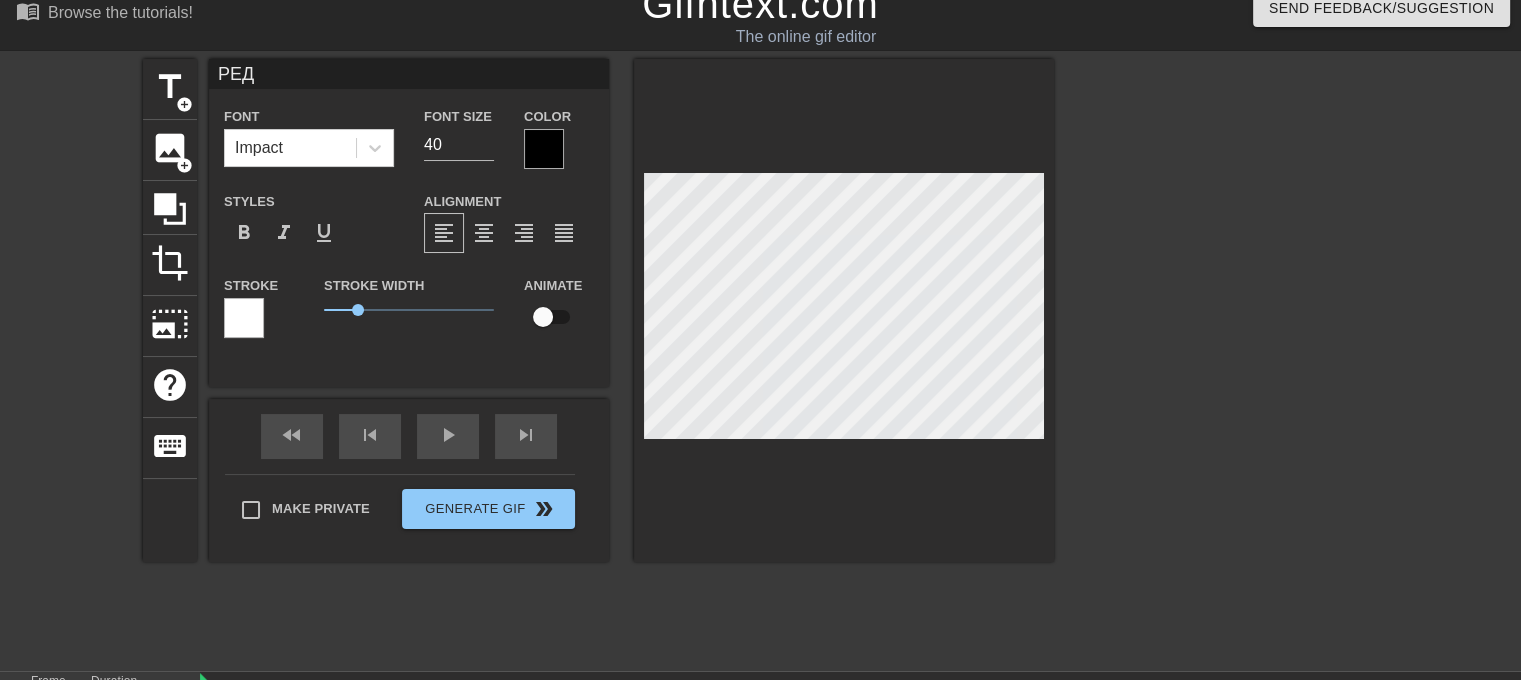 type on "РЕДА" 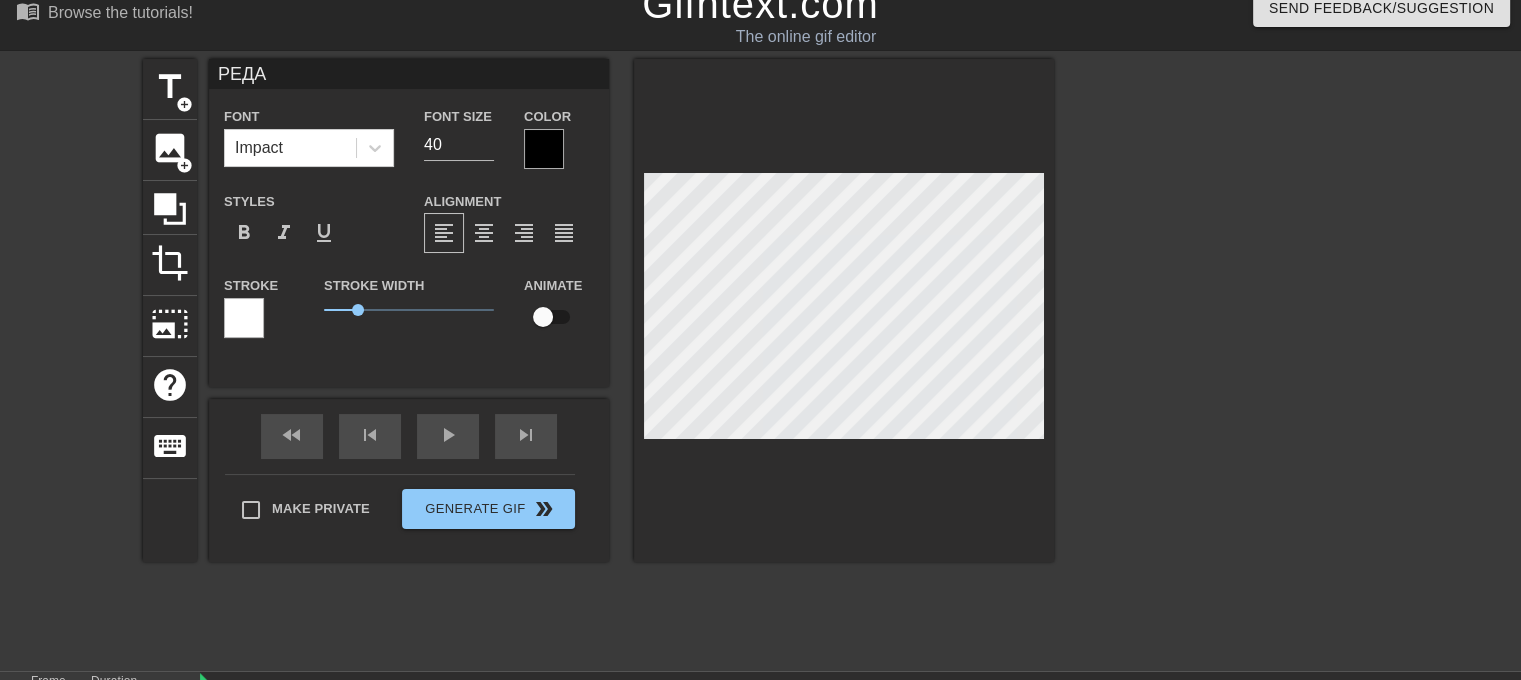 type on "РЕДАК" 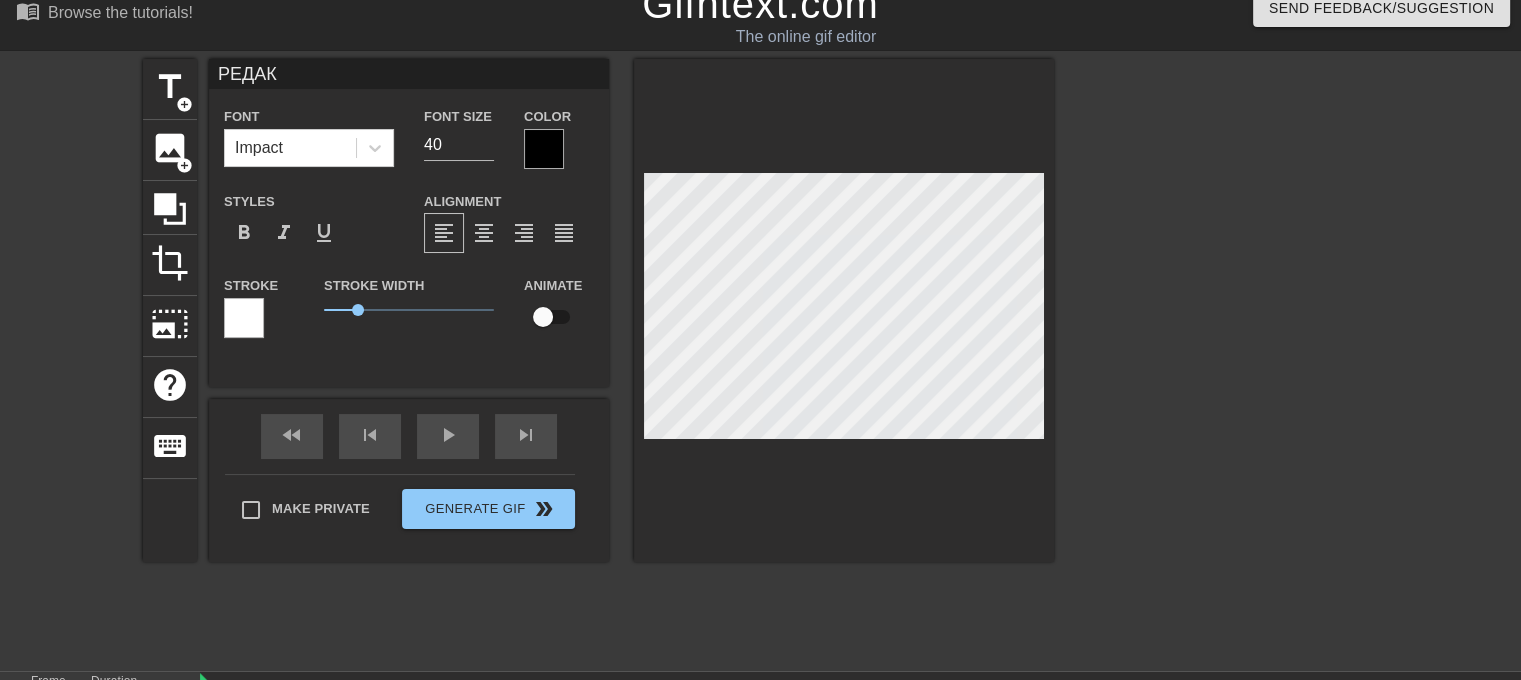 type on "РЕДАКТ" 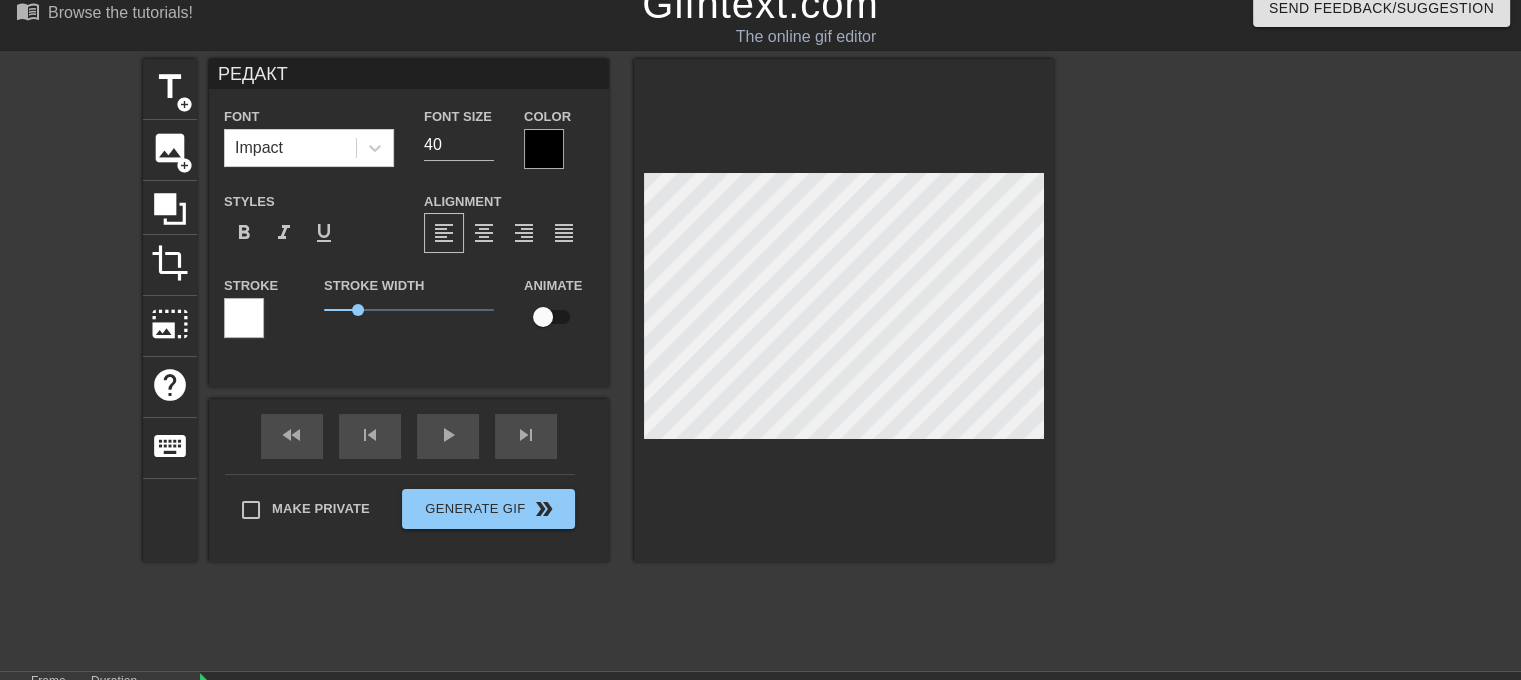 type on "РЕДАКТО" 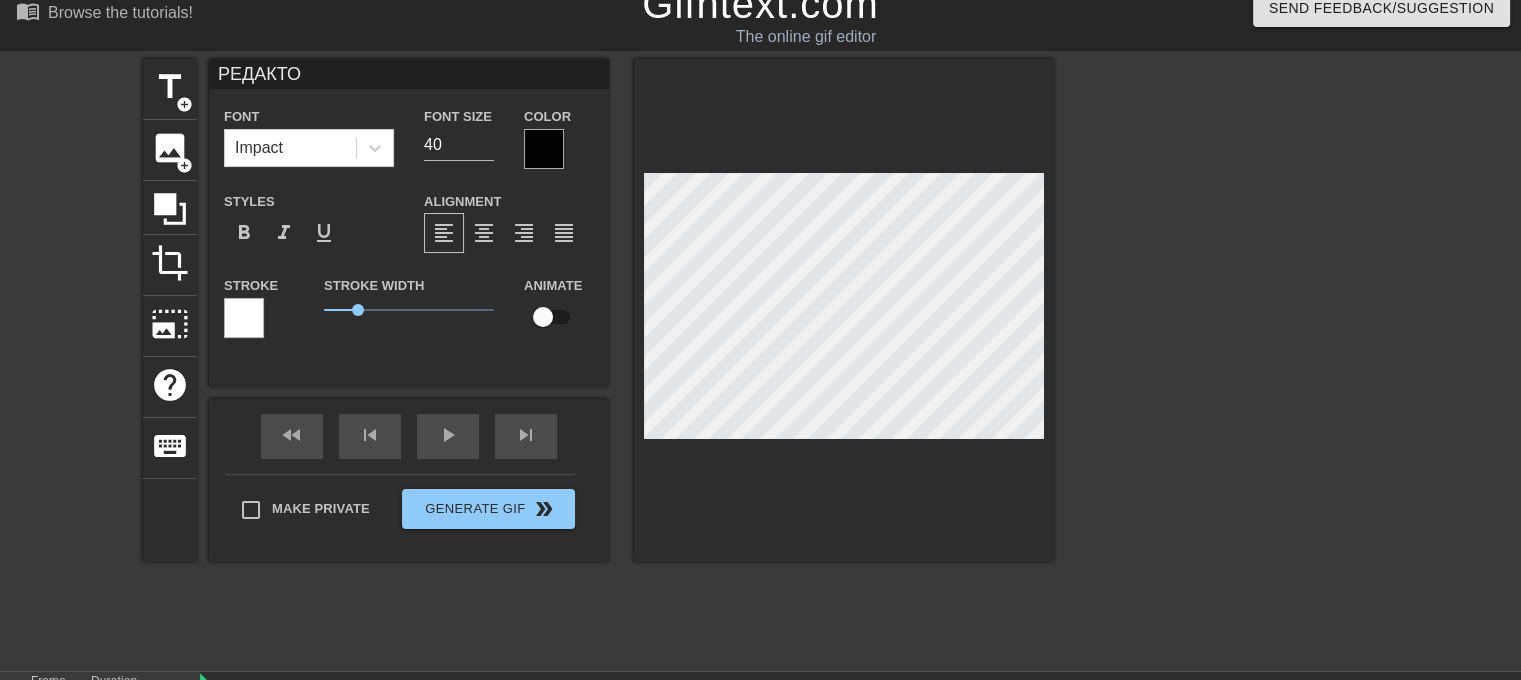scroll, scrollTop: 2, scrollLeft: 4, axis: both 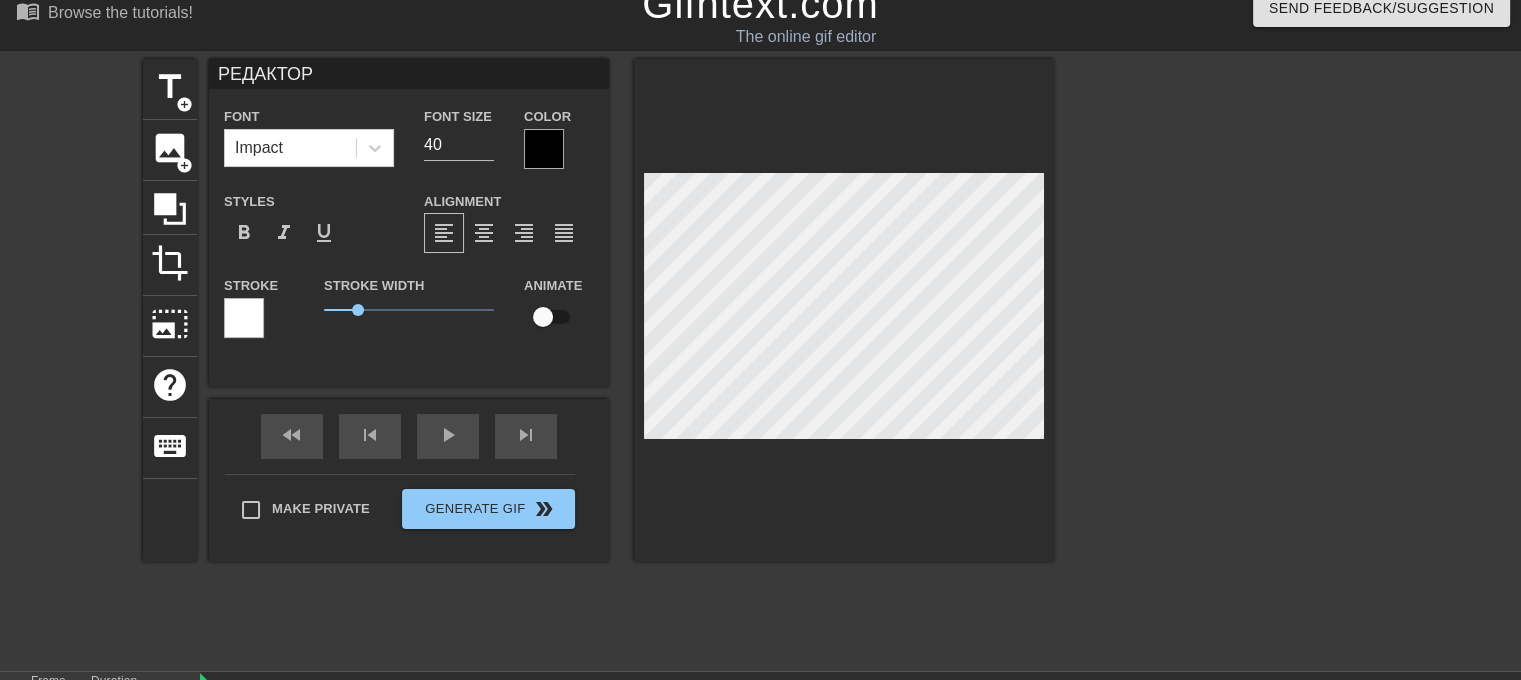 type on "РЕДАКТОР" 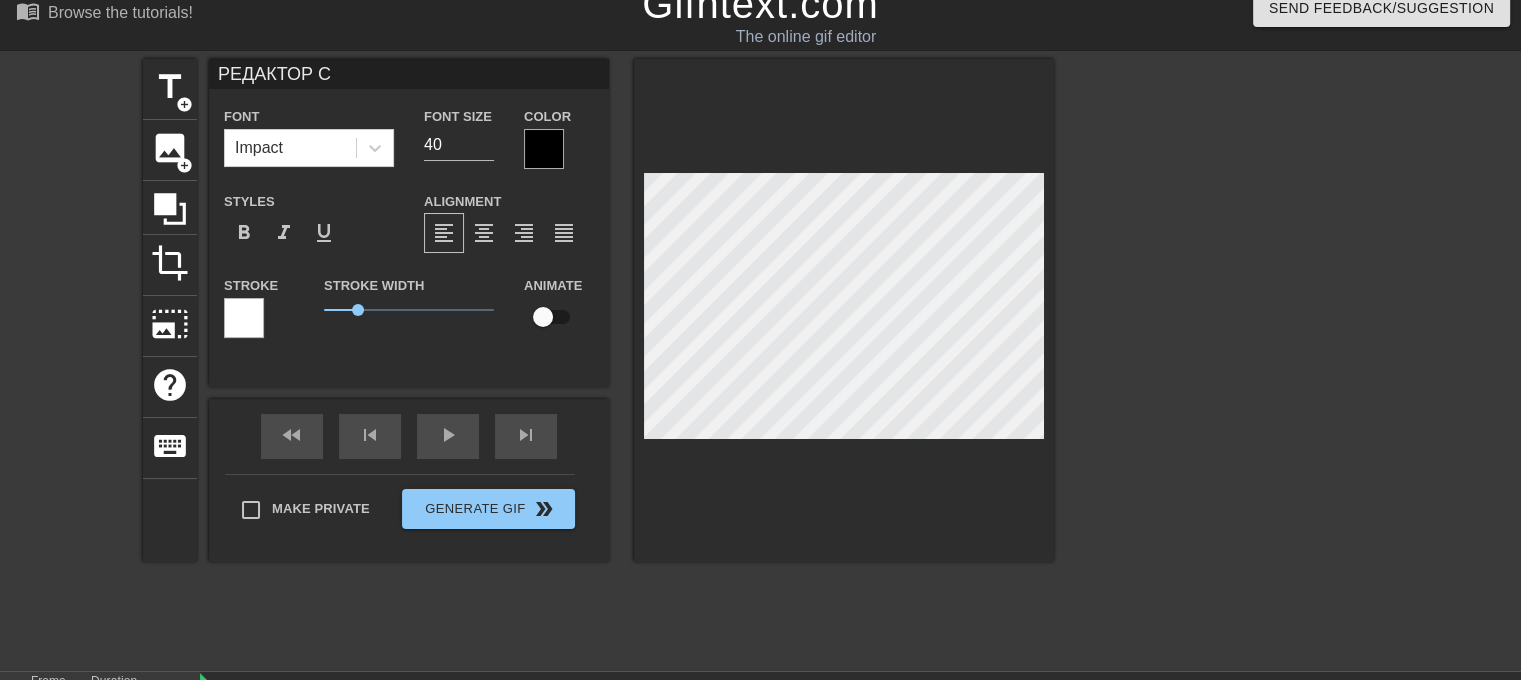 type on "РЕДАКТОР С" 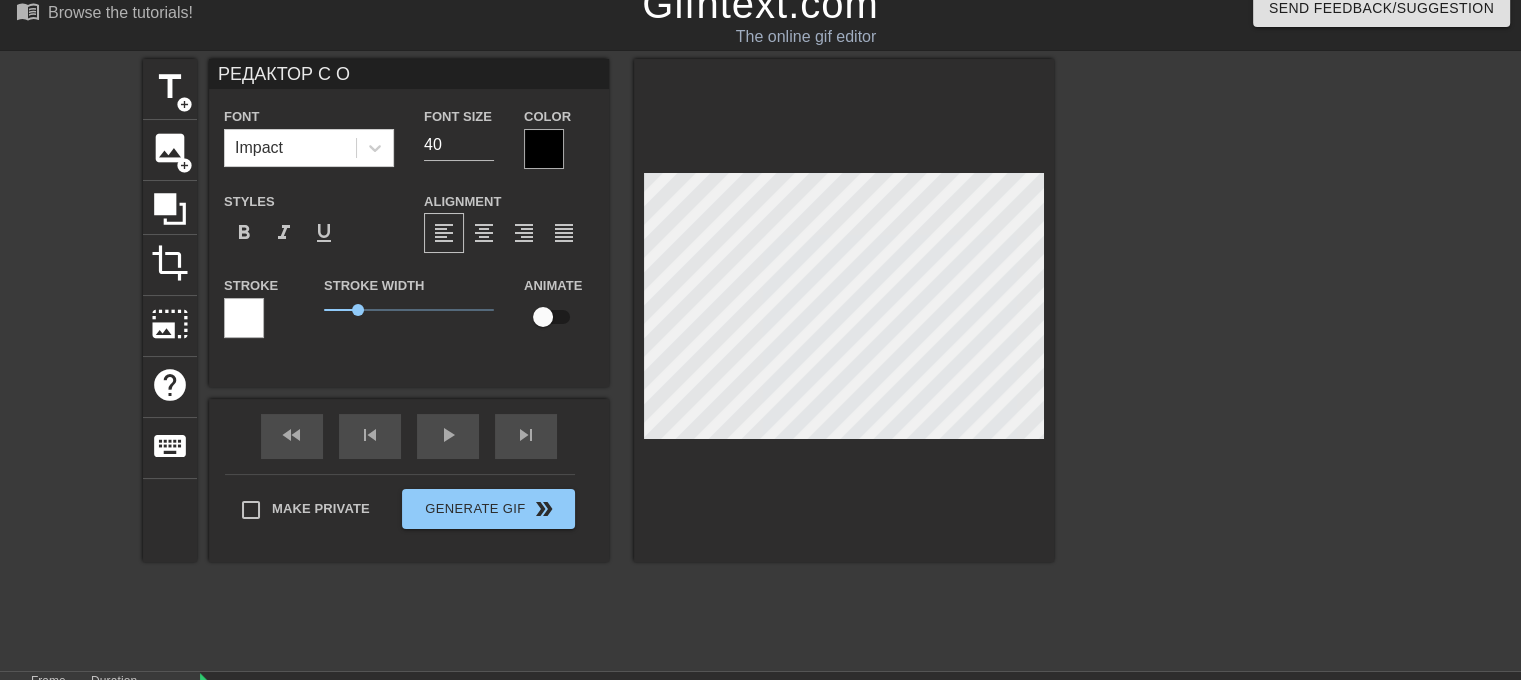 type on "РЕДАКТОР С ОТ" 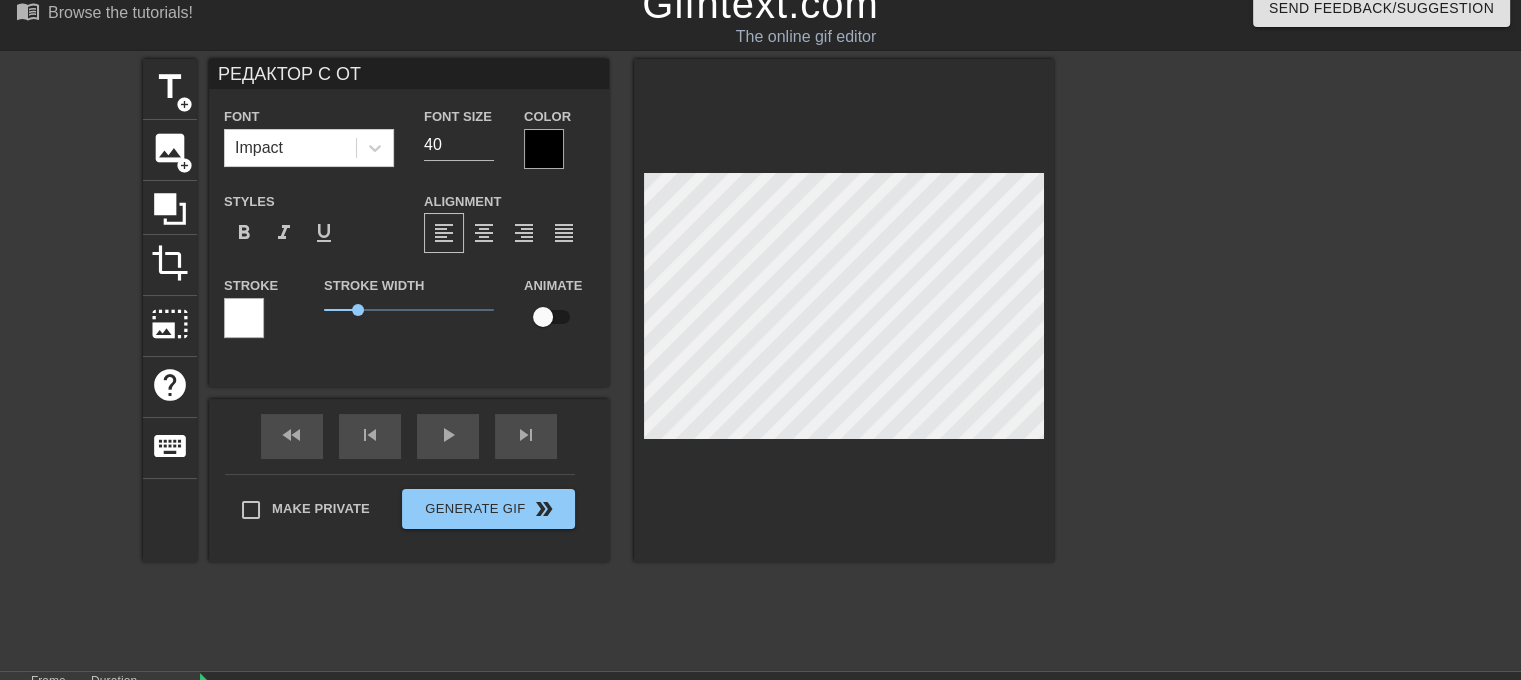 type on "РЕДАКТОР С ОТЧ" 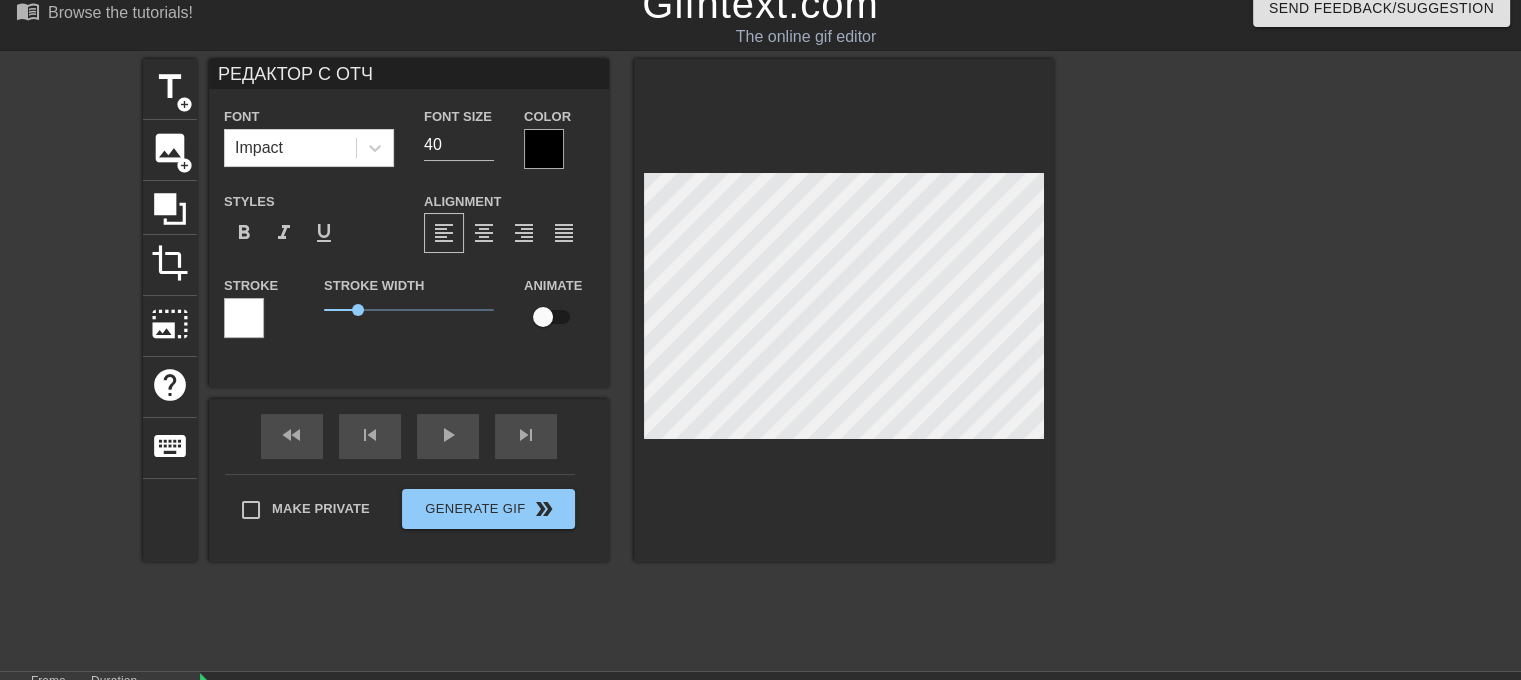 type on "РЕДАКТОР С ОТЧЁ" 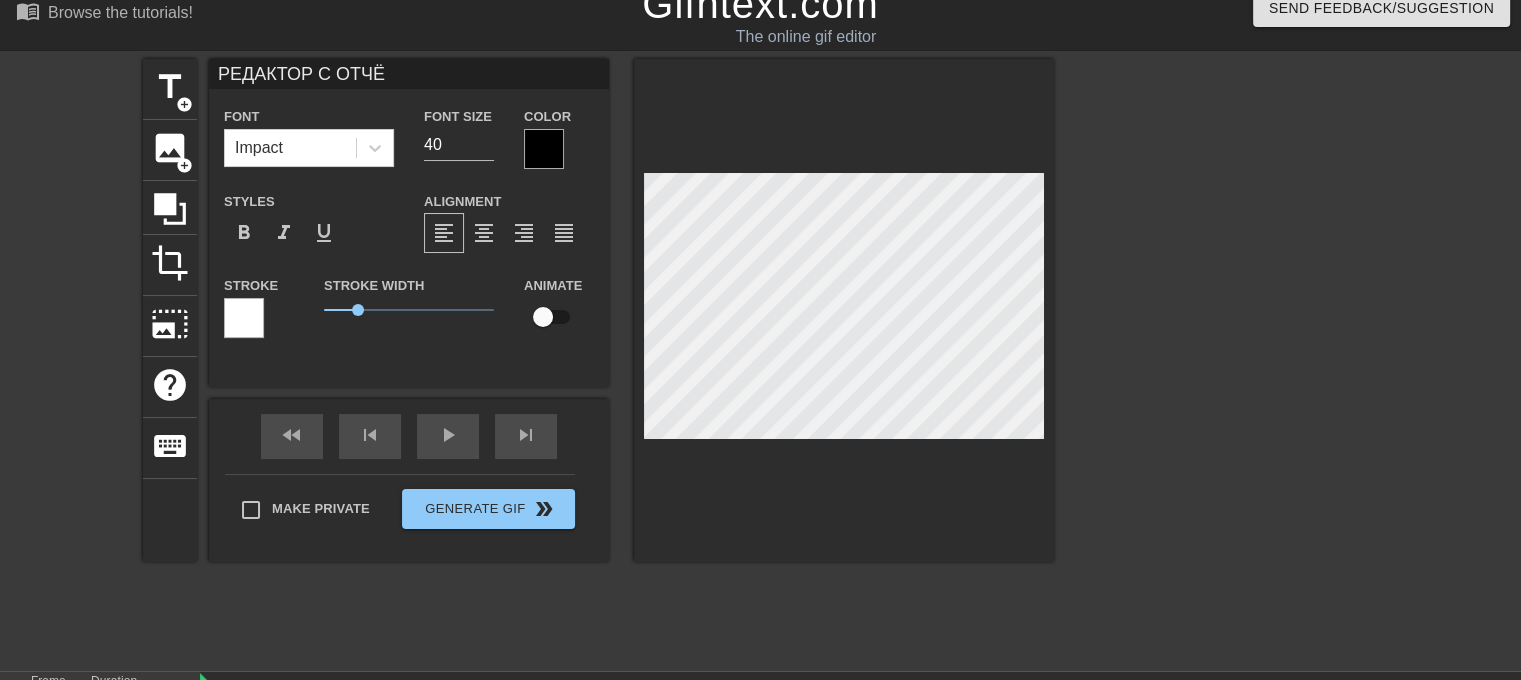 type on "РЕДАКТОР С ОТЧЁТ" 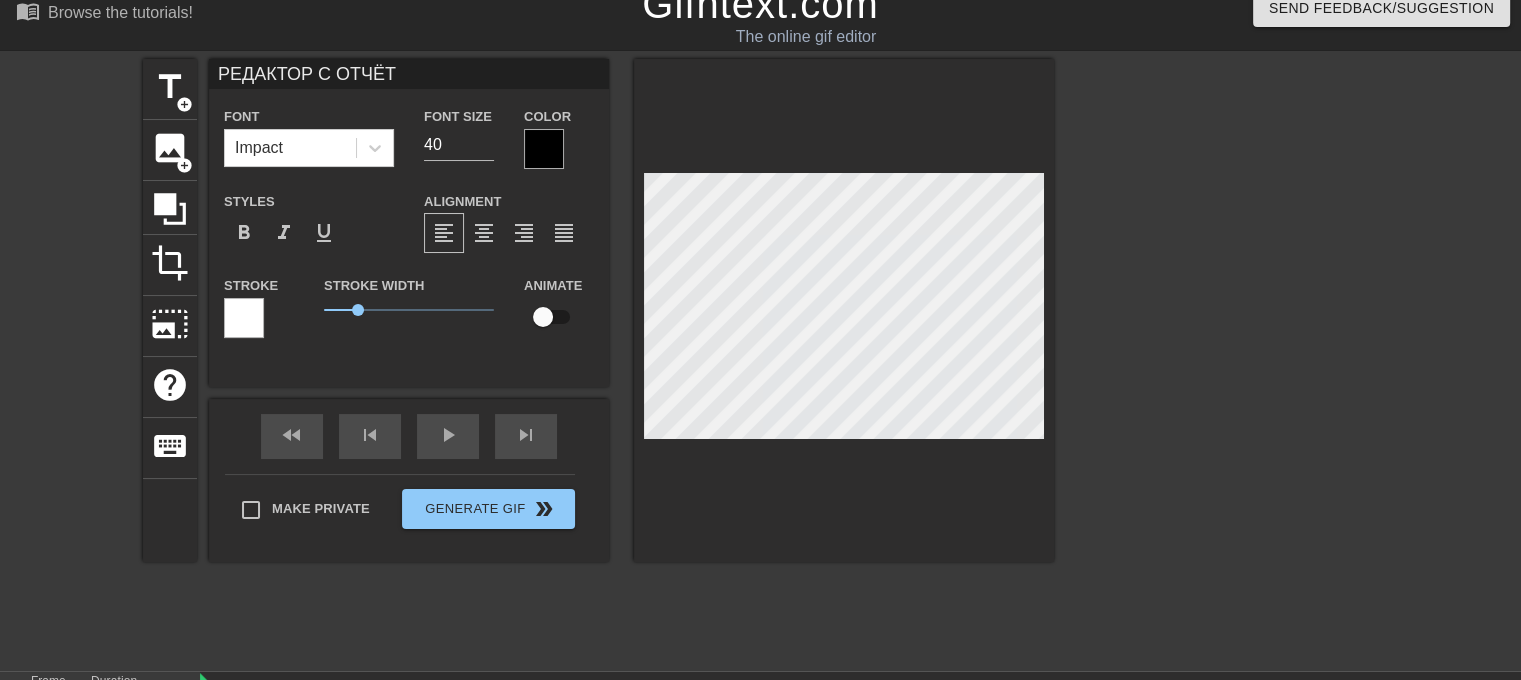 type on "РЕДАКТОР С ОТЧЁТО" 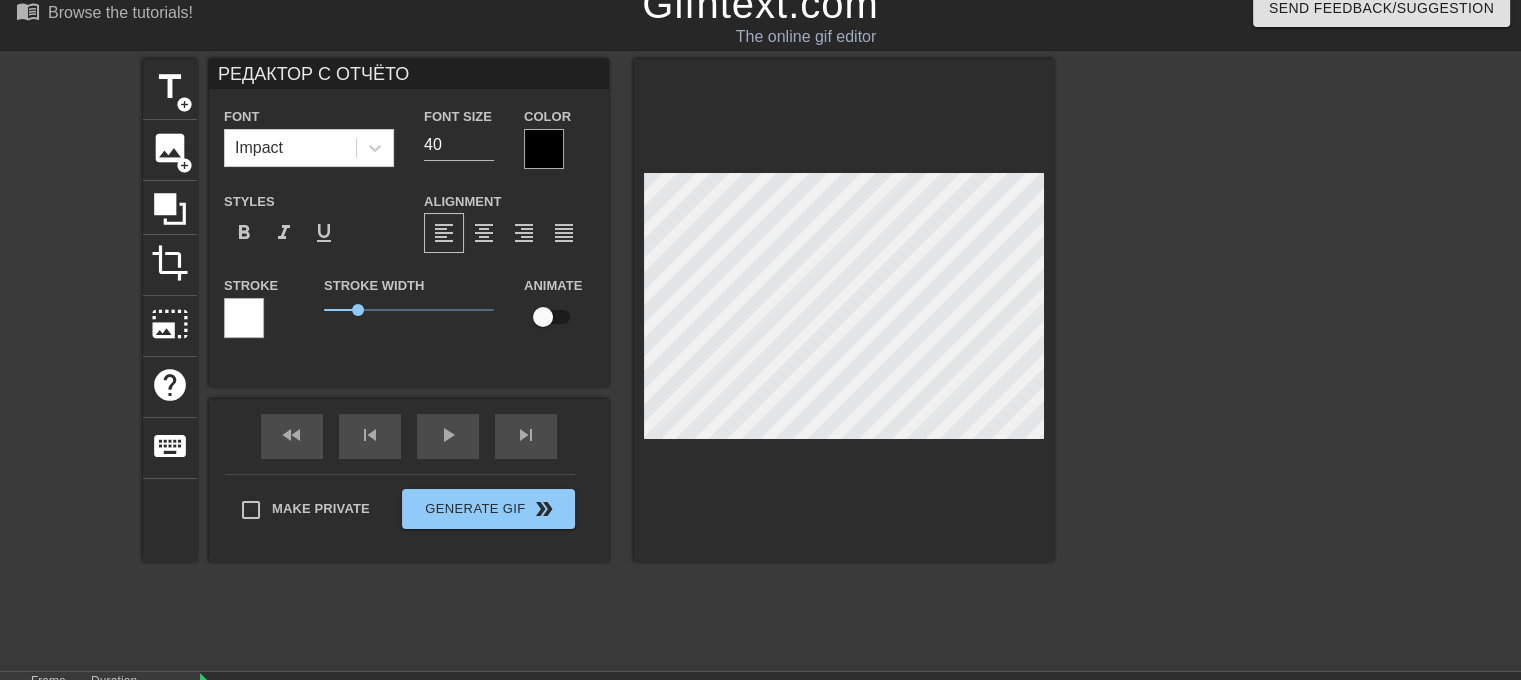 type on "РЕДАКТОР С ОТЧЁТОМ" 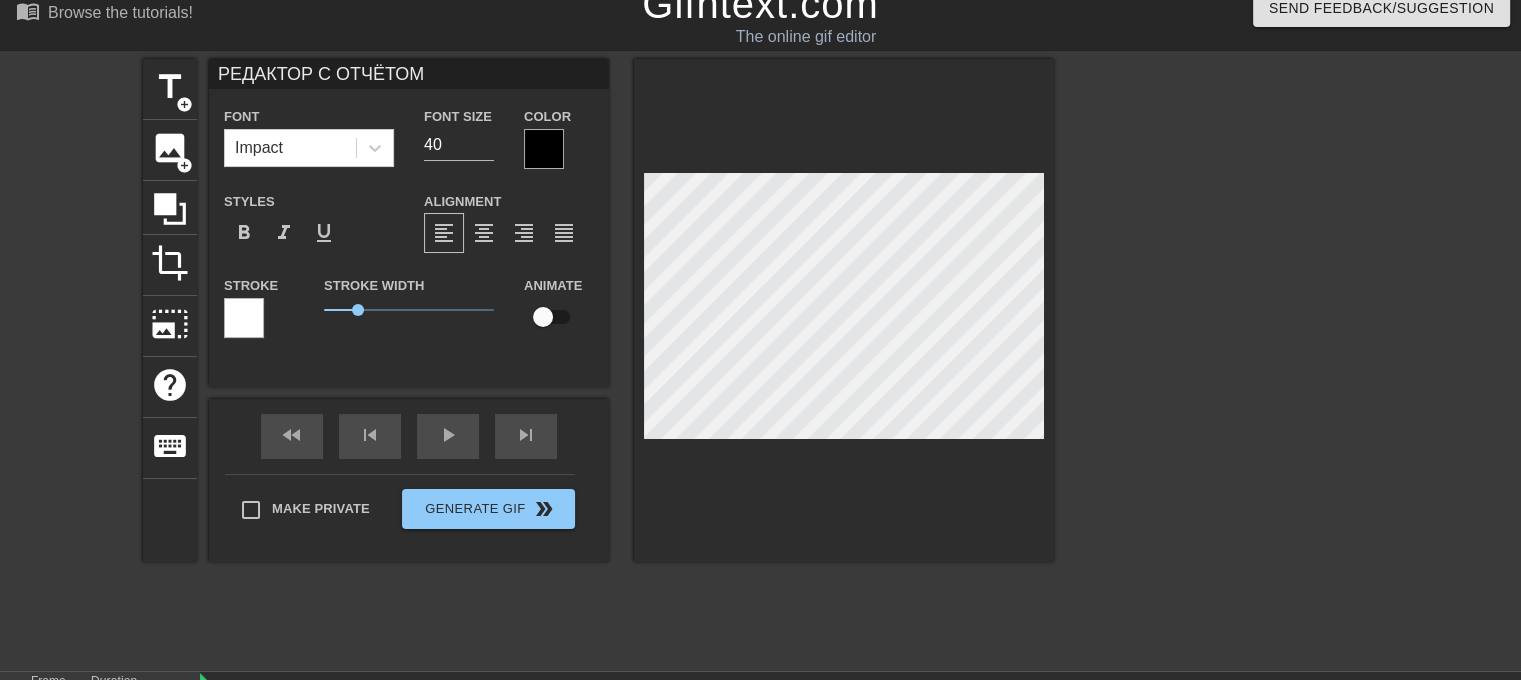scroll, scrollTop: 2, scrollLeft: 11, axis: both 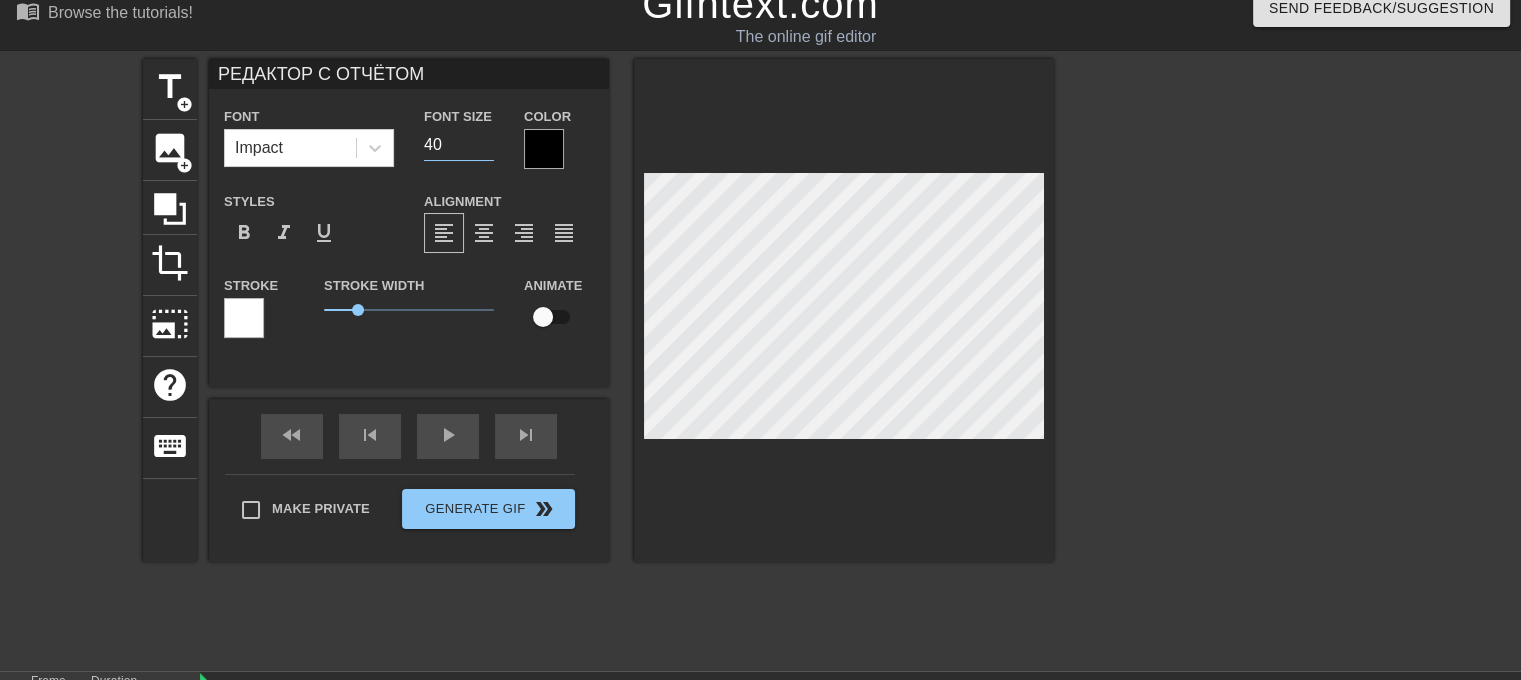 drag, startPoint x: 445, startPoint y: 142, endPoint x: 424, endPoint y: 143, distance: 21.023796 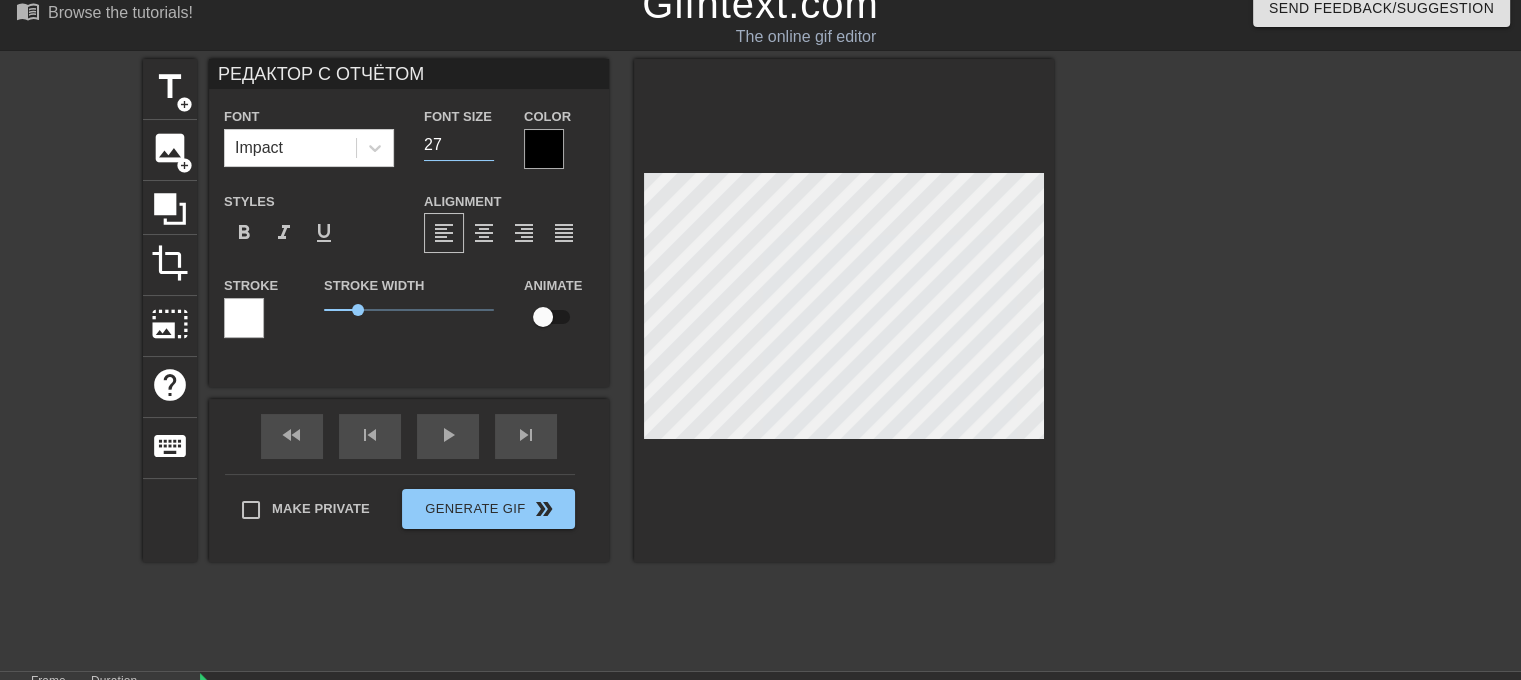type on "27" 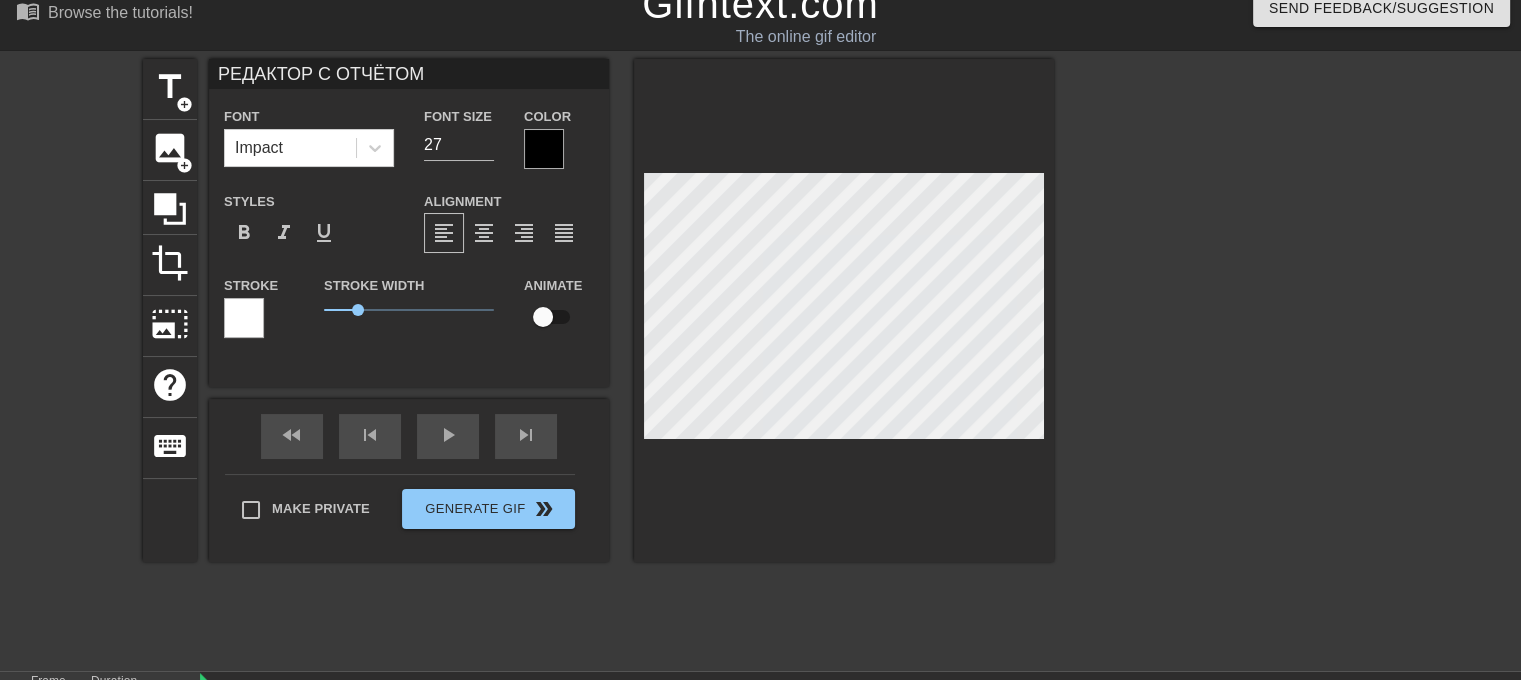 scroll, scrollTop: 2, scrollLeft: 7, axis: both 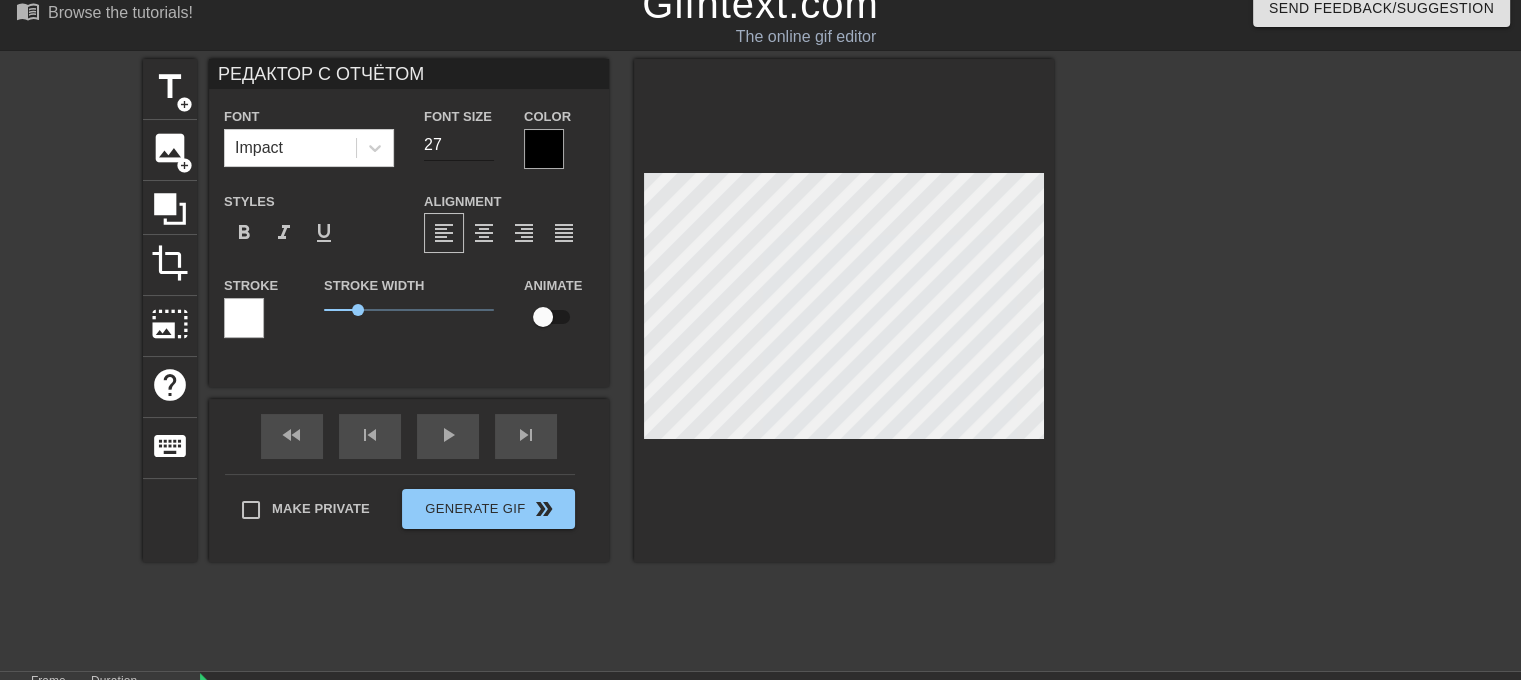 type on "РЕДАКТОР С ОТЧЁТОМ" 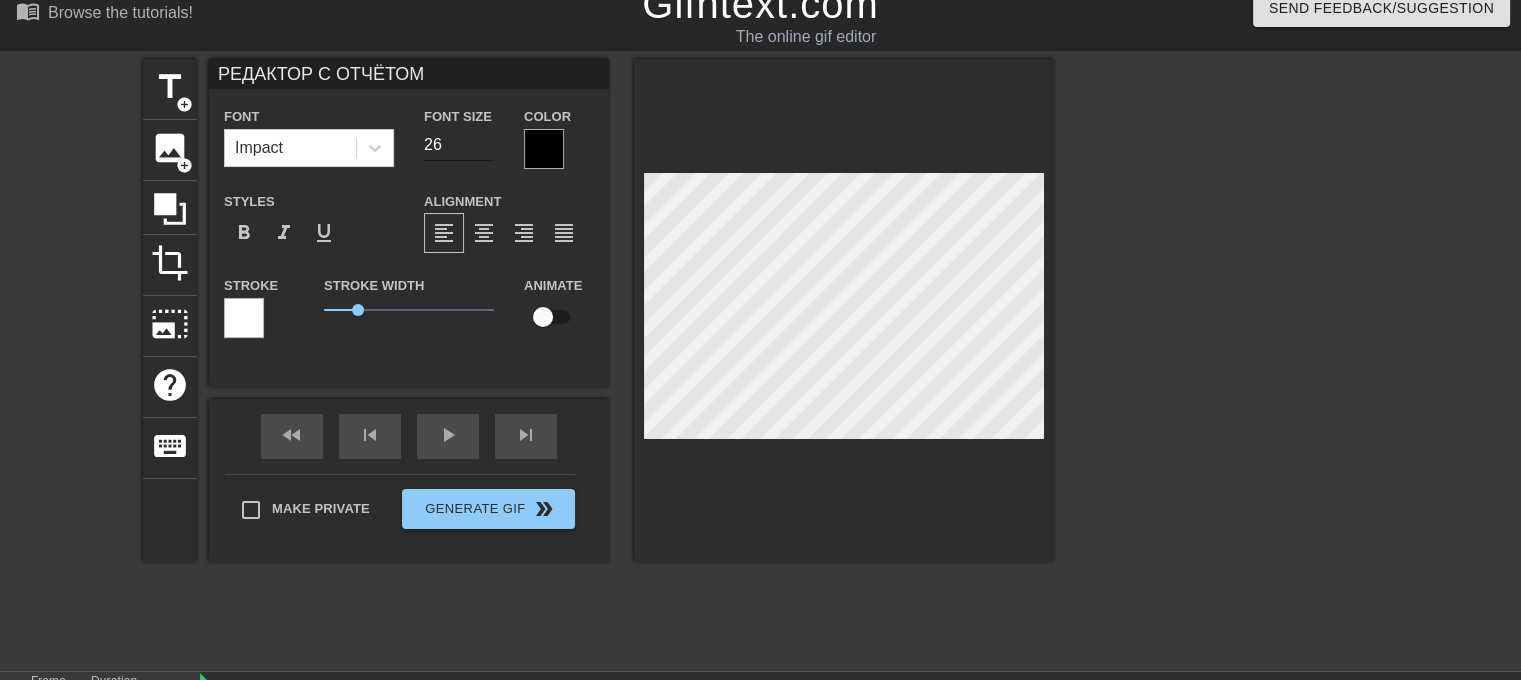 type on "26" 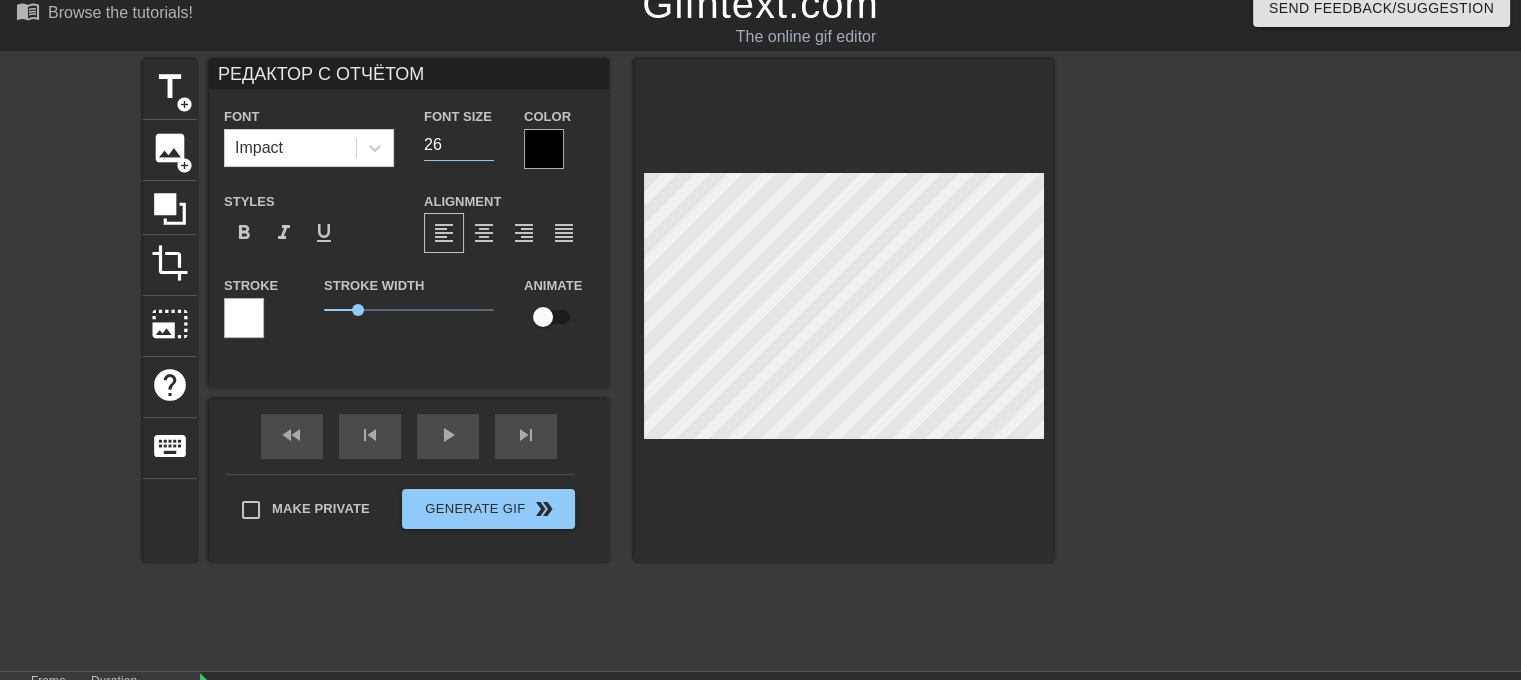 type on "РЕДАКТОР С ОТЧЁТОМ" 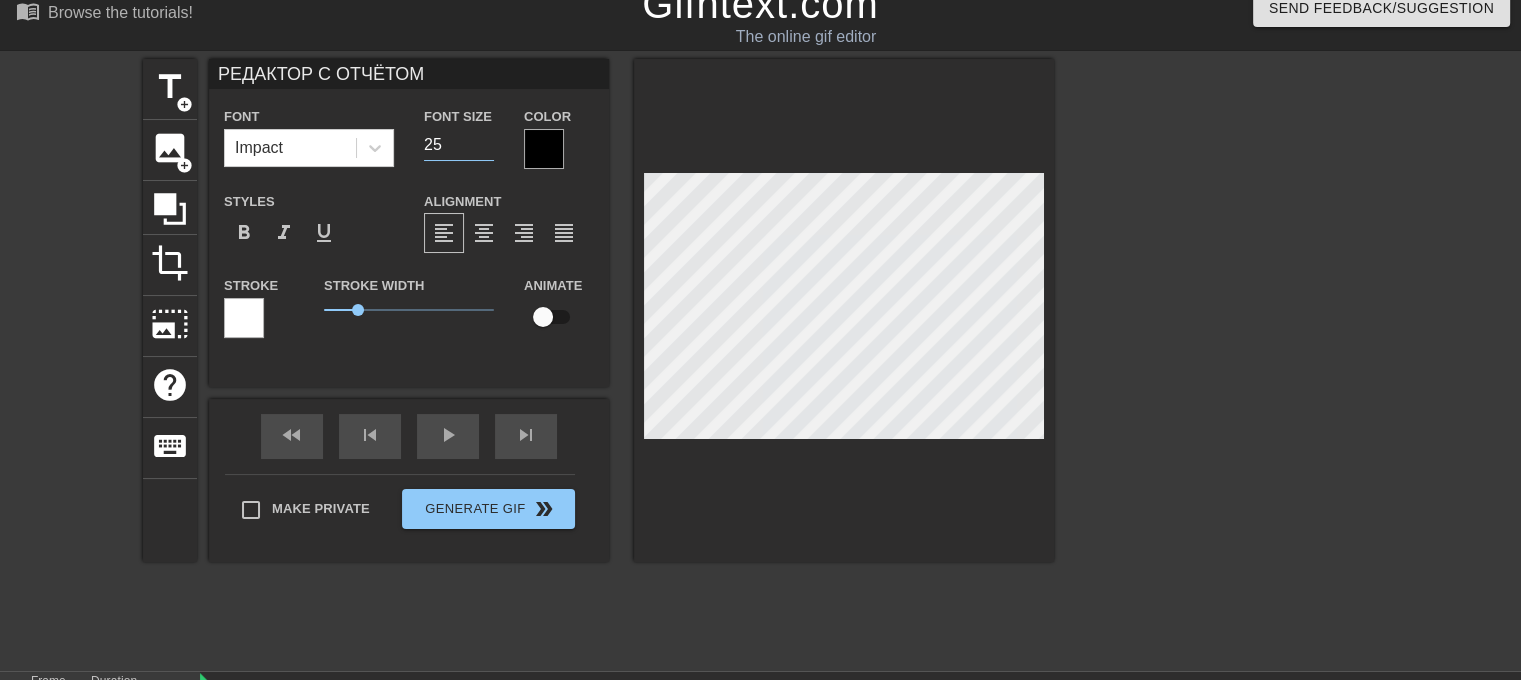 type on "25" 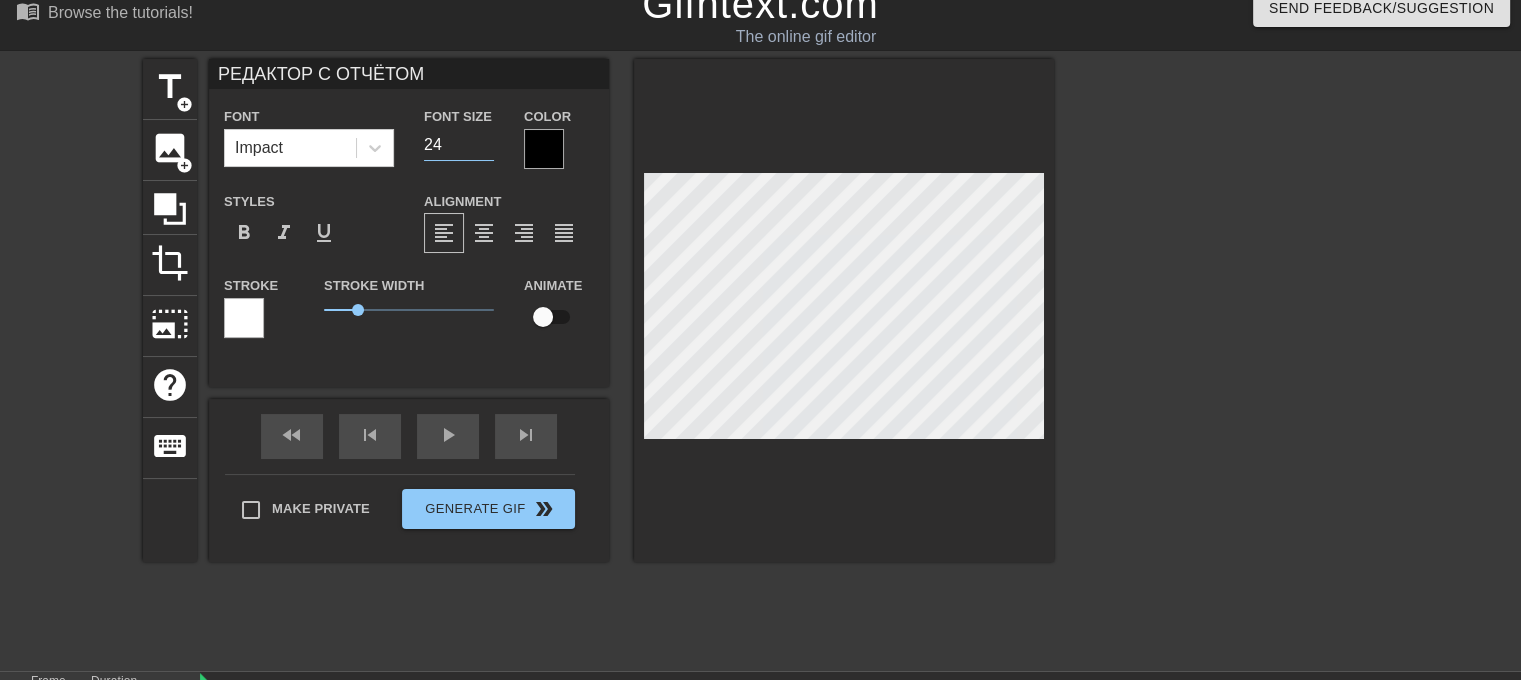 type on "24" 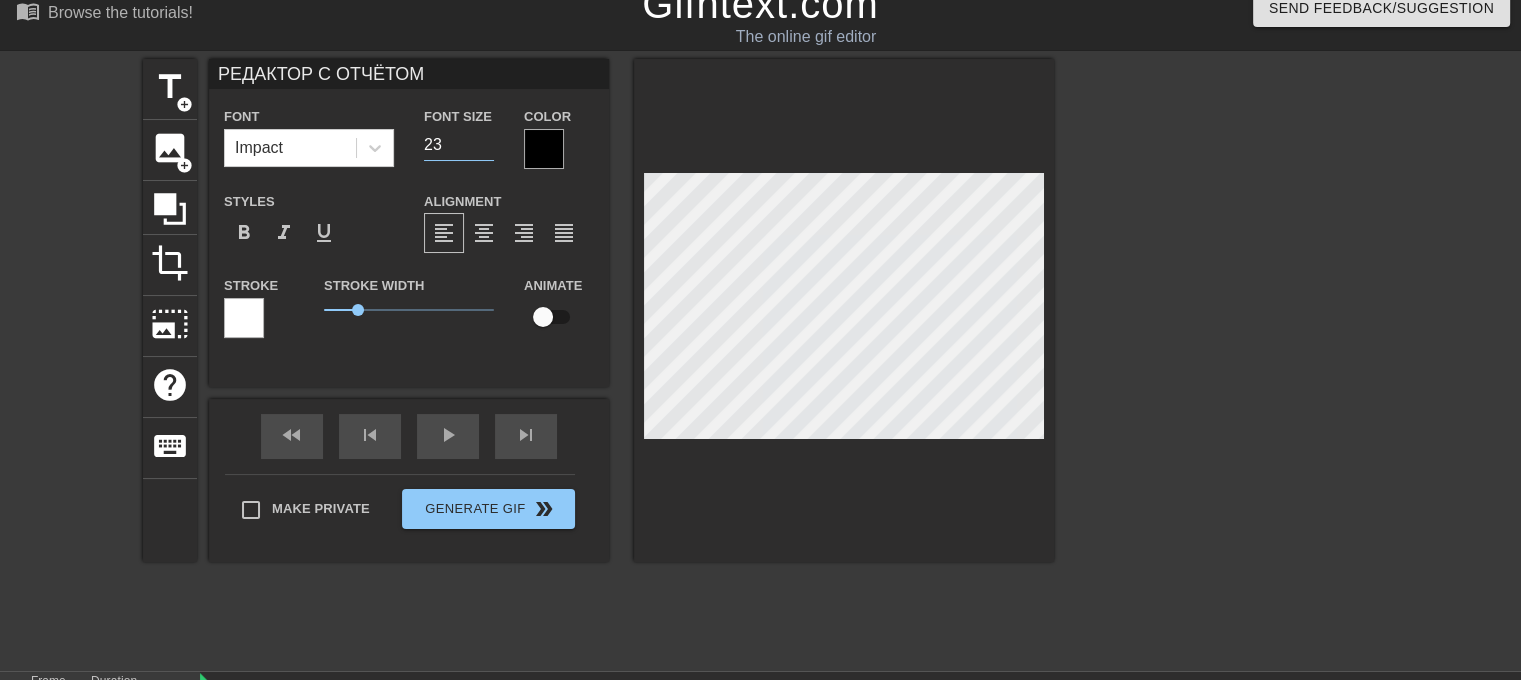 type on "23" 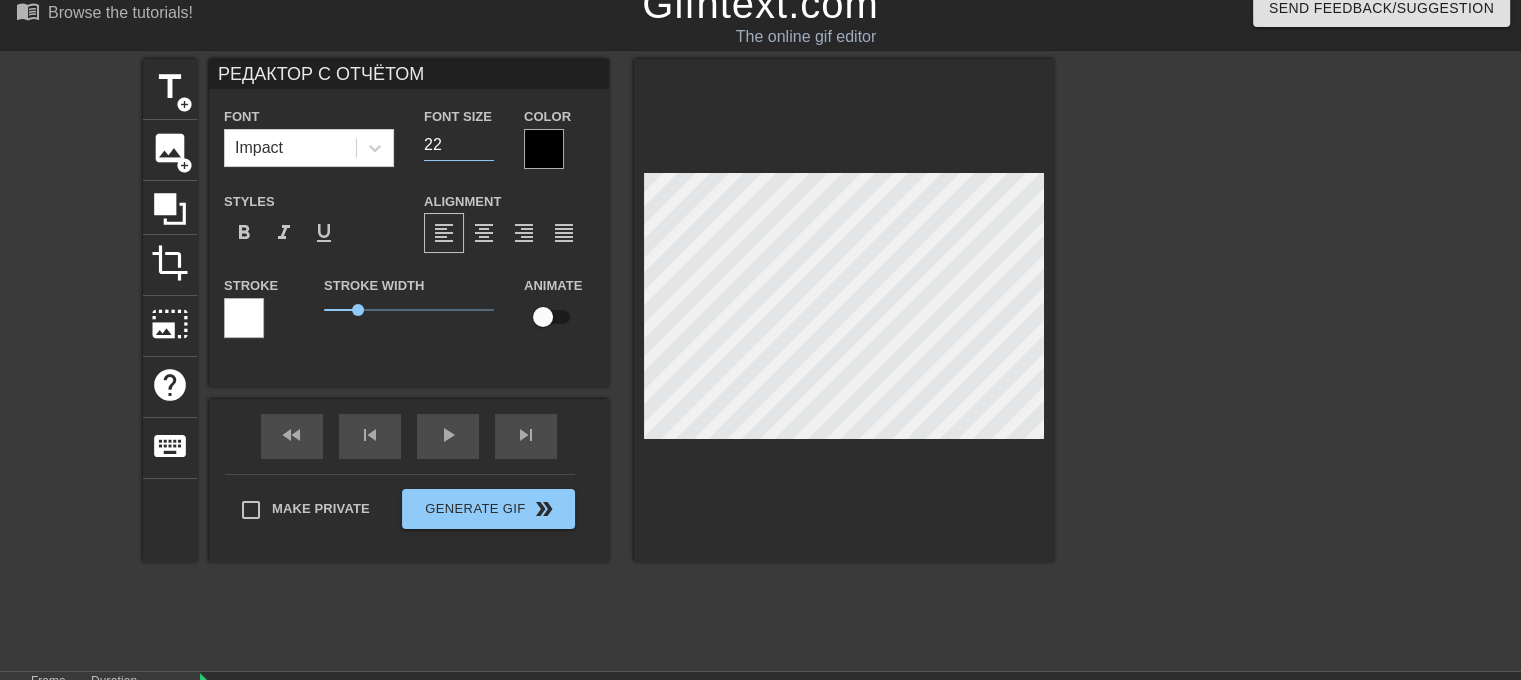 type on "22" 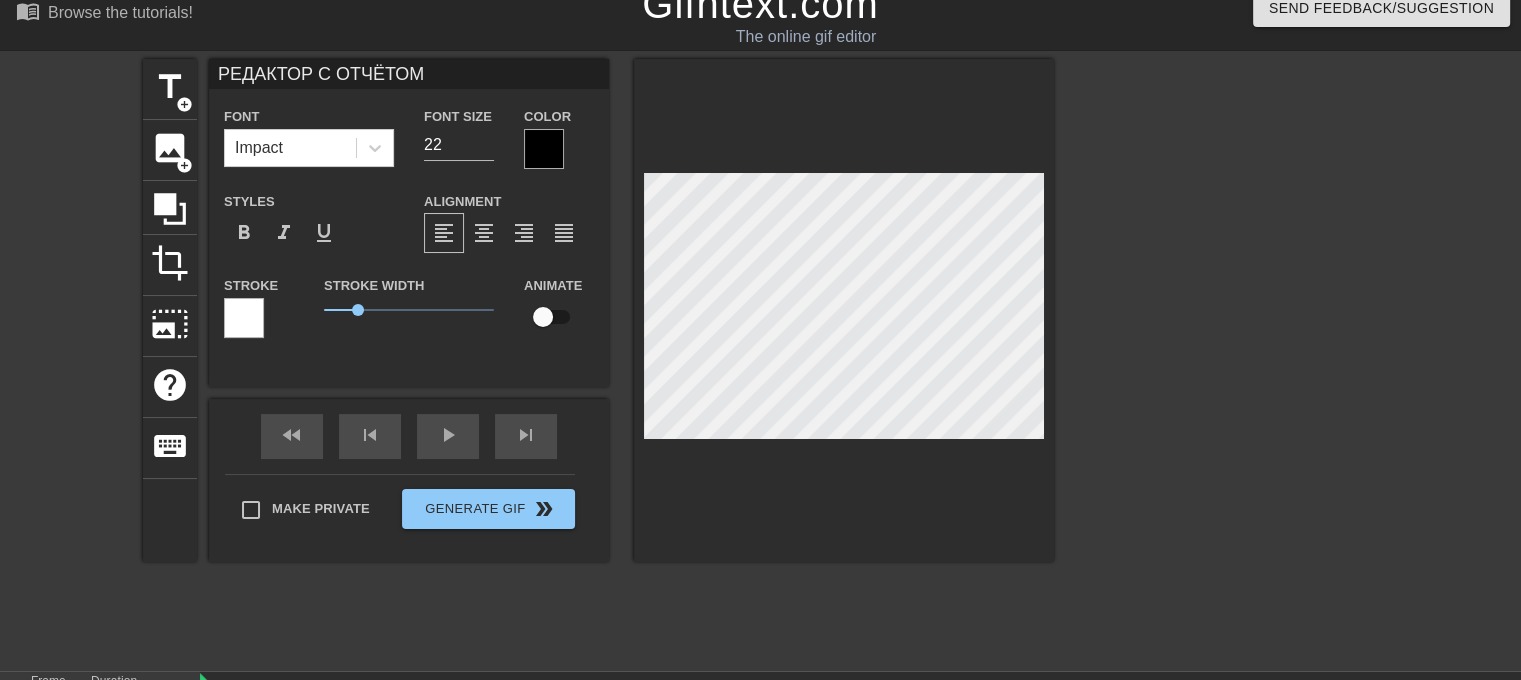 scroll, scrollTop: 2, scrollLeft: 4, axis: both 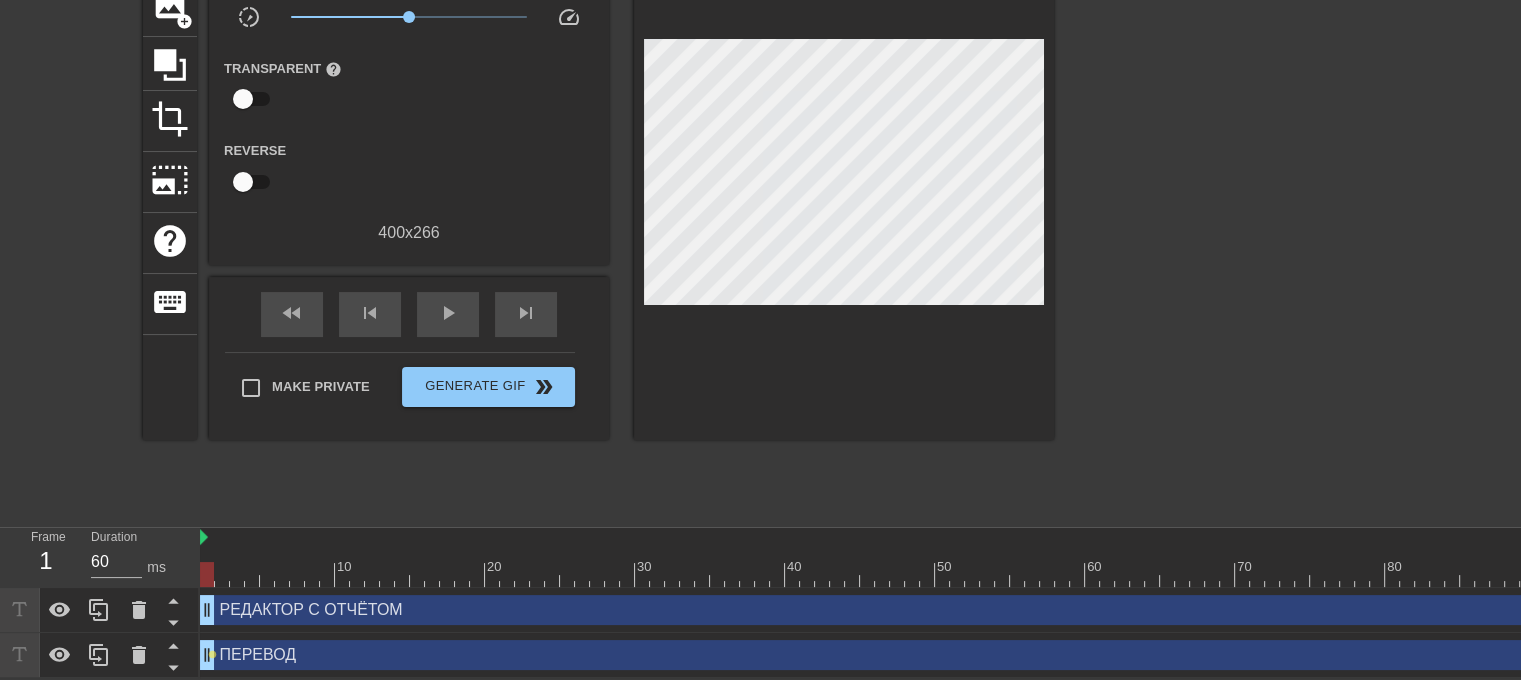 click on "РЕДАКТОР
С ОТЧЁТОМ drag_handle drag_handle" at bounding box center (1295, 610) 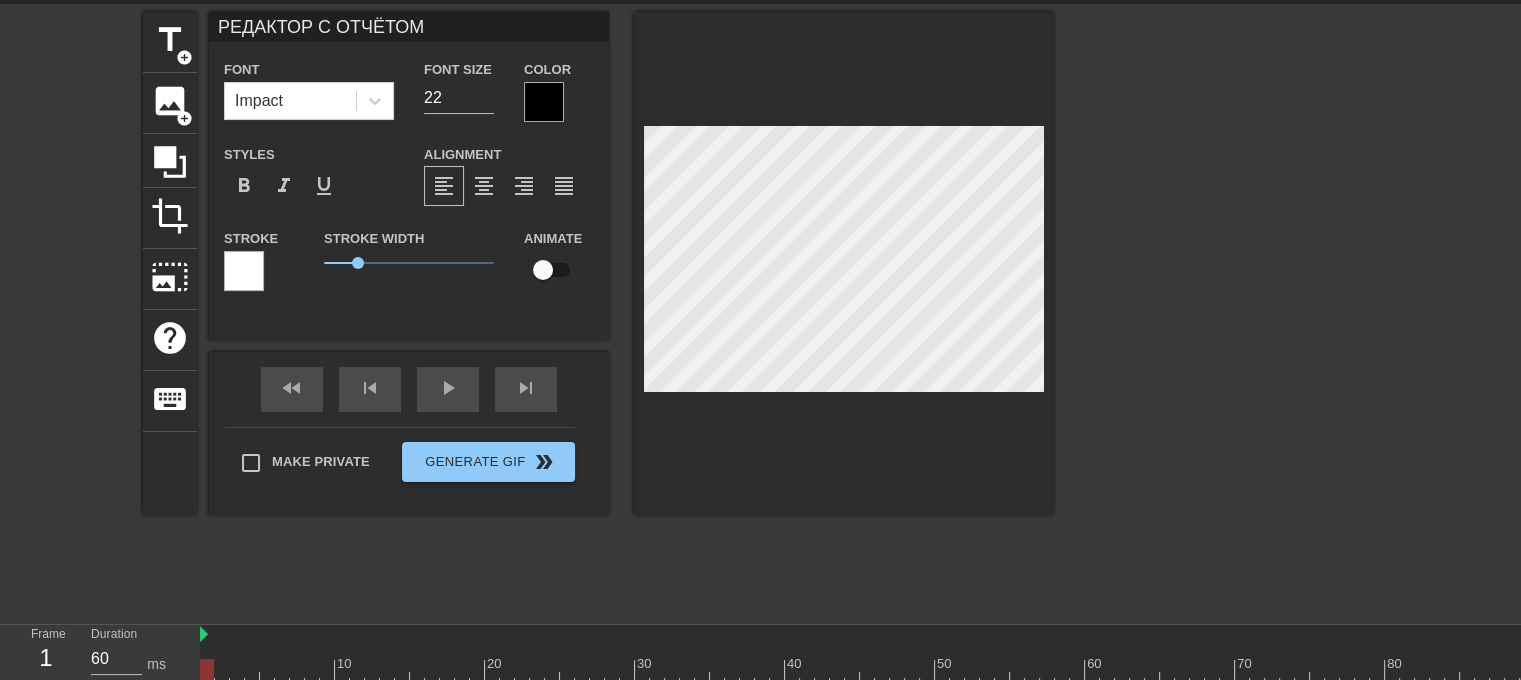 scroll, scrollTop: 65, scrollLeft: 0, axis: vertical 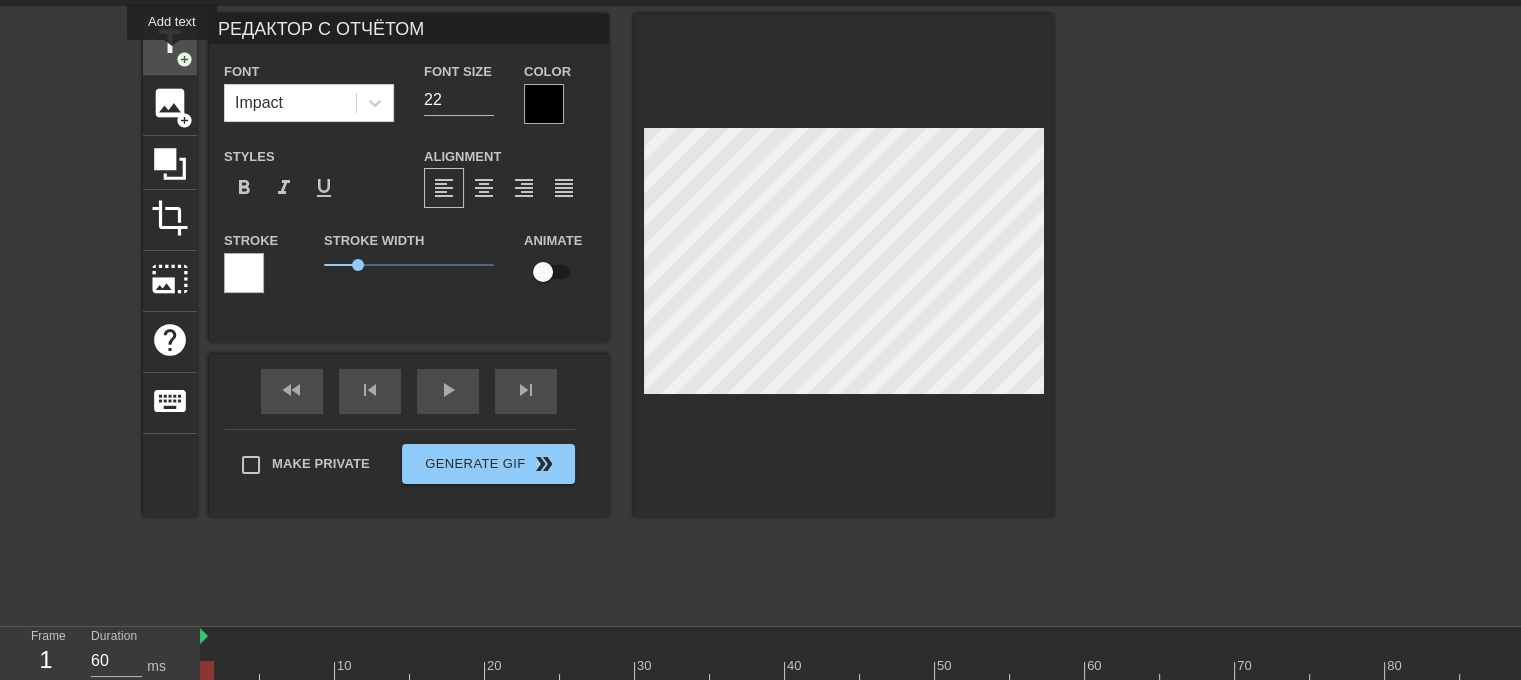 click on "title" at bounding box center [170, 42] 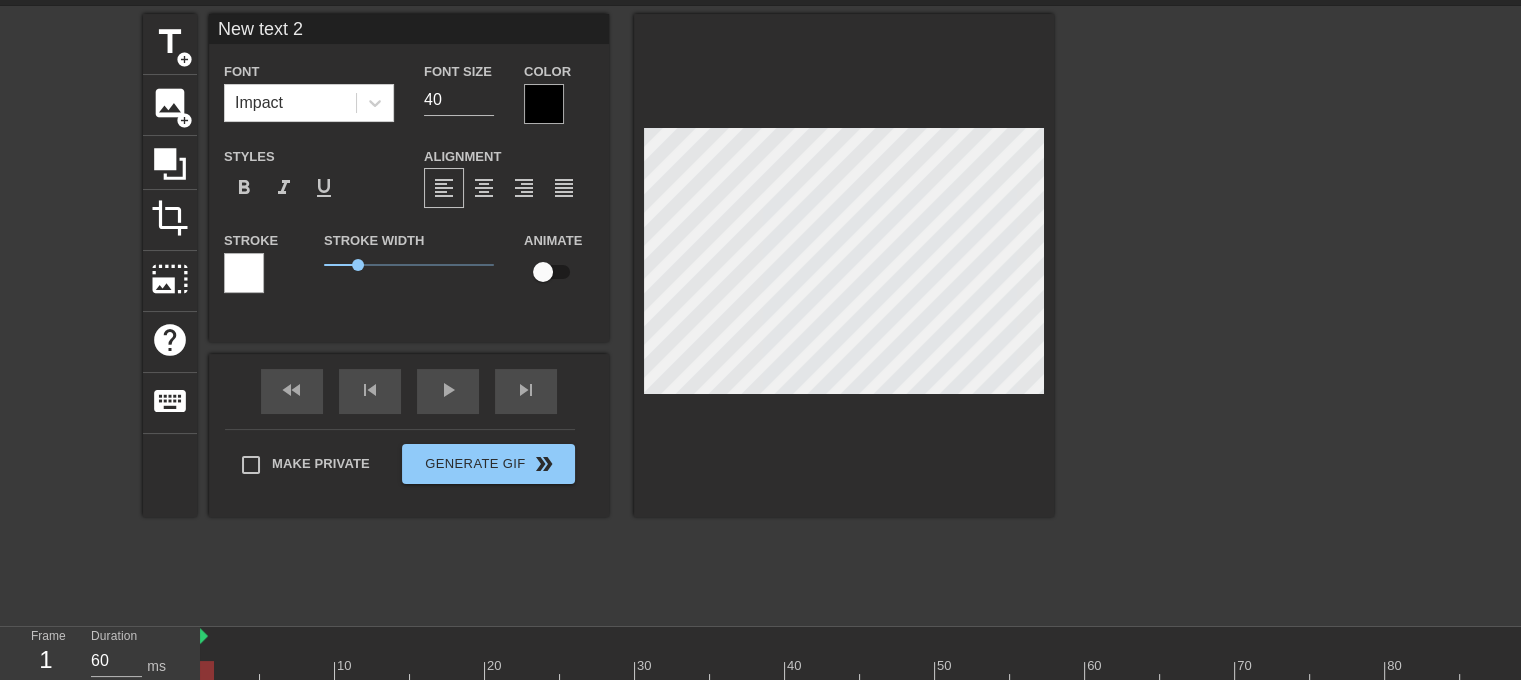 scroll, scrollTop: 2, scrollLeft: 2, axis: both 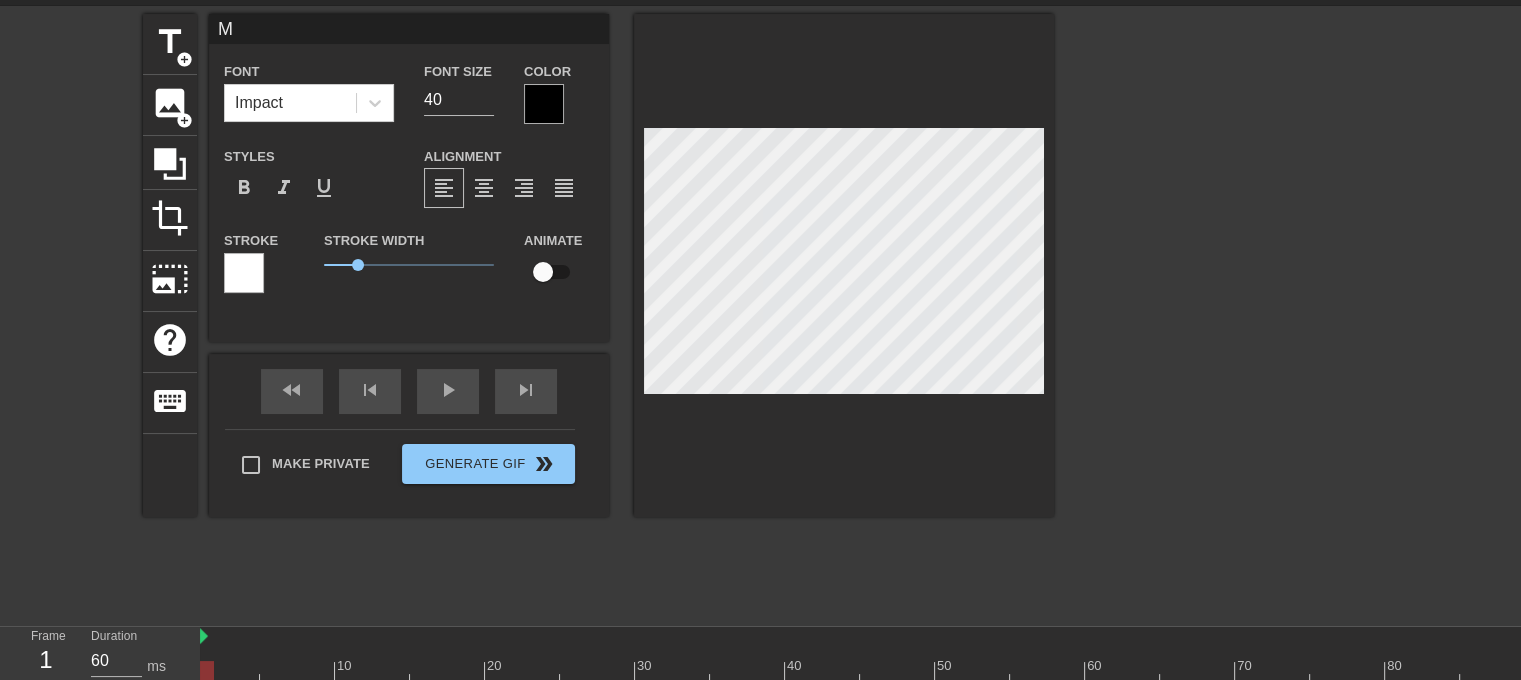 type on "МА" 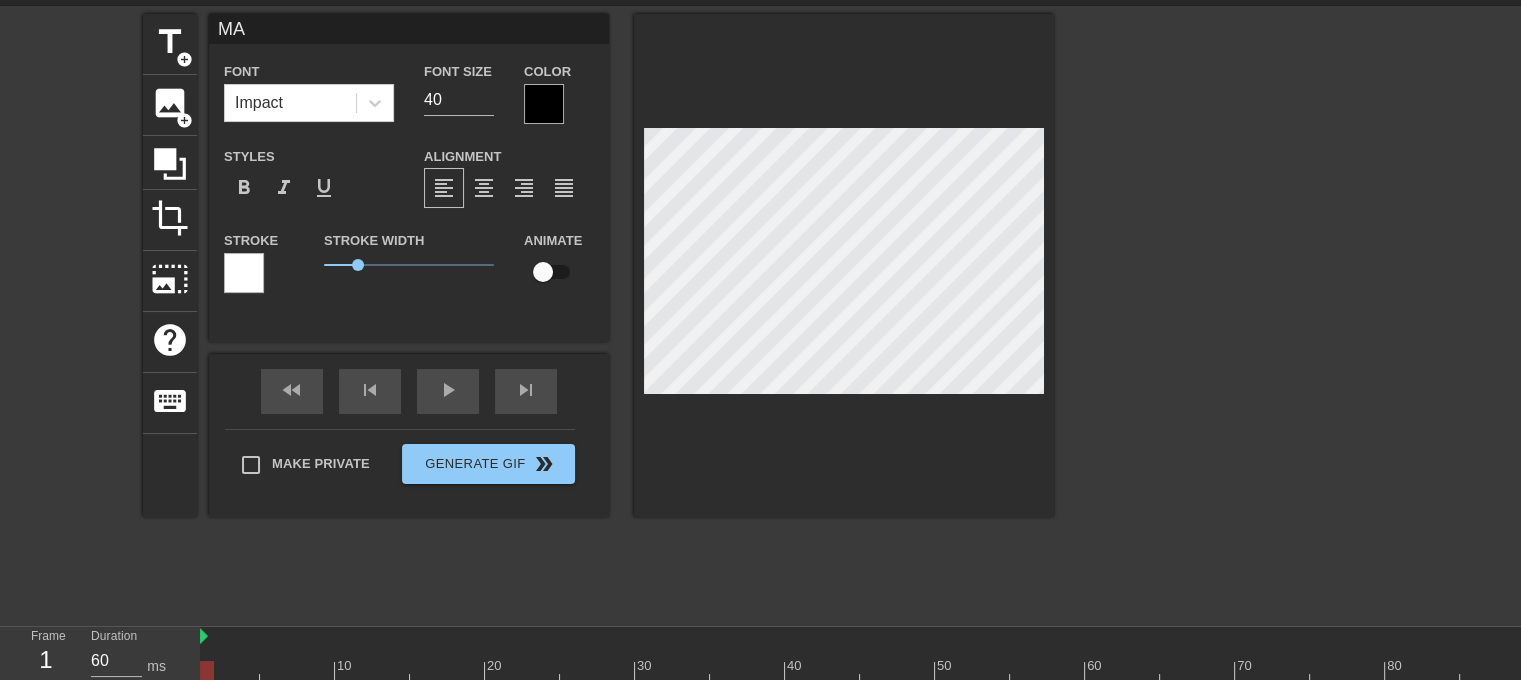 type on "МАГ" 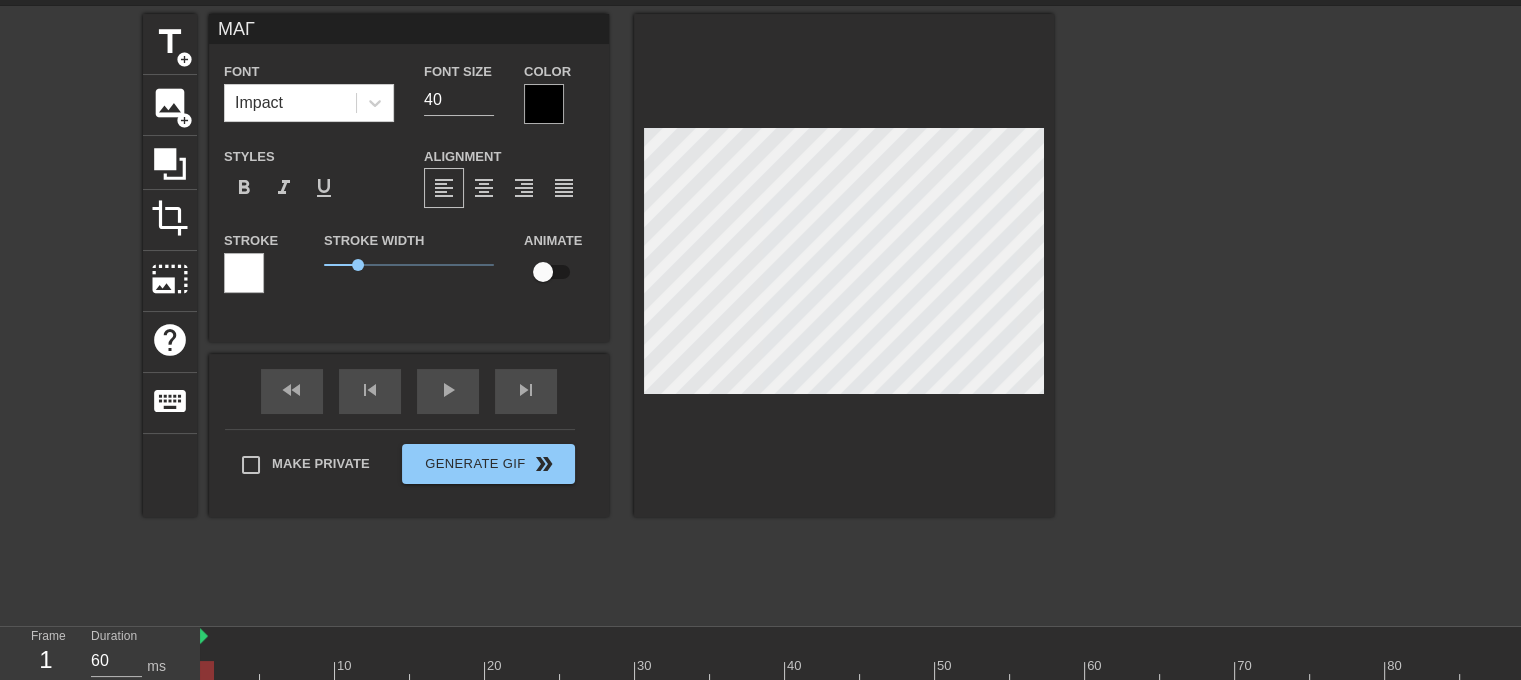 type on "МАГИ" 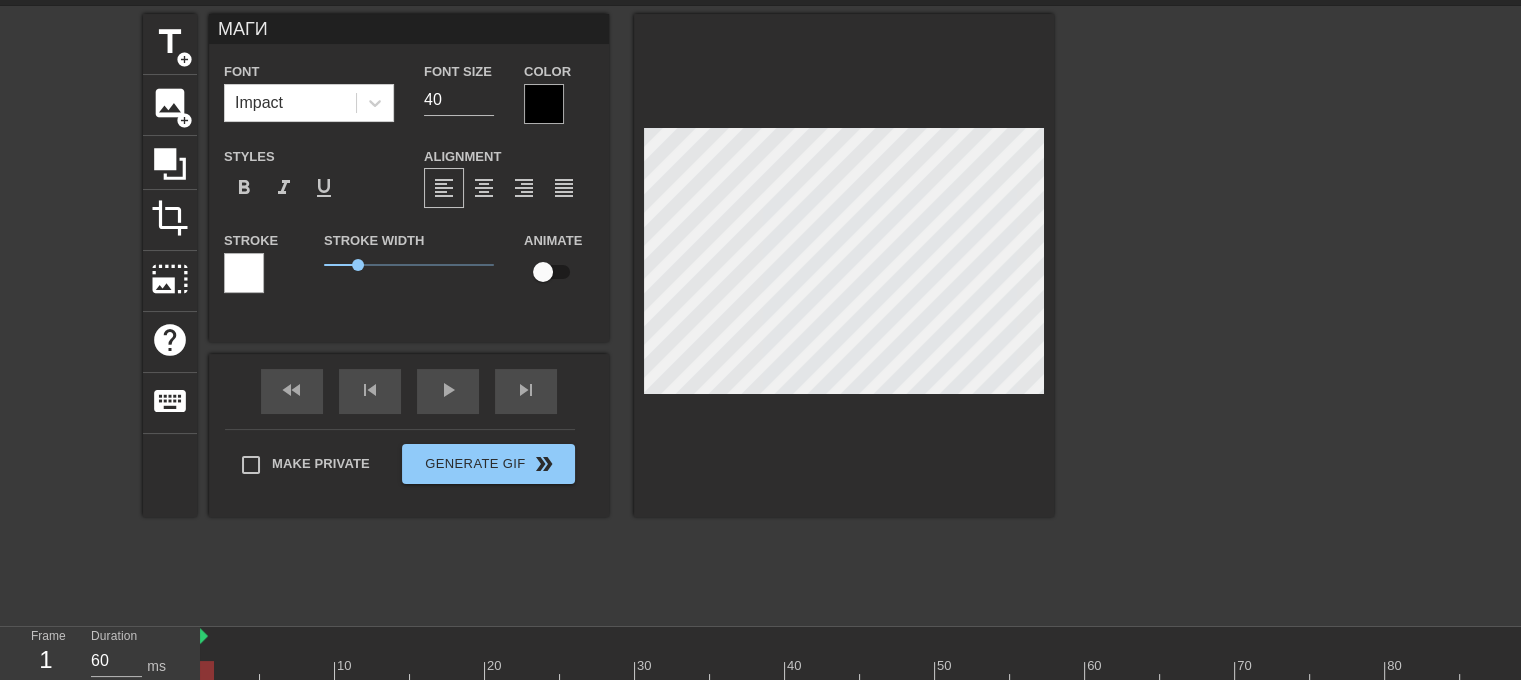type on "МАГИЧ" 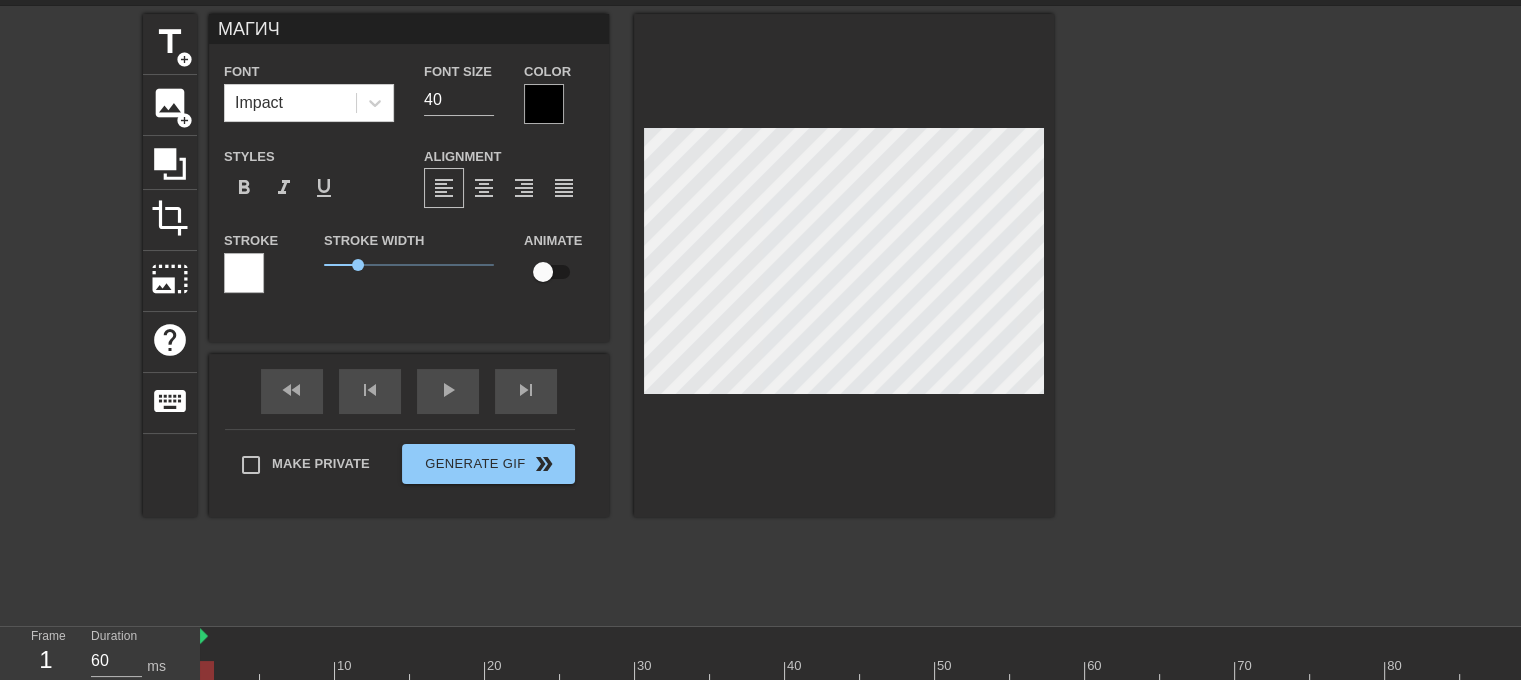 type on "МАГИЧЕ" 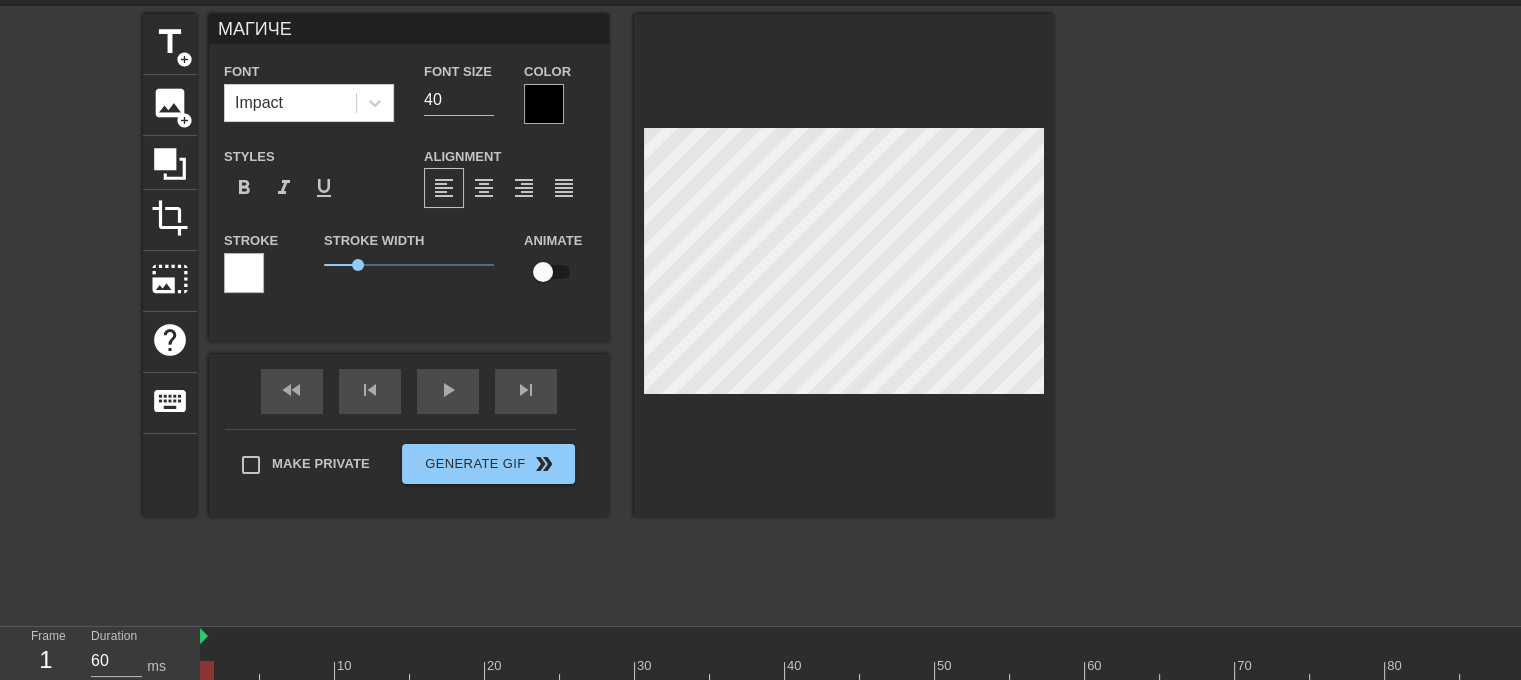 type on "МАГИЧЕС" 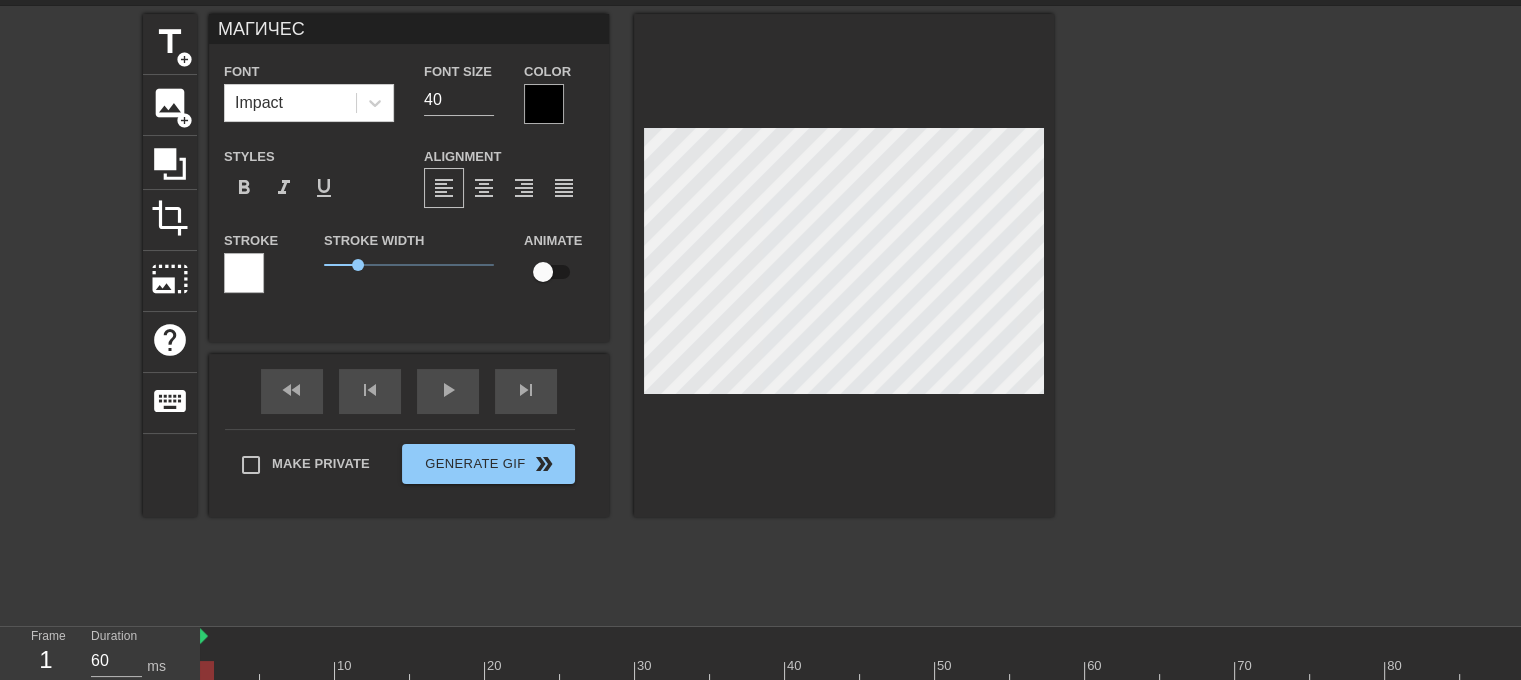 type on "МАГИЧЕСК" 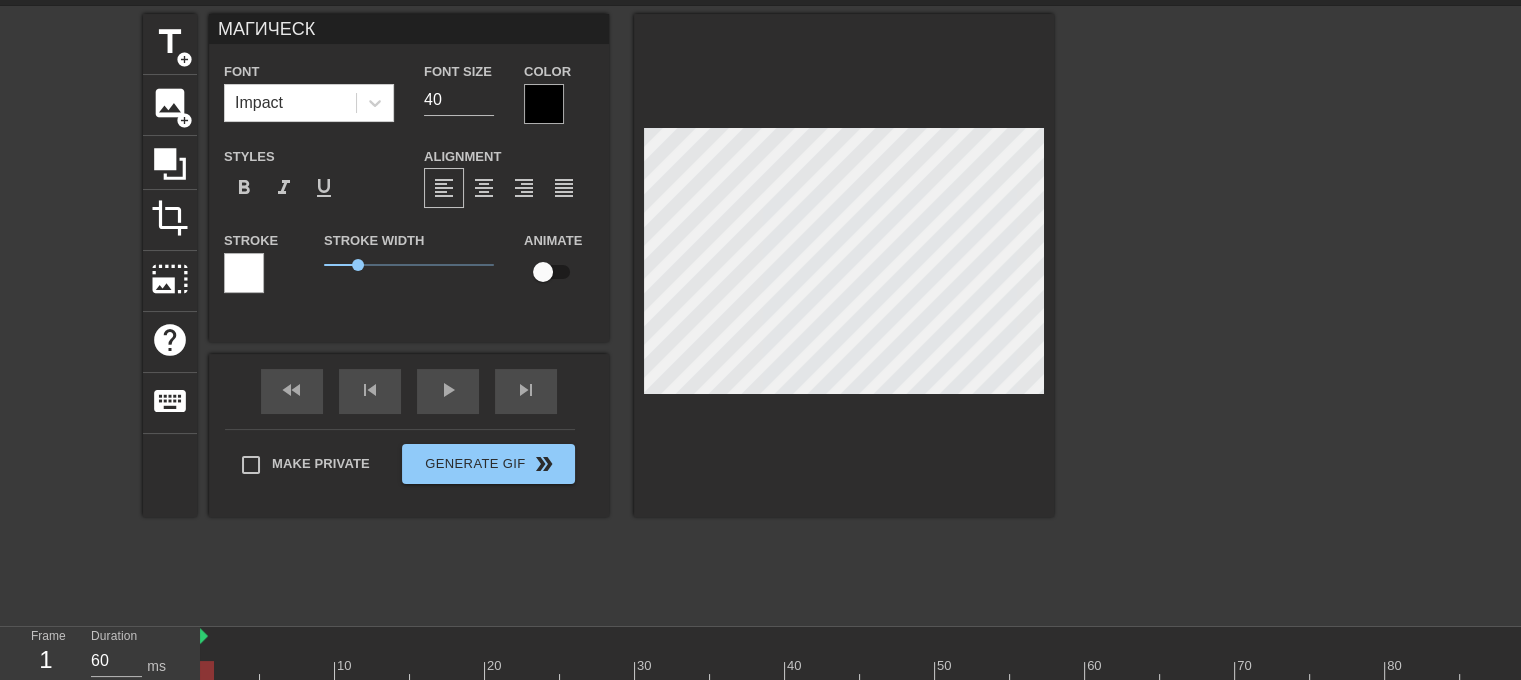 type on "МАГИЧЕСКО" 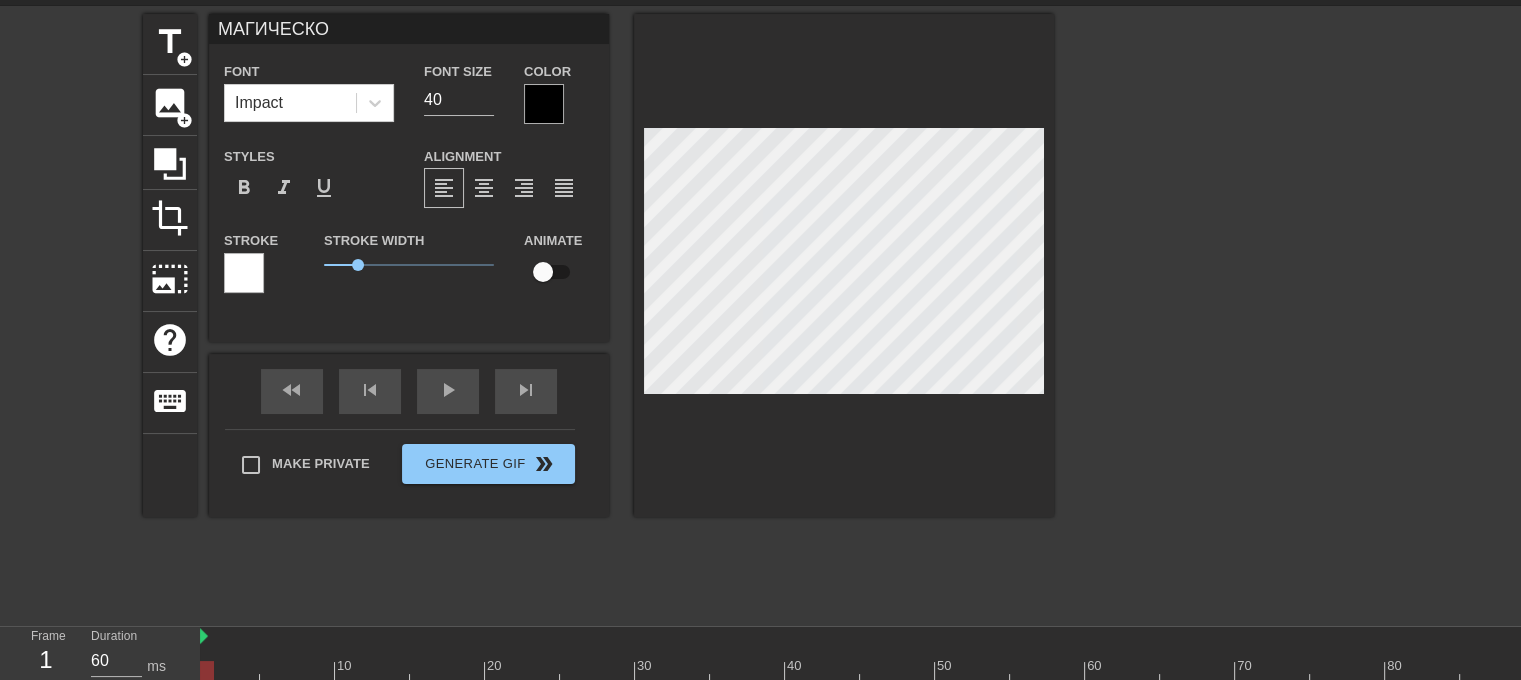 type on "МАГИЧЕСКОЕ" 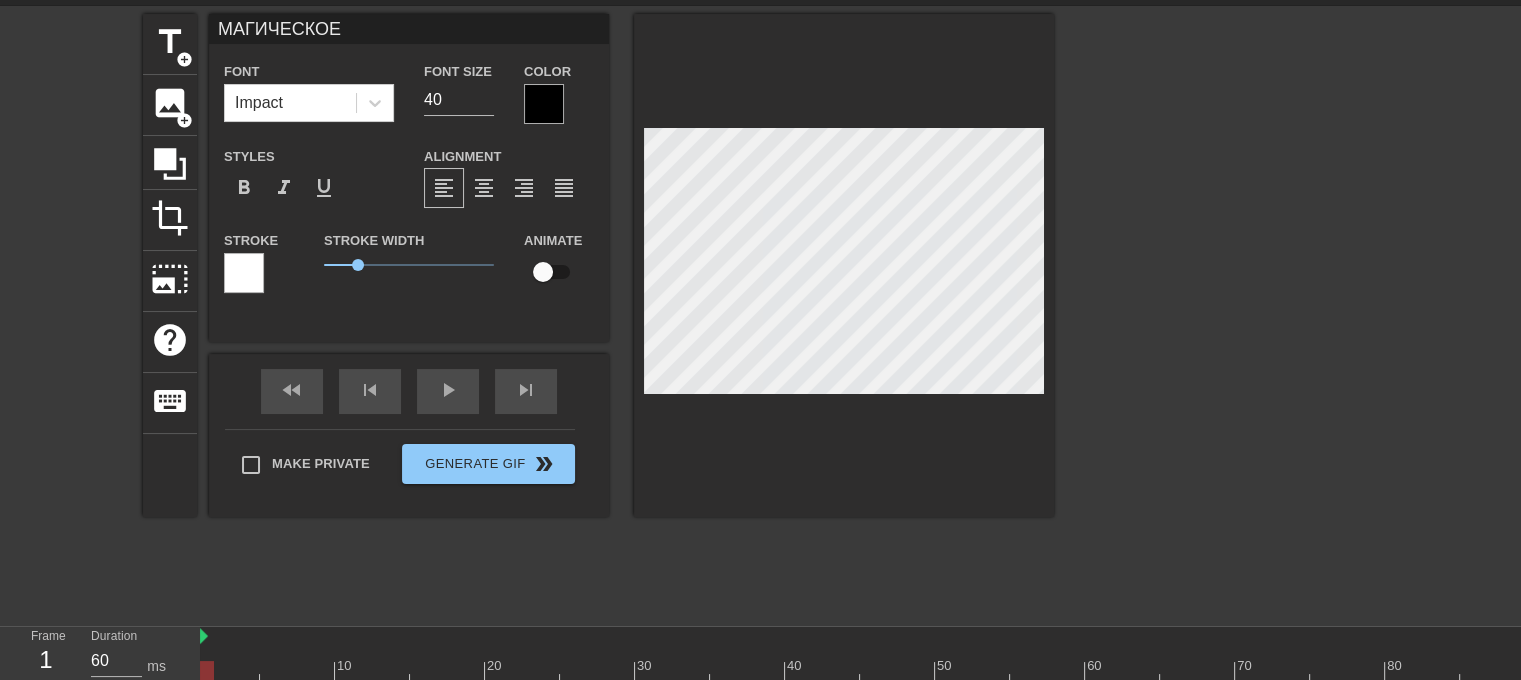 type on "МАГИЧЕСКОЕ" 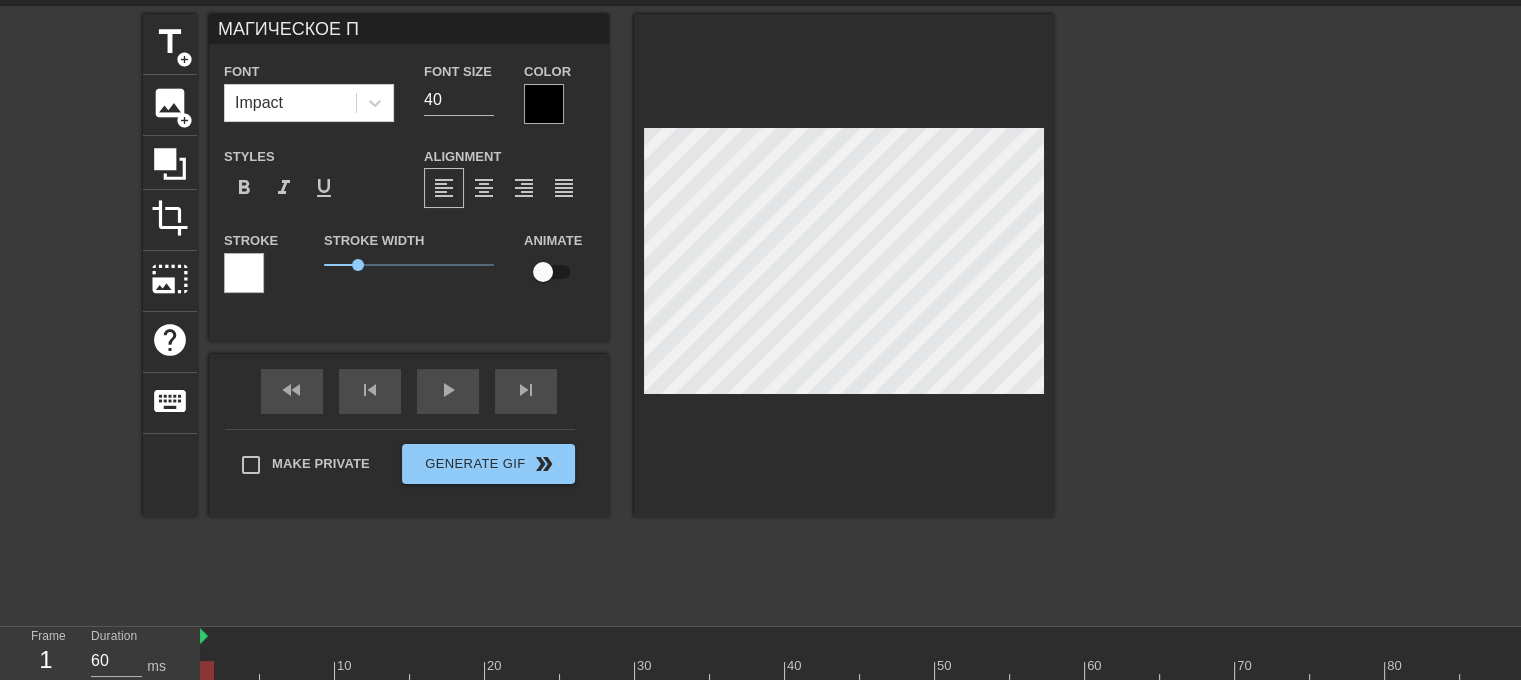 type on "МАГИЧЕСКОЕ ПР" 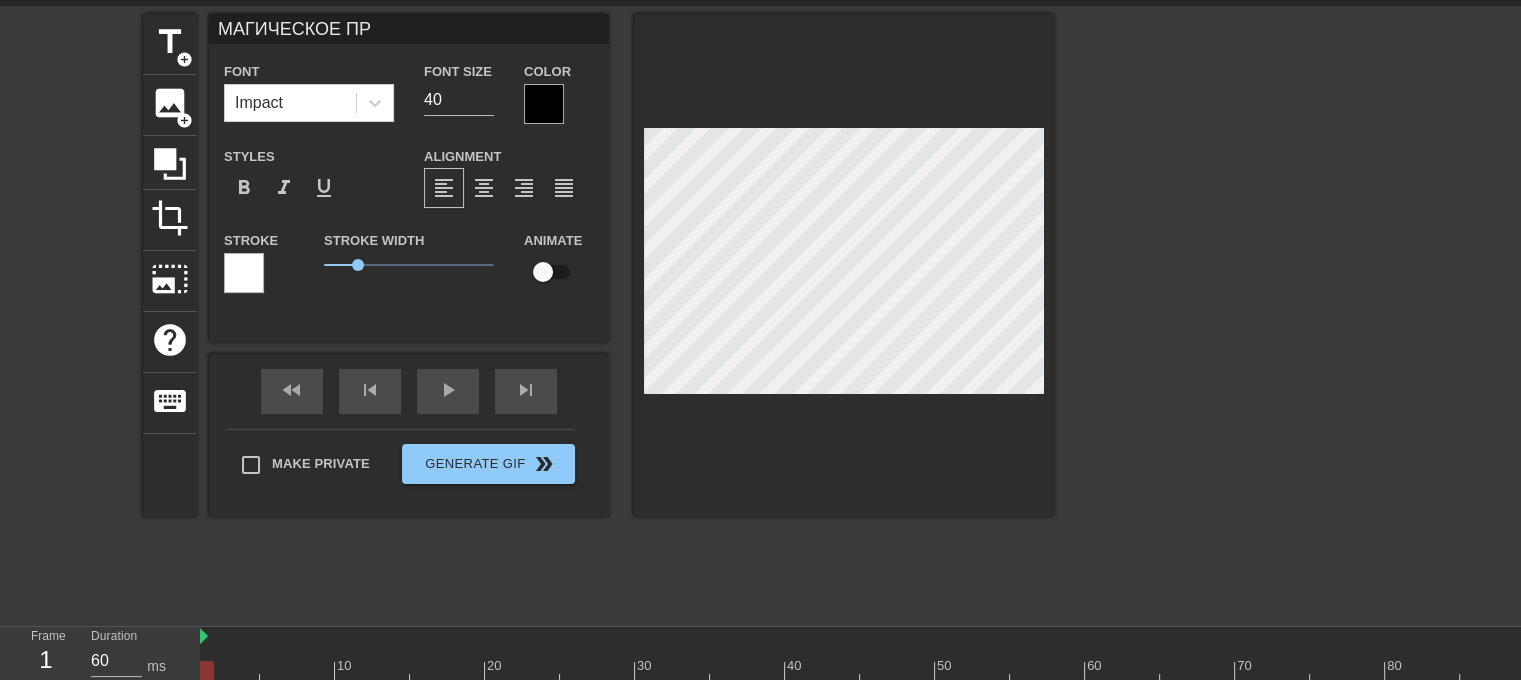 type on "МАГИЧЕСКОЕ ПРЕ" 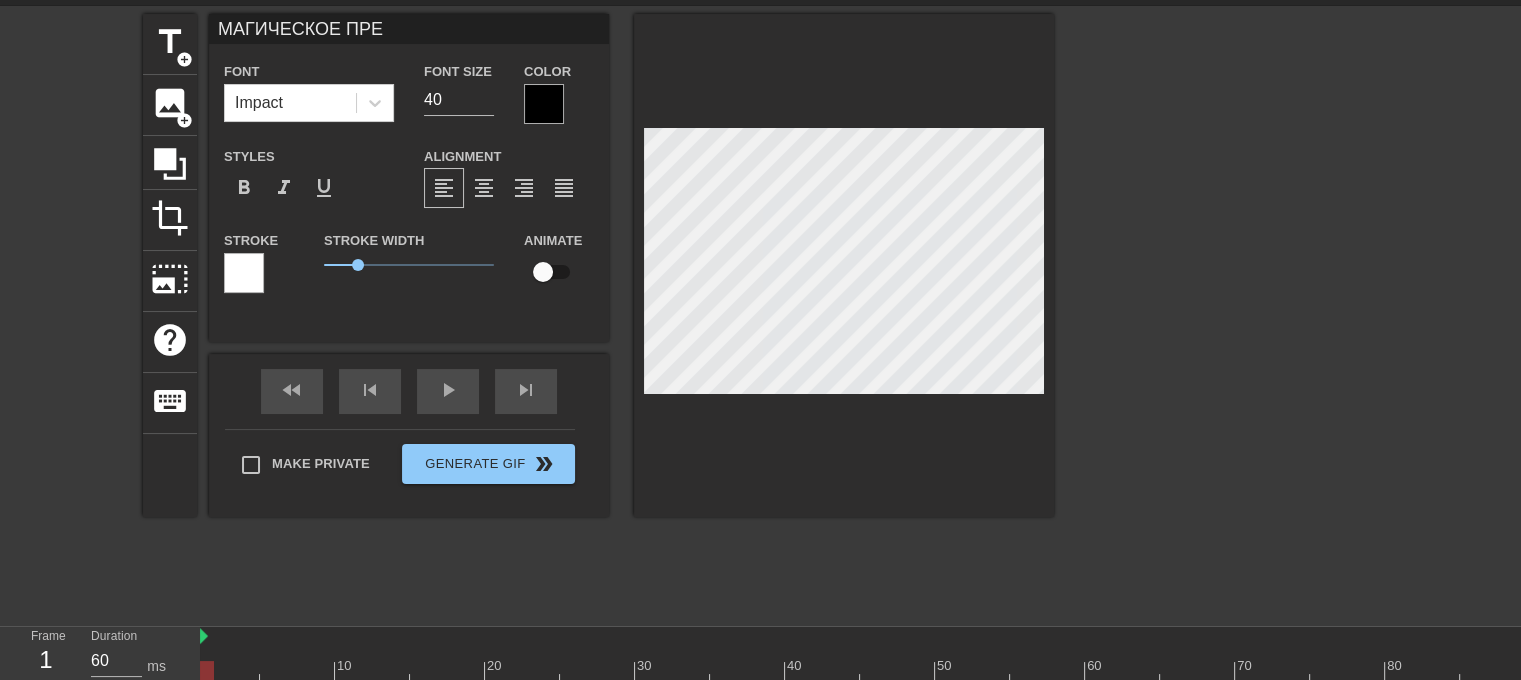 type on "МАГИЧЕСКОЕ ПРЕОБ" 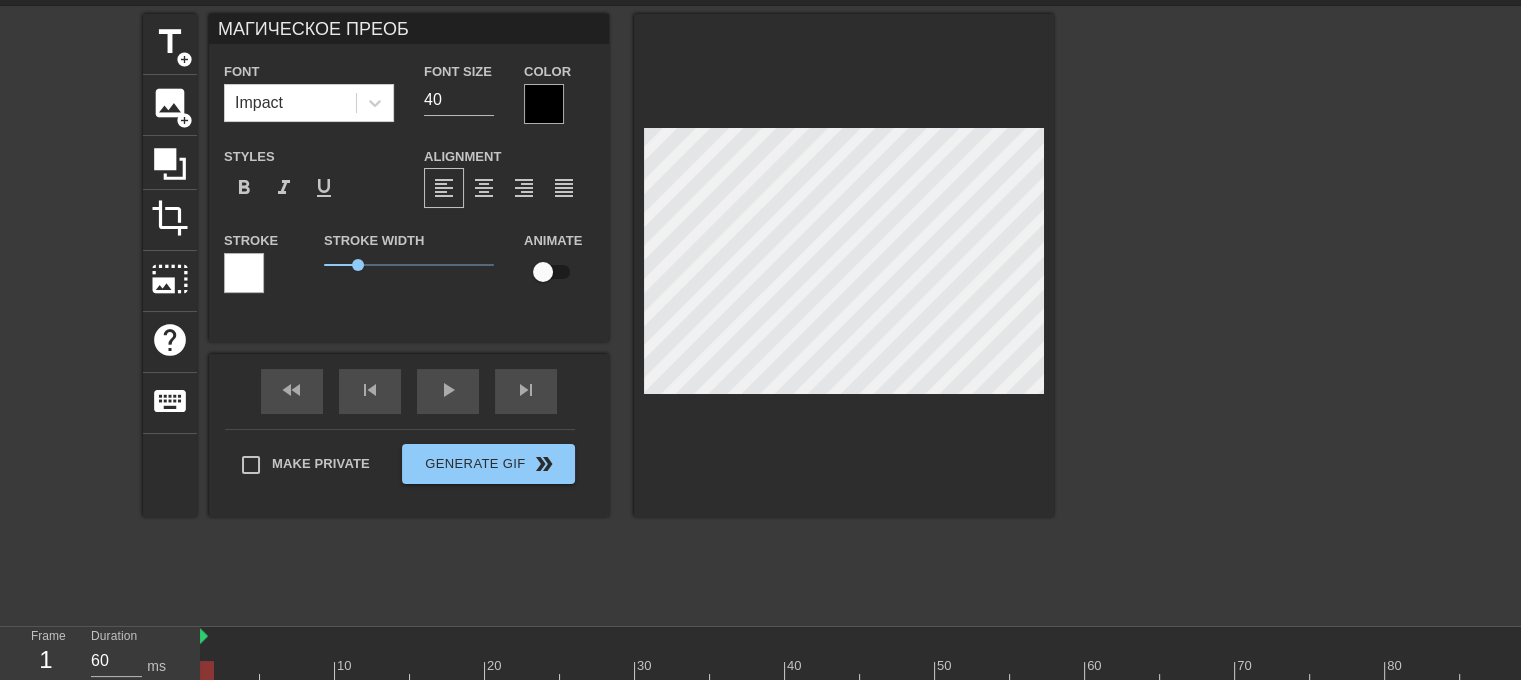 type on "МАГИЧЕСКОЕ ПРЕОБ" 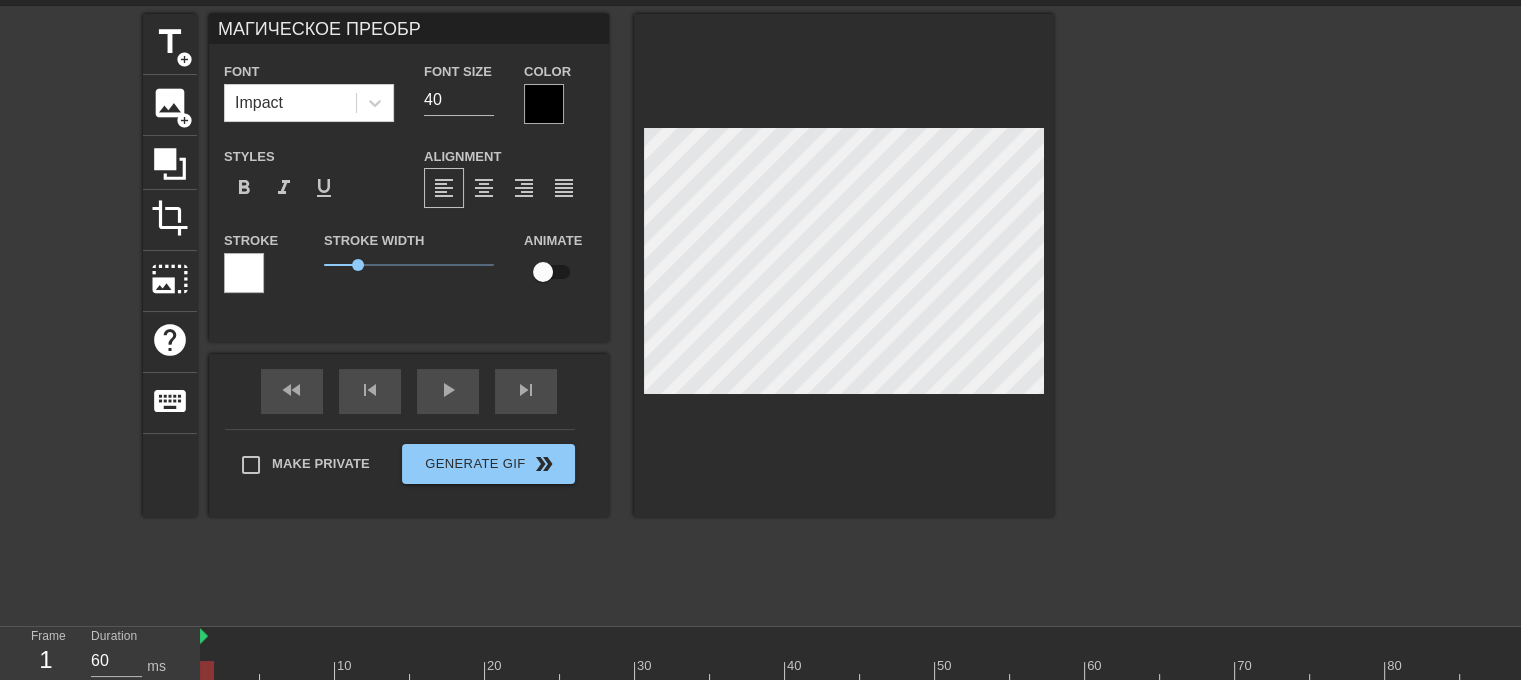 type on "МАГИЧЕСКОЕ ПРЕОБРА" 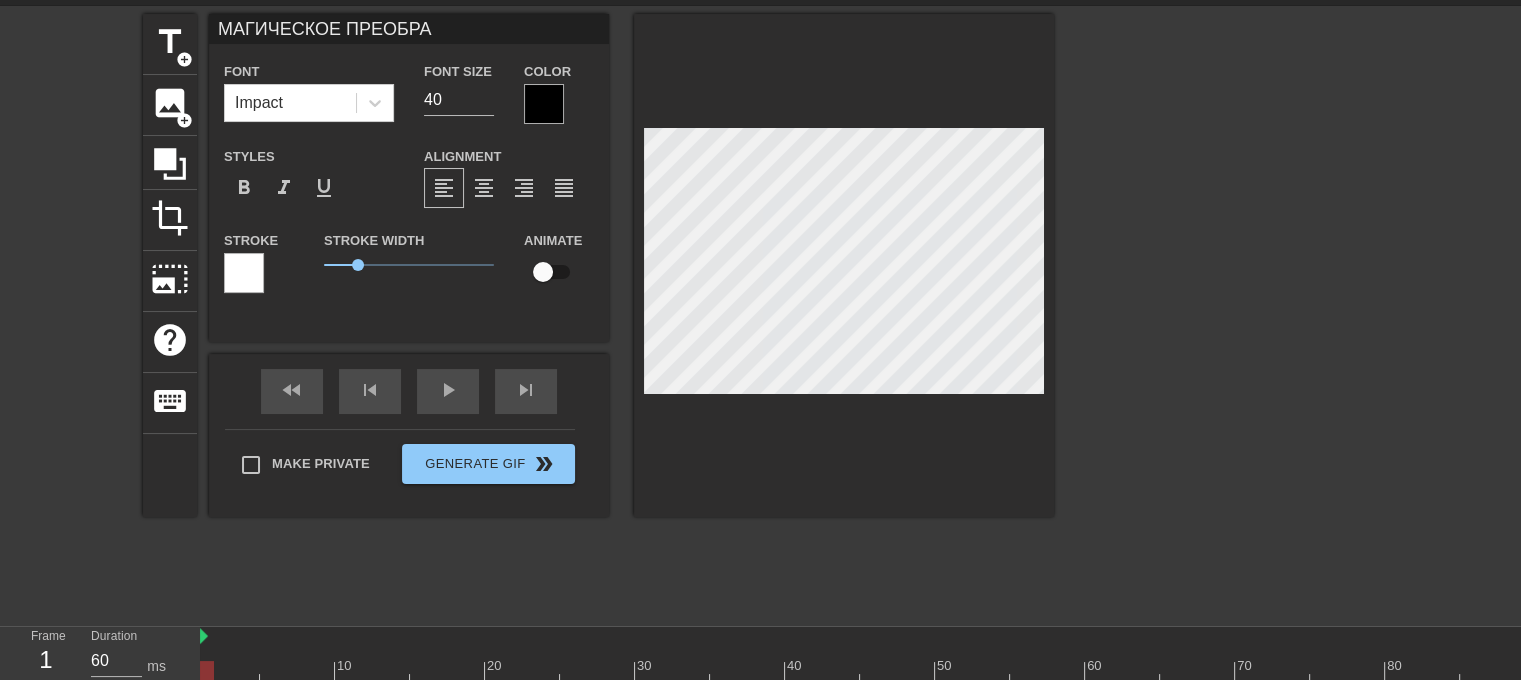 type on "МАГИЧЕСКОЕ ПРЕОБРАЖ" 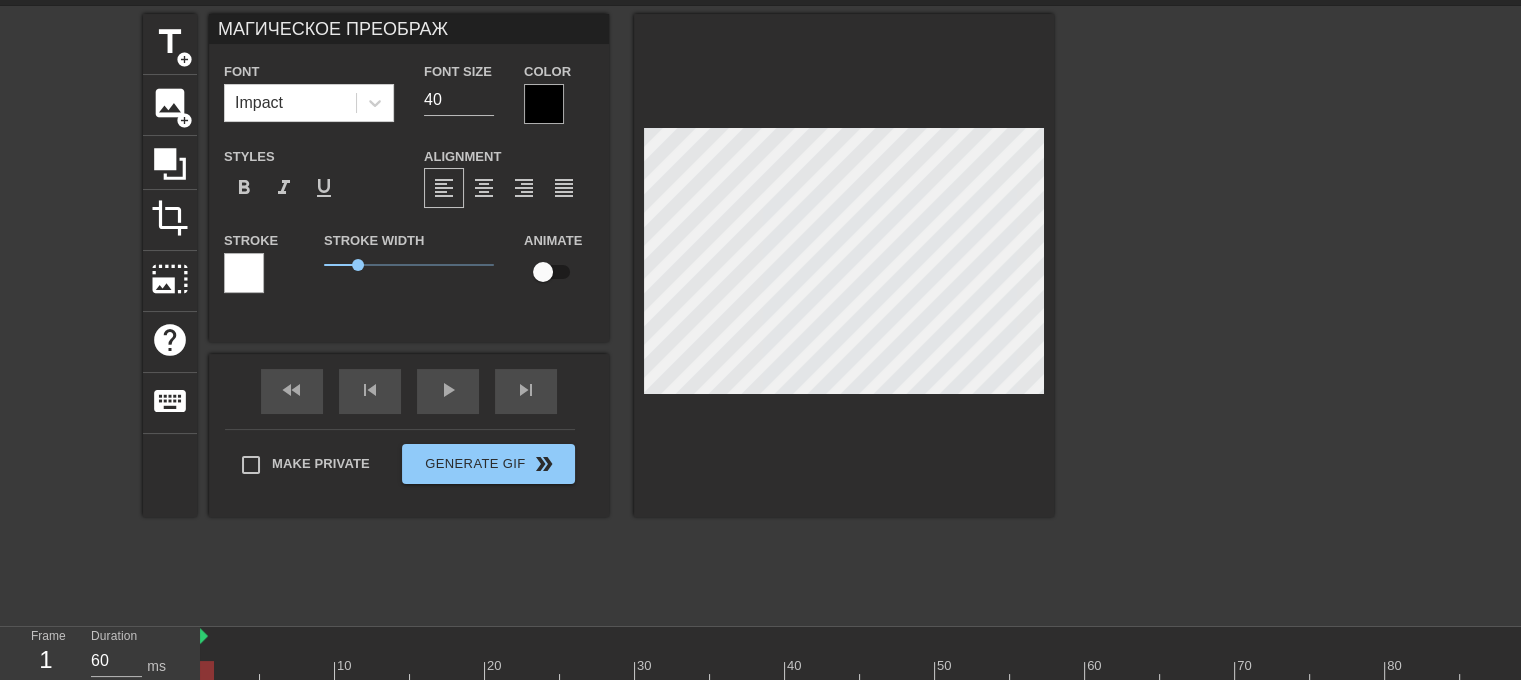type on "МАГИЧЕСКОЕ ПРЕОБРАЖЕ" 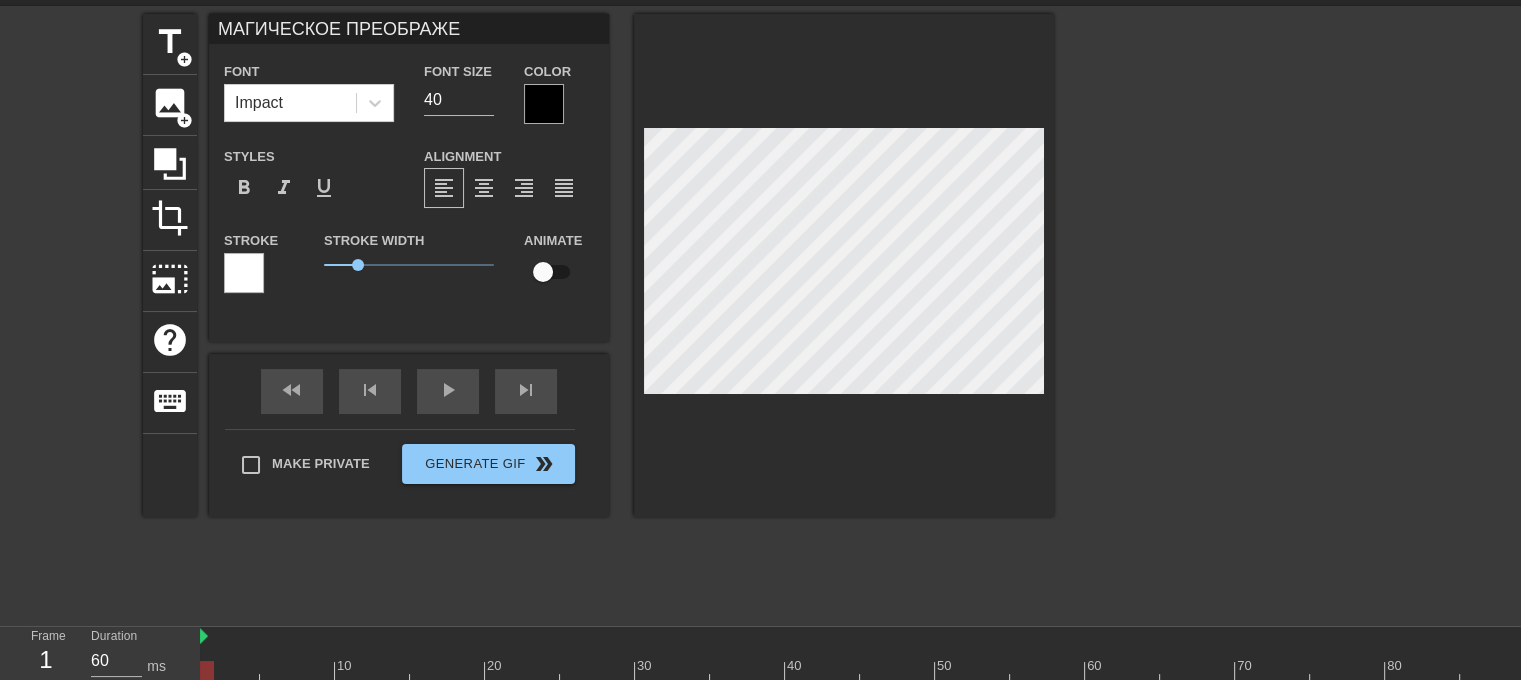 type on "МАГИЧЕСКОЕ ПРЕОБРАЖЕН" 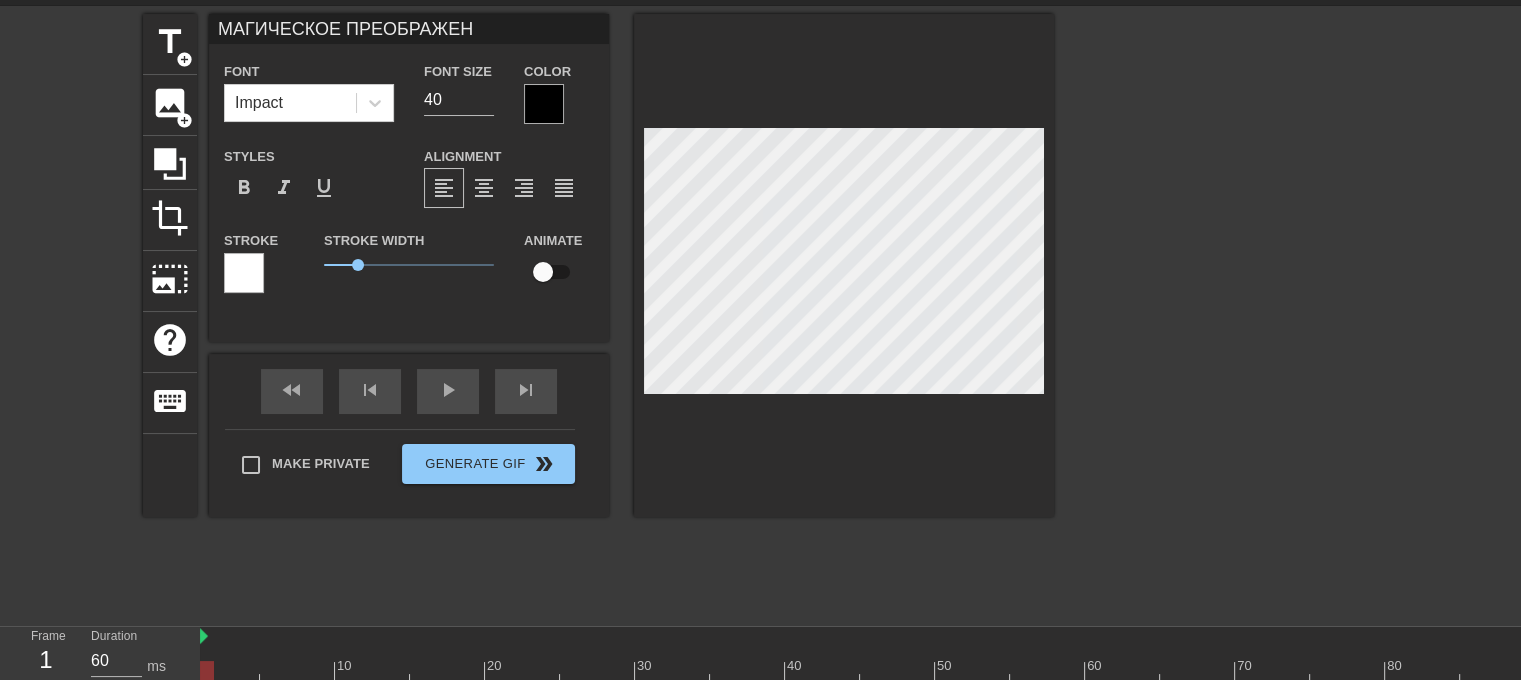 type on "МАГИЧЕСКОЕ ПРЕОБРАЖЕНИ" 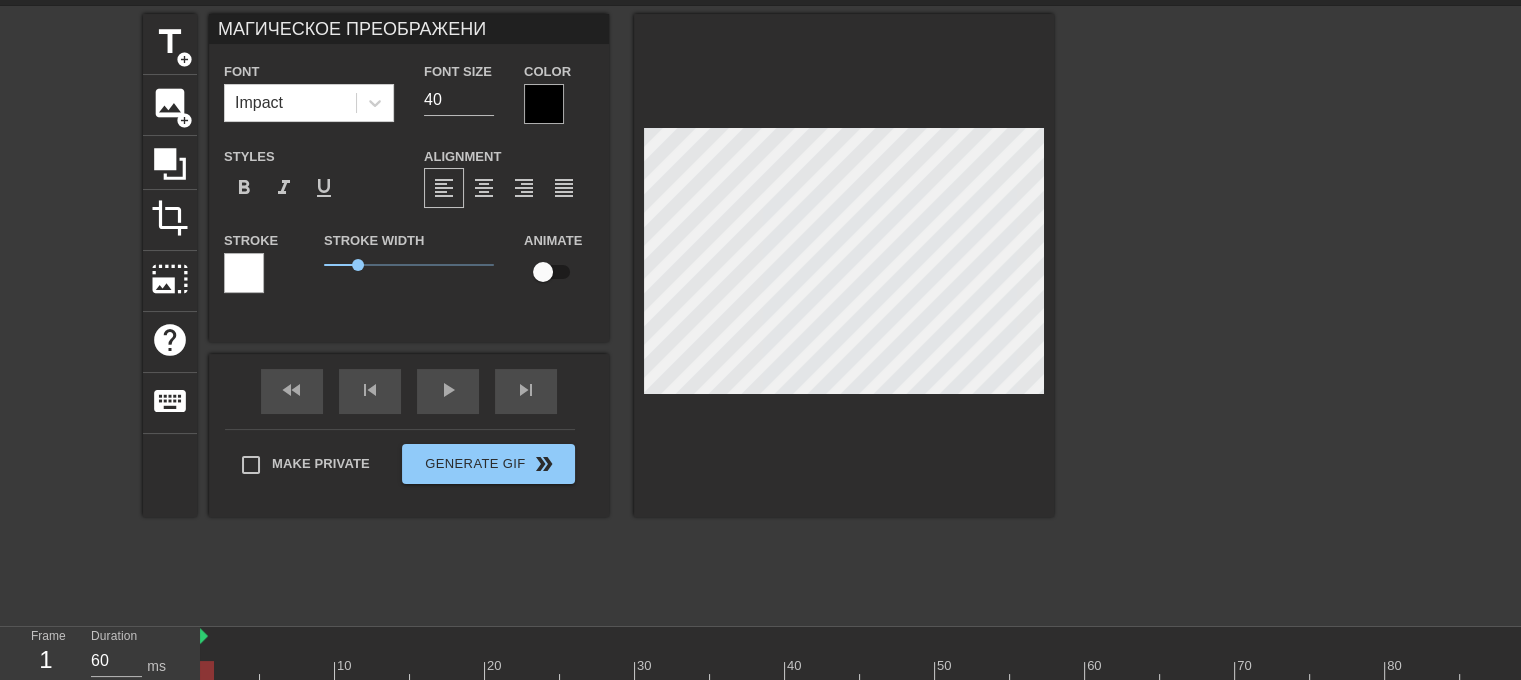 scroll, scrollTop: 2, scrollLeft: 14, axis: both 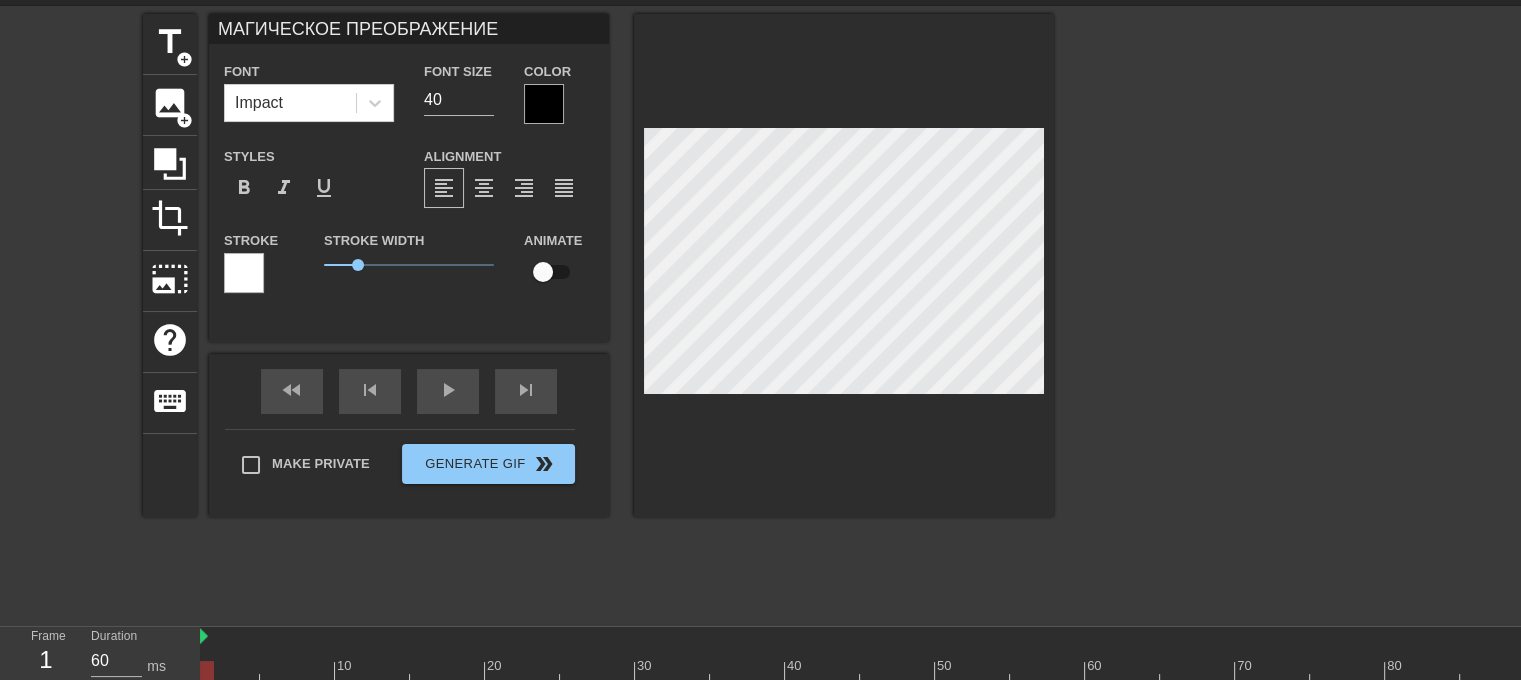 type on "МАГИЧЕСКОЕ ПРЕОБРАЖЕНИЕ" 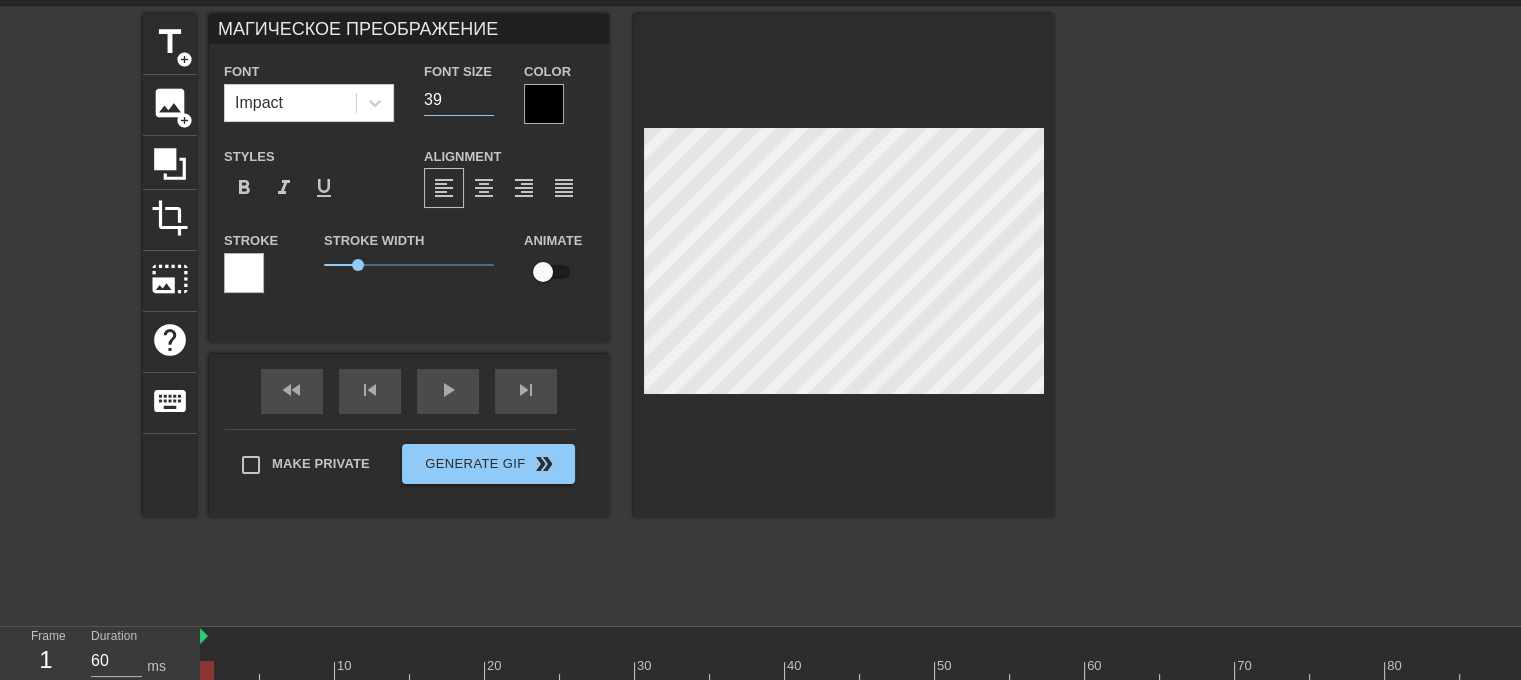 click on "39" at bounding box center [459, 100] 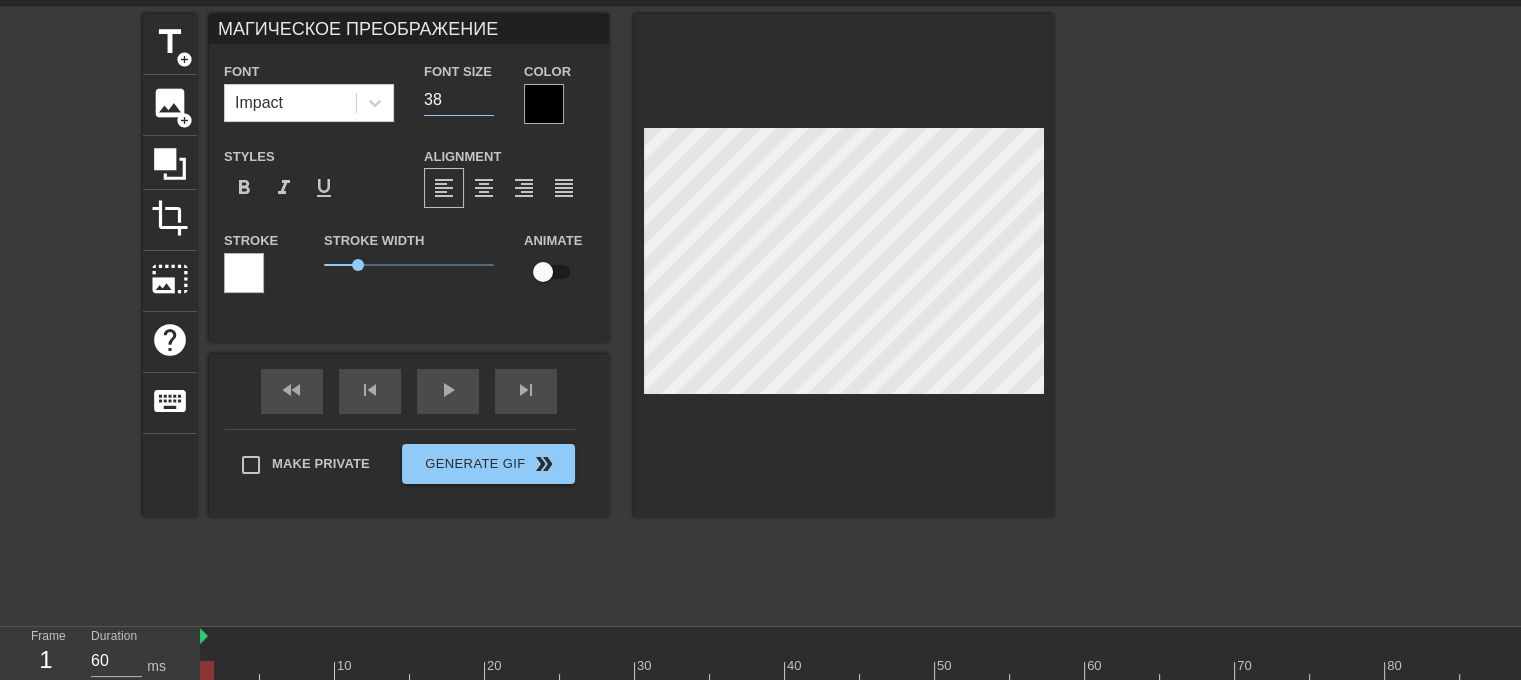click on "38" at bounding box center [459, 100] 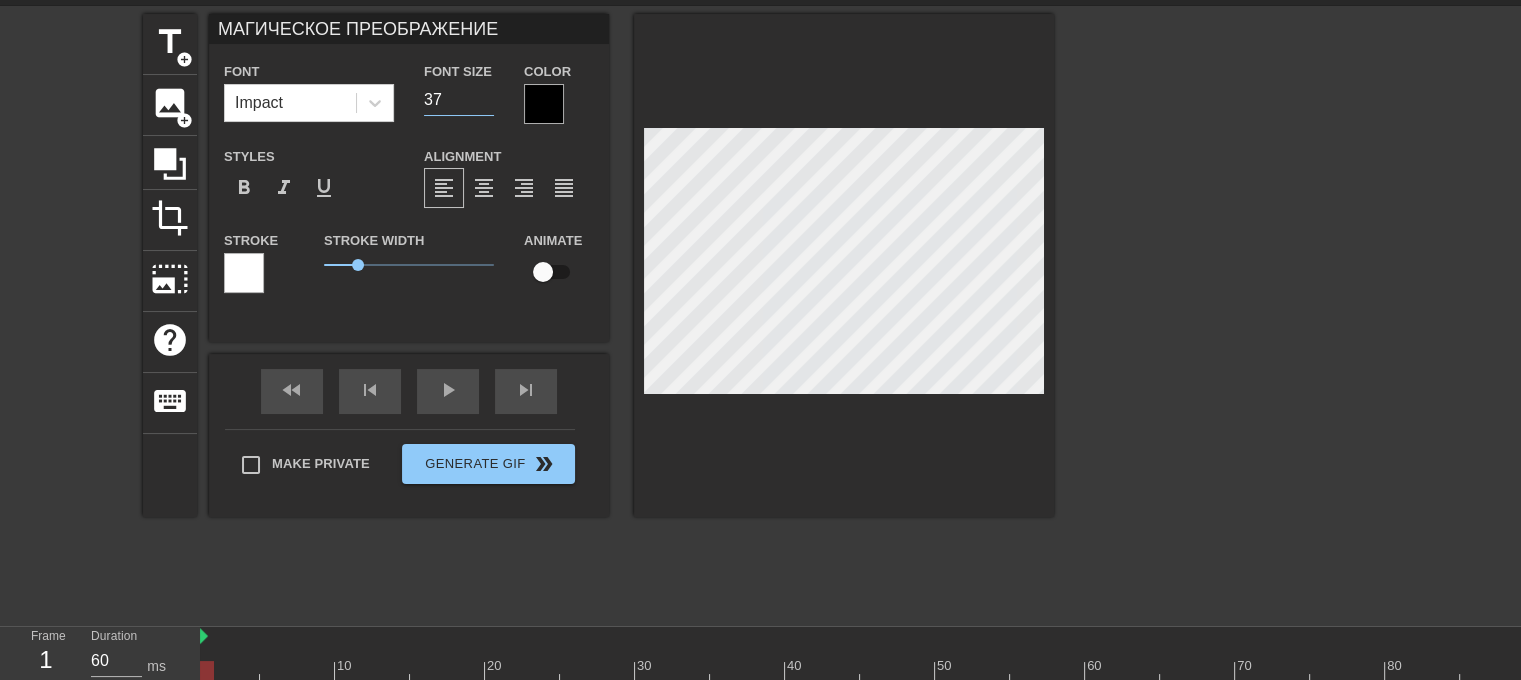 click on "37" at bounding box center [459, 100] 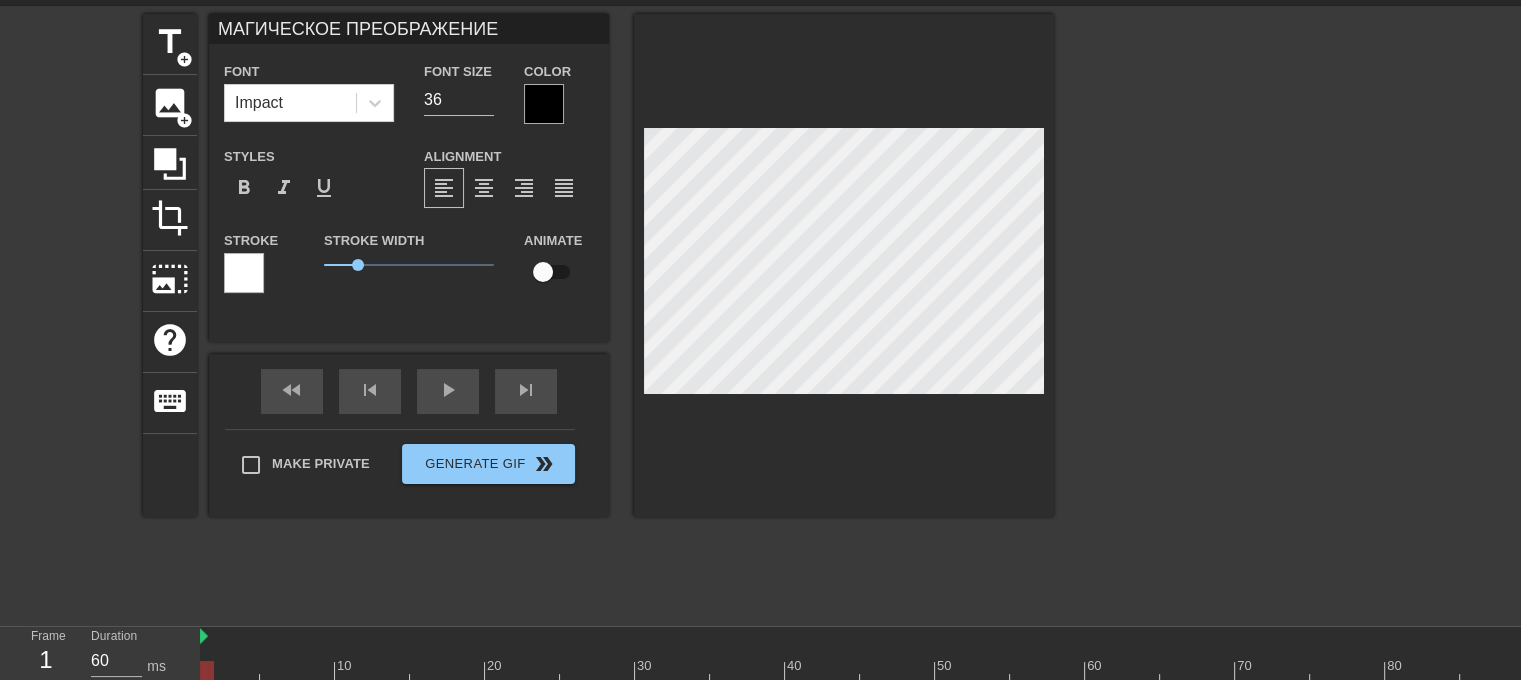 click on "36" at bounding box center (459, 100) 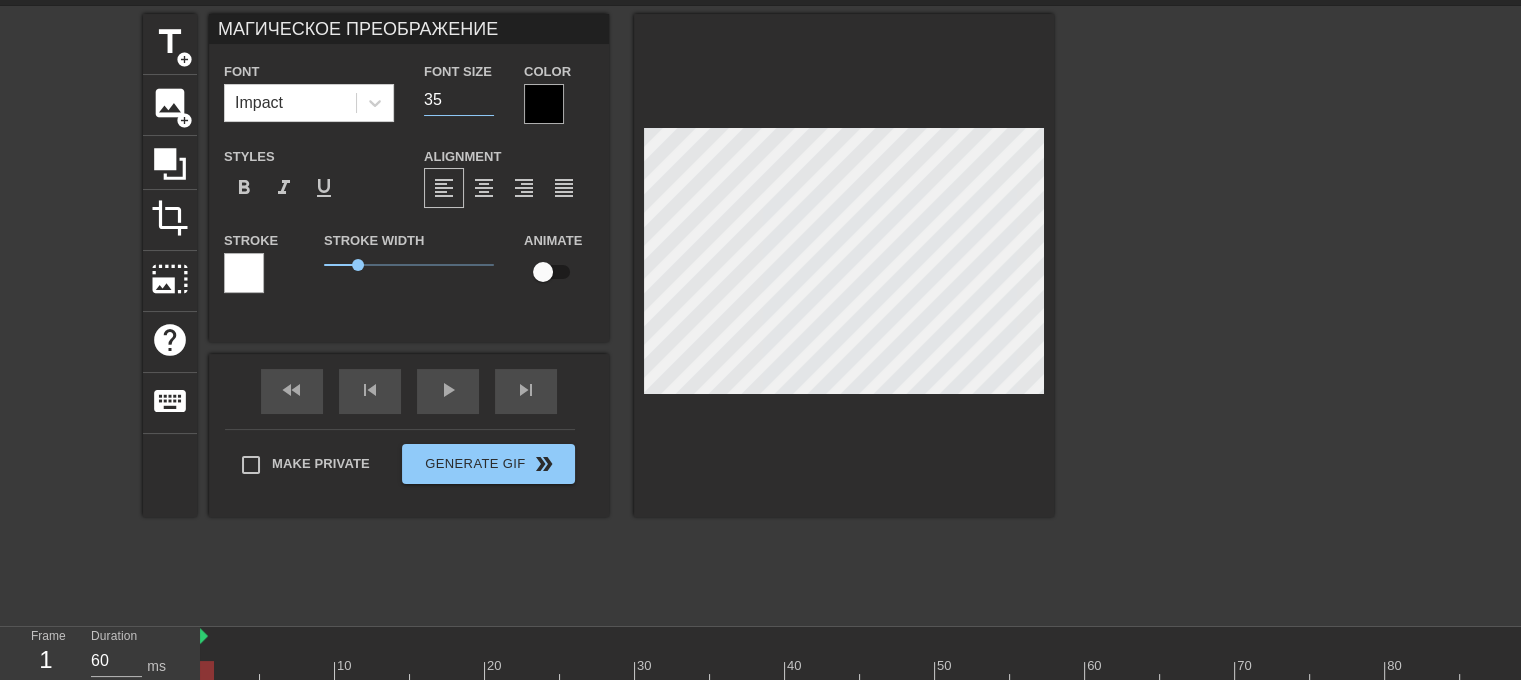 click on "35" at bounding box center [459, 100] 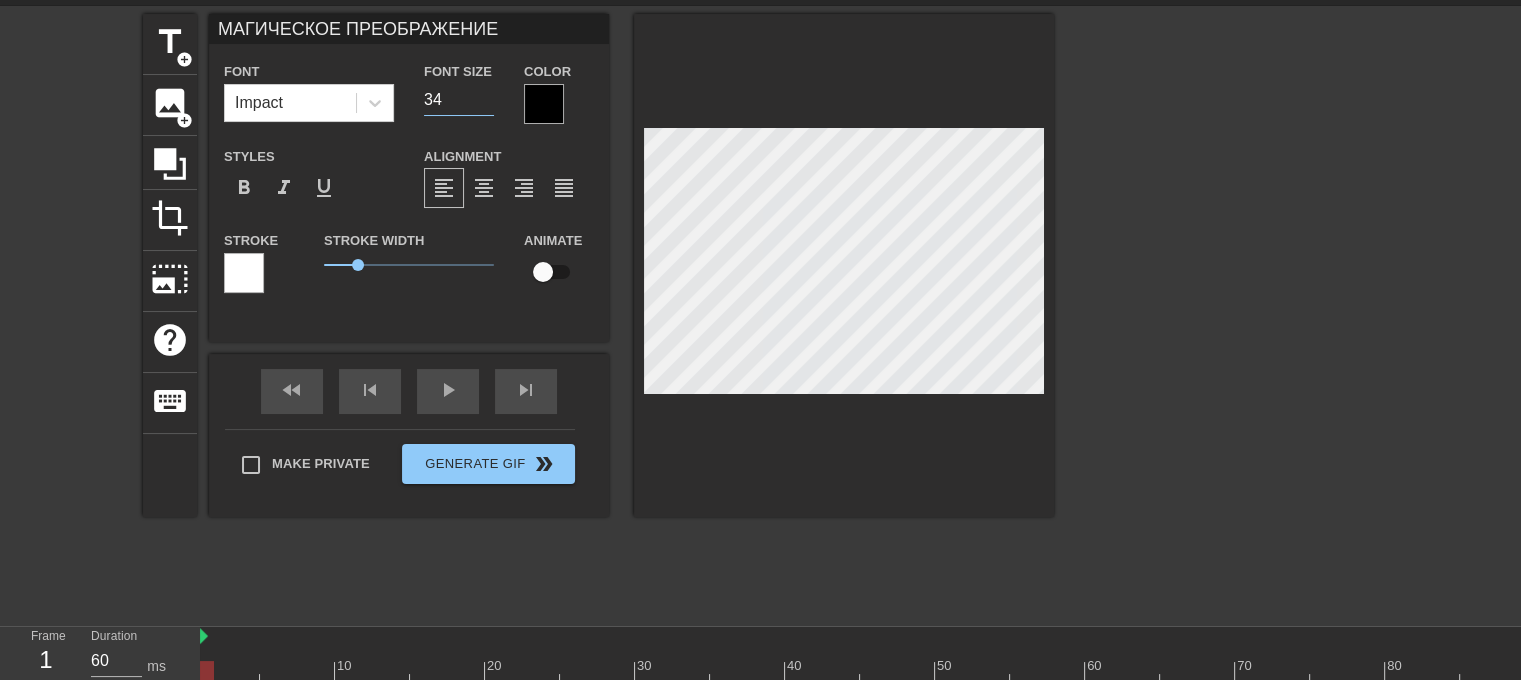 click on "34" at bounding box center (459, 100) 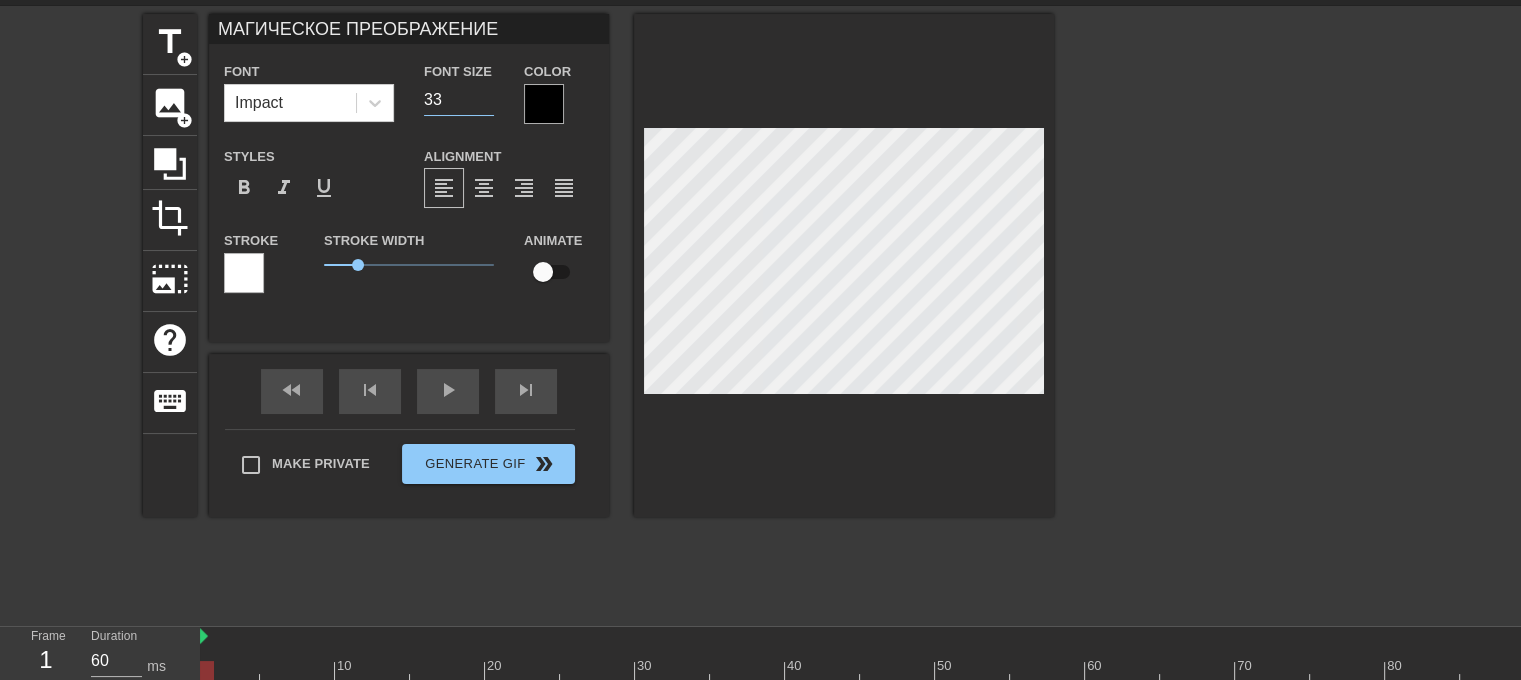 click on "33" at bounding box center (459, 100) 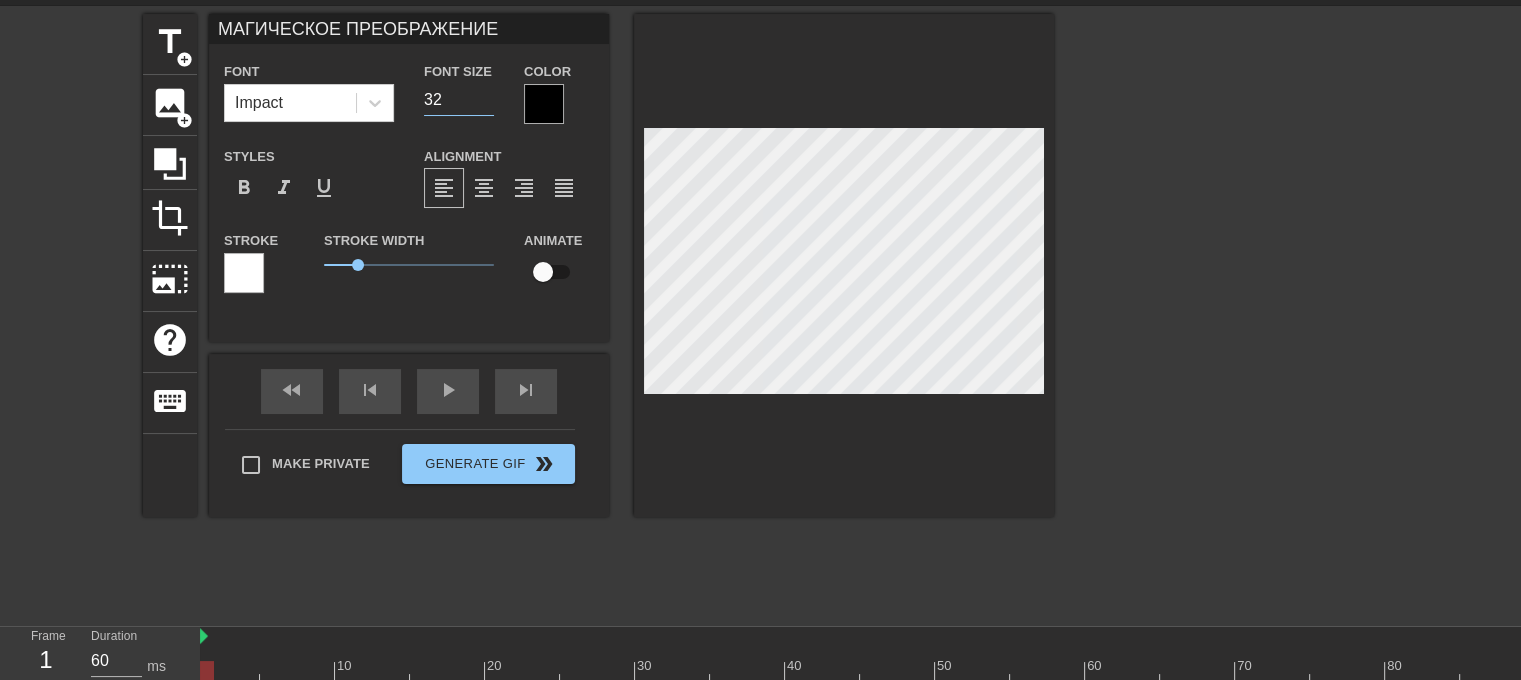 click on "32" at bounding box center [459, 100] 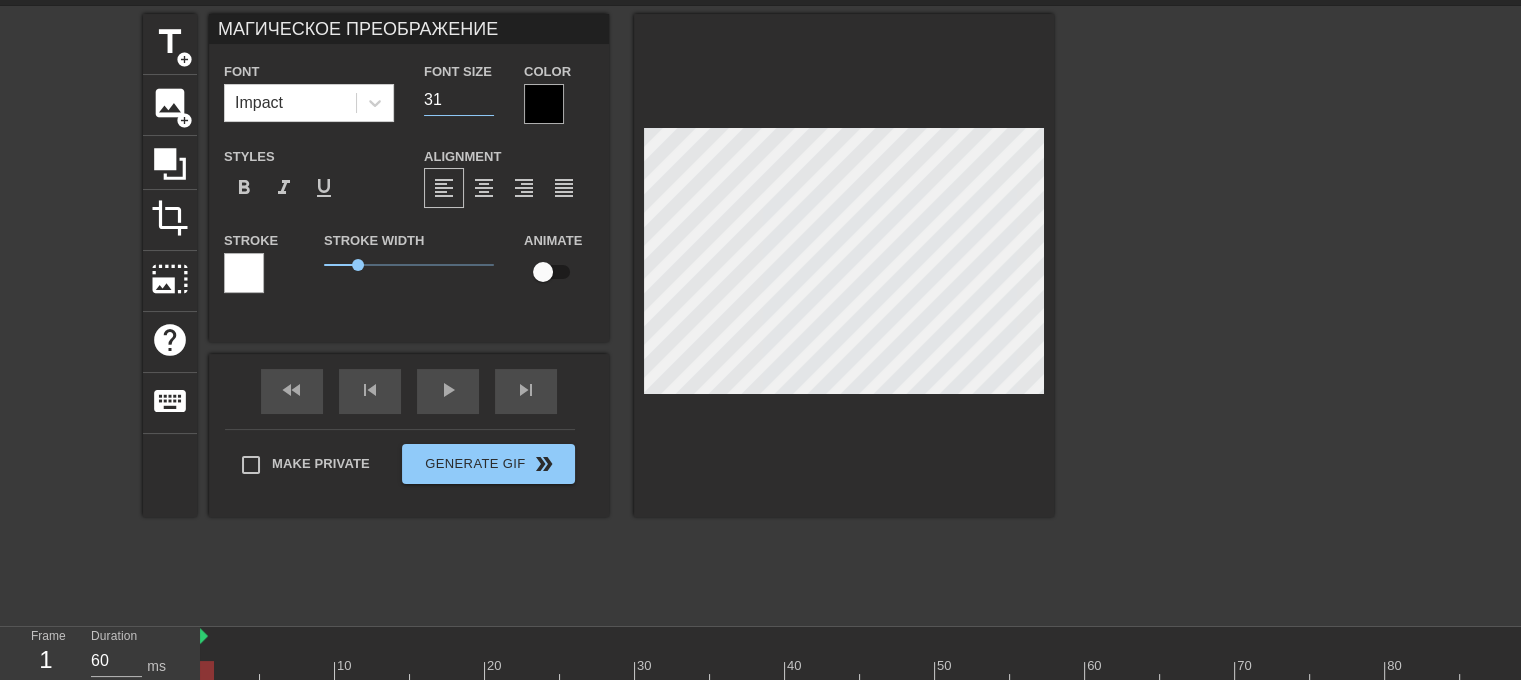 click on "31" at bounding box center [459, 100] 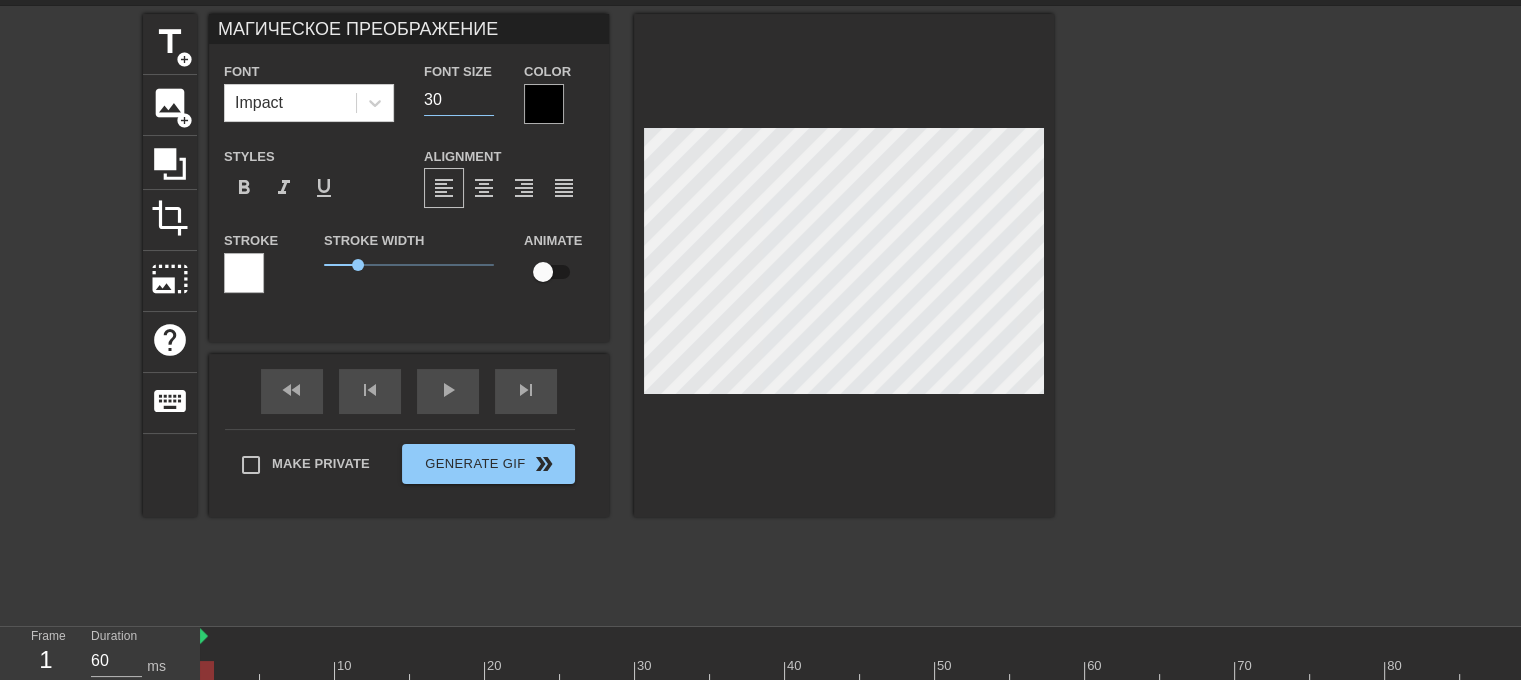 click on "30" at bounding box center [459, 100] 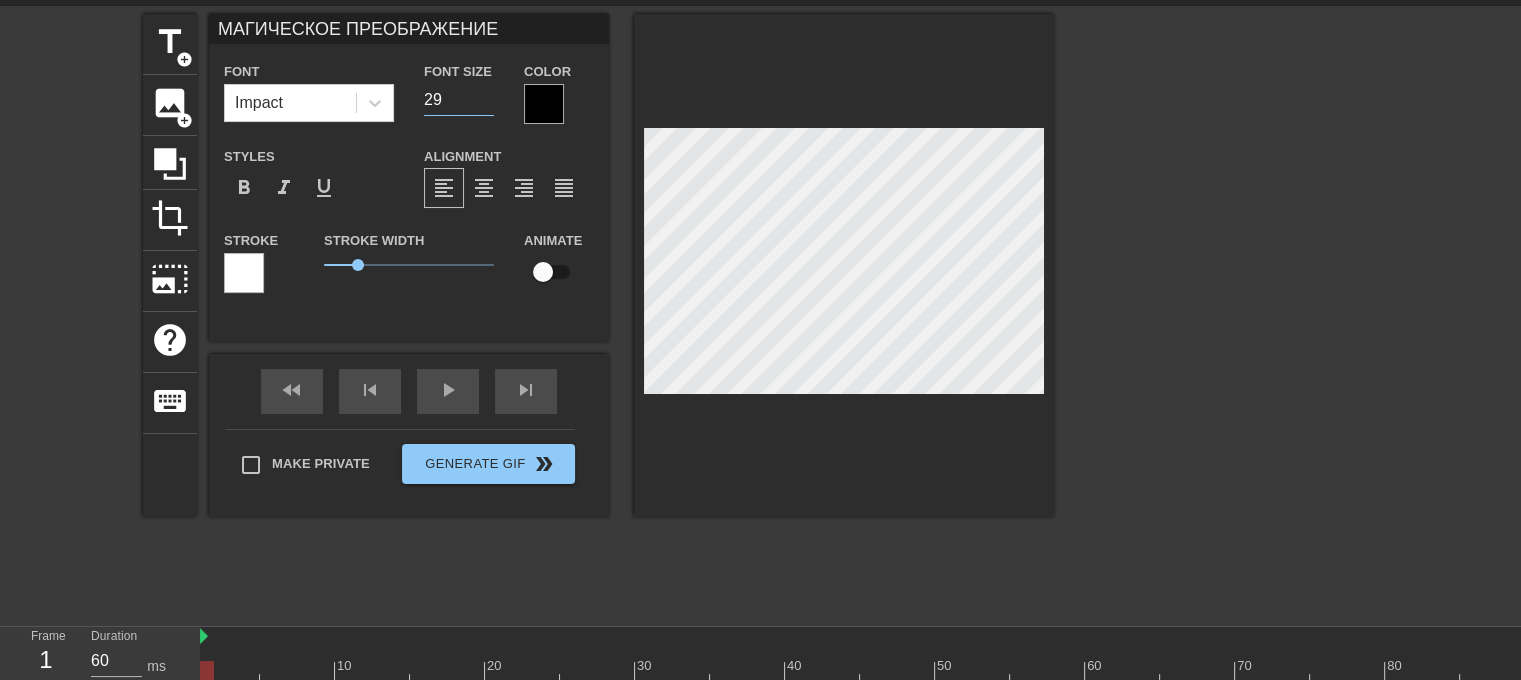 click on "29" at bounding box center [459, 100] 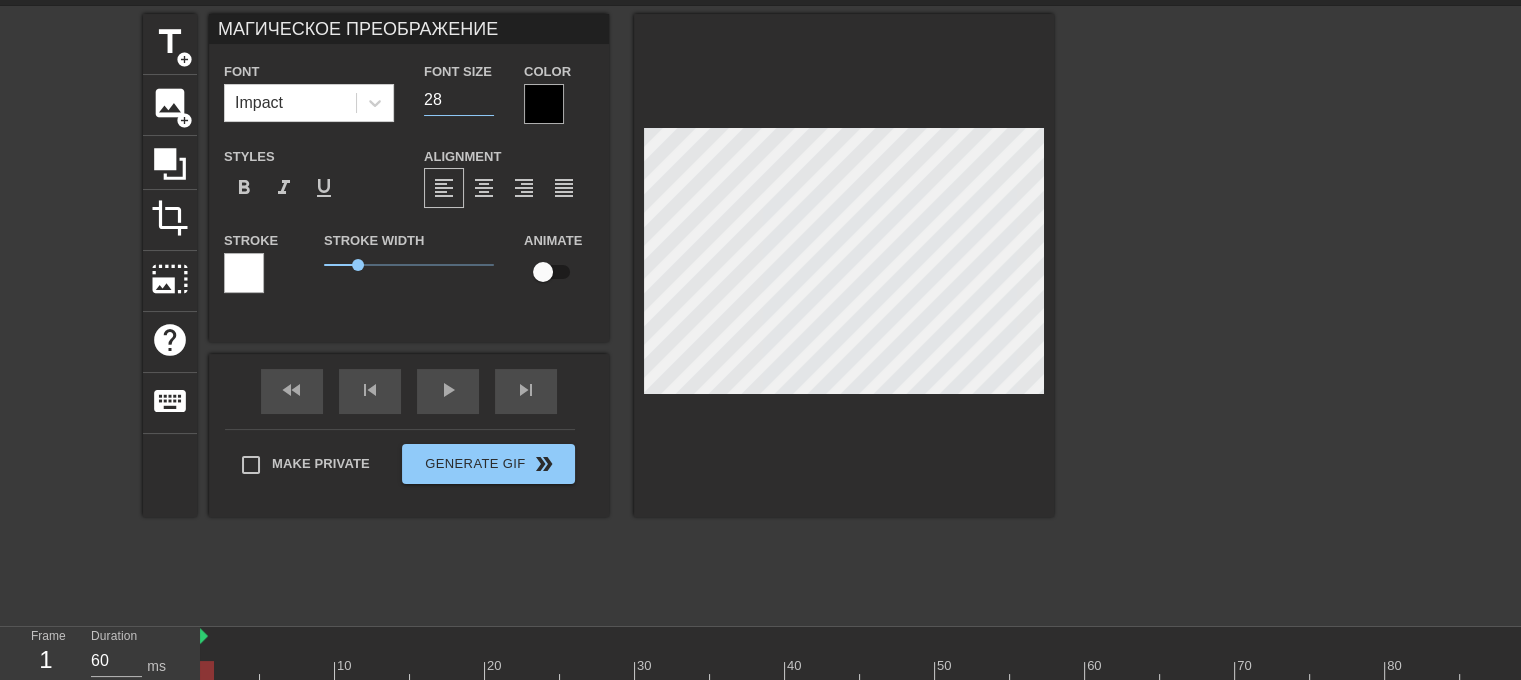 click on "28" at bounding box center (459, 100) 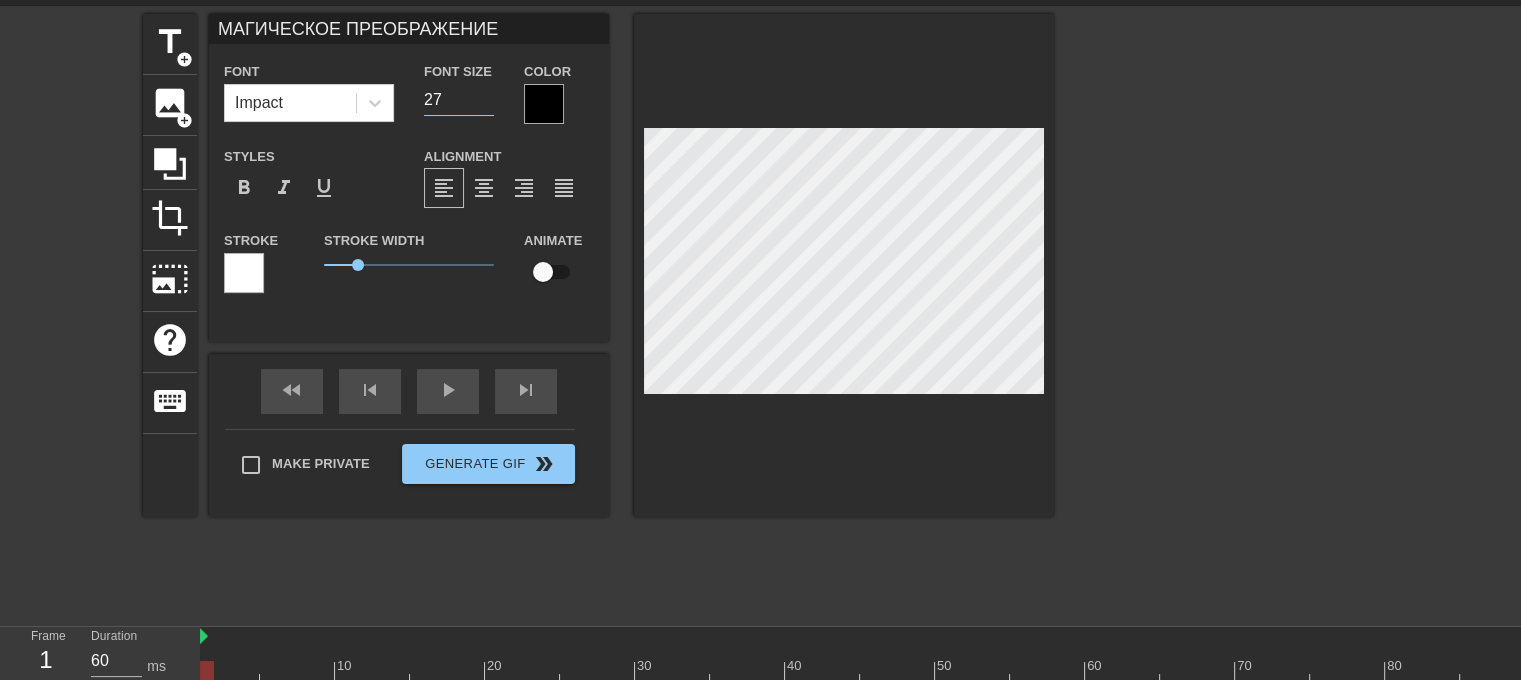 click on "27" at bounding box center [459, 100] 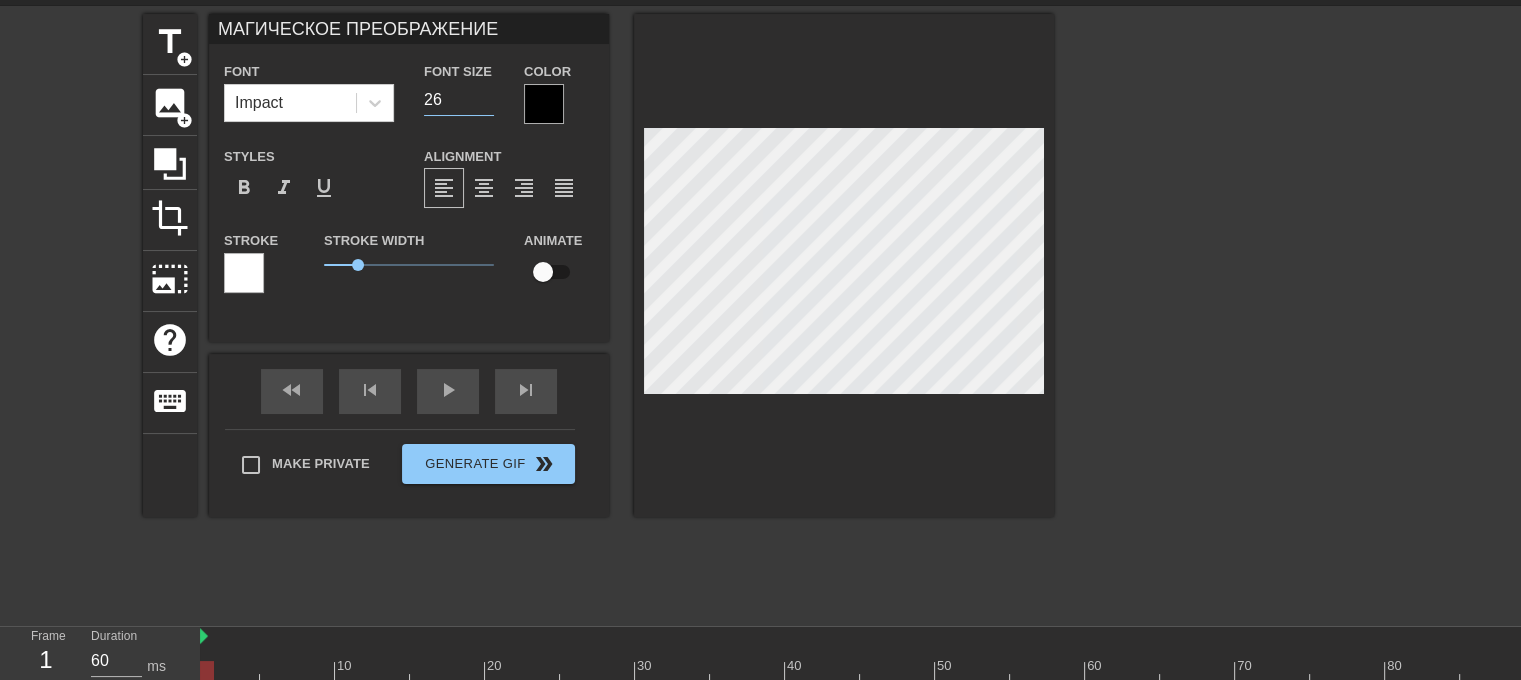 type on "26" 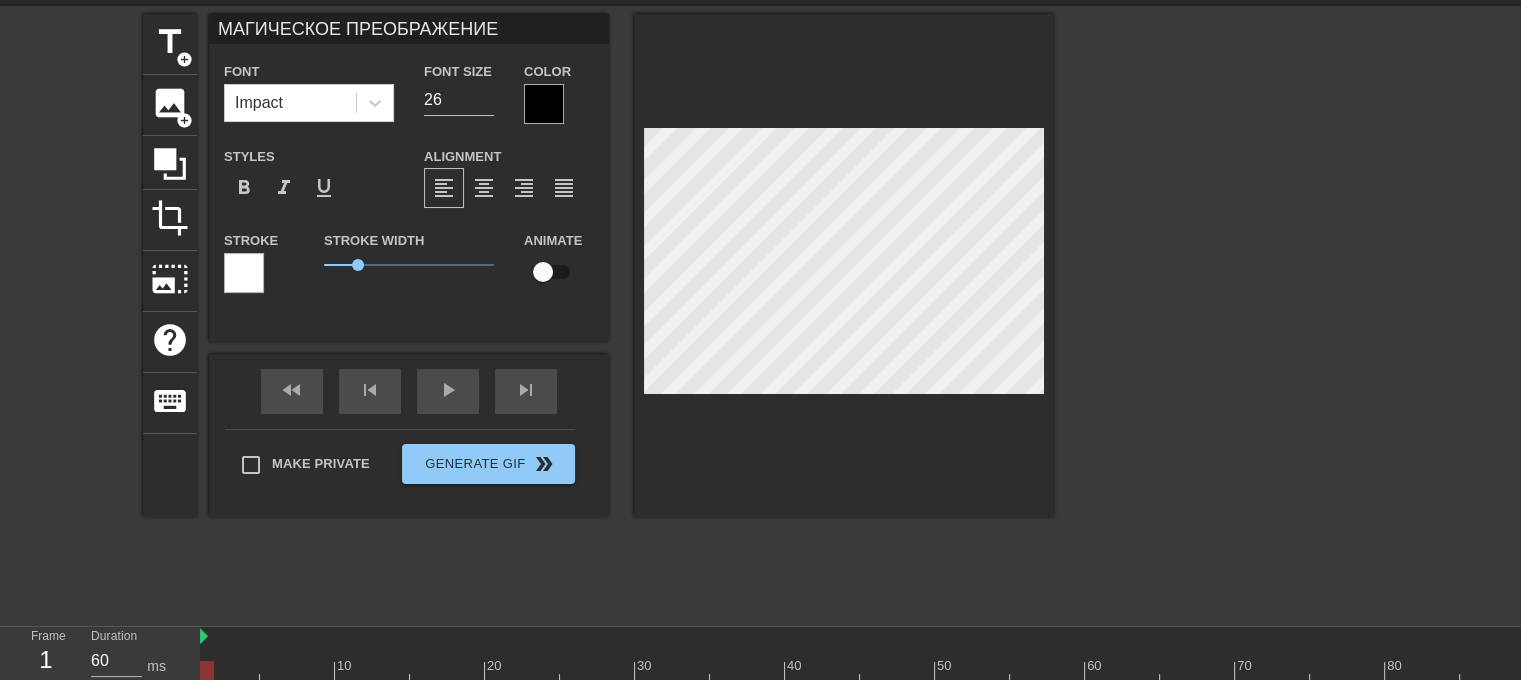 scroll, scrollTop: 2, scrollLeft: 15, axis: both 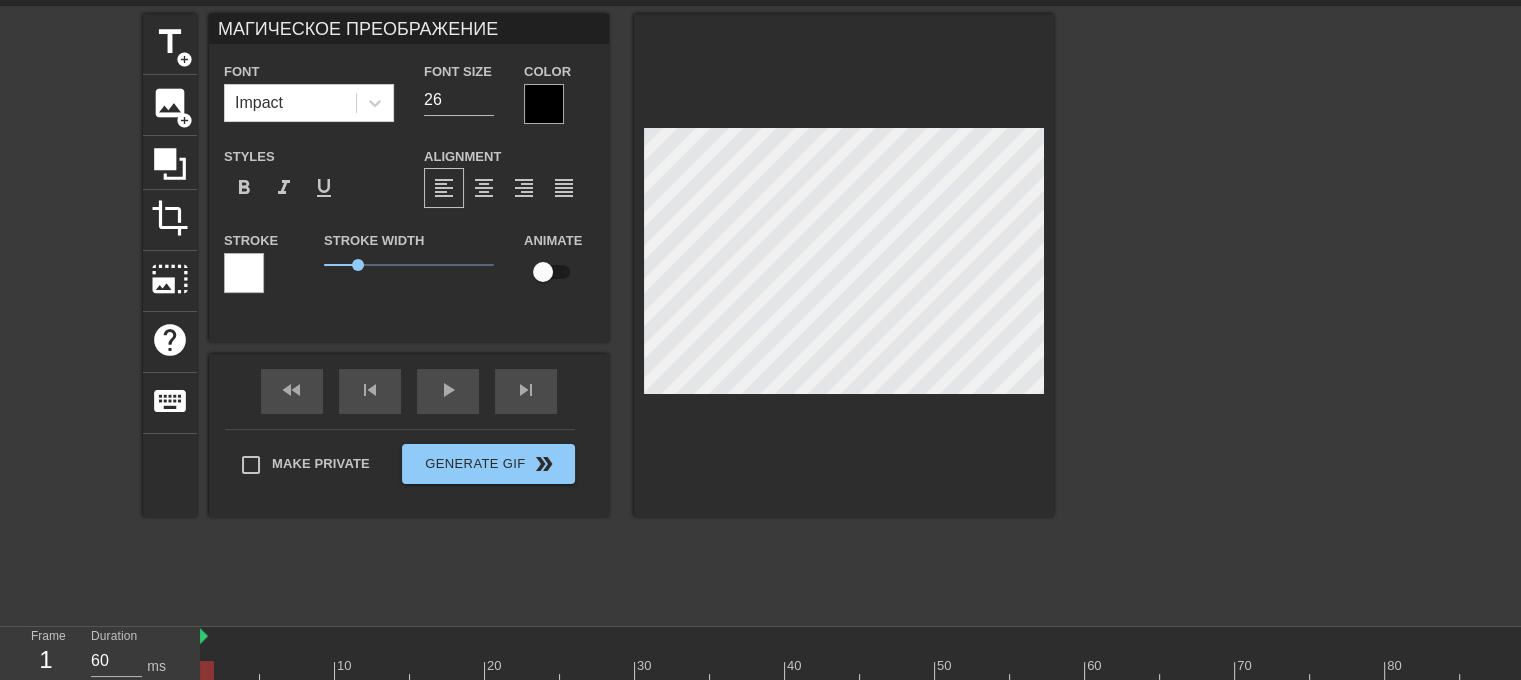 type on "МАГИЧЕСКОЕ ПРЕОБРАЖЕНИЕ!" 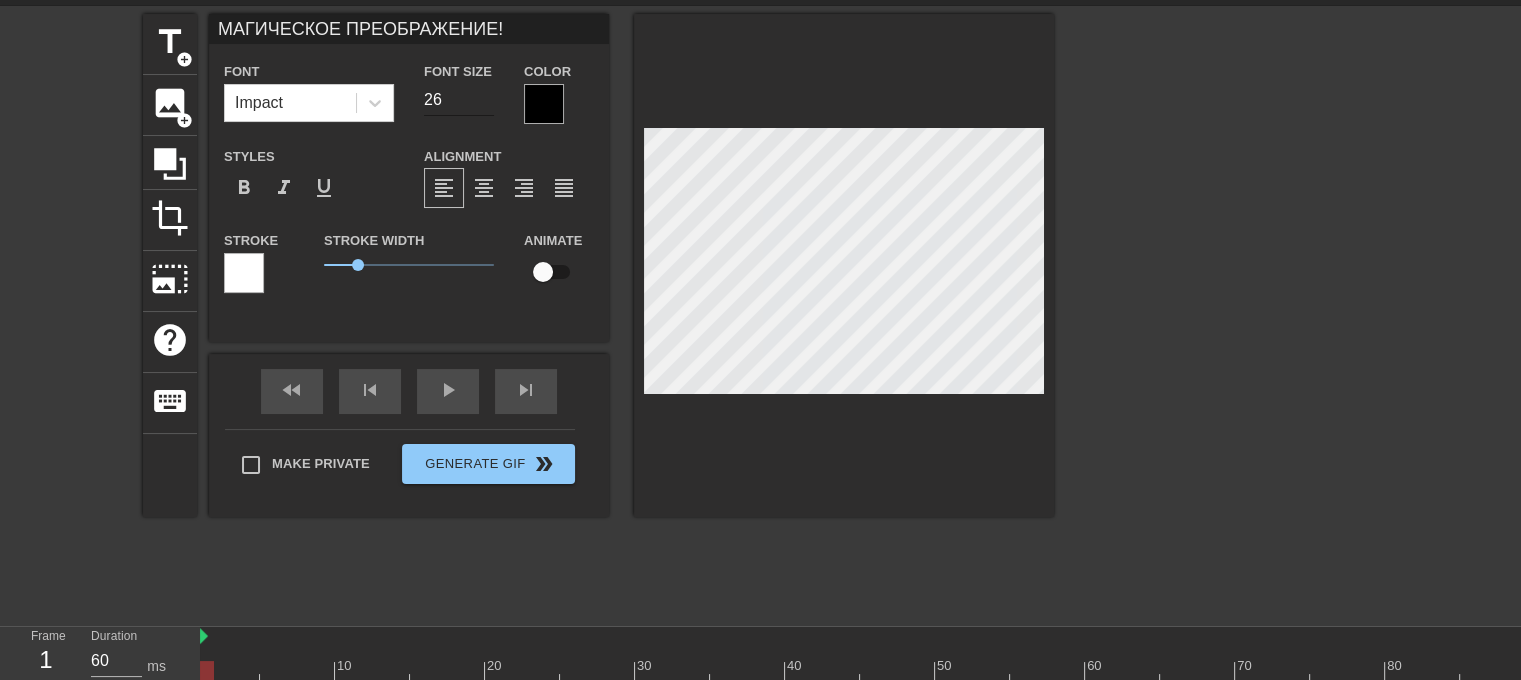 type on "МАГИЧЕСКОЕ ПРЕОБРАЖЕНИЕ!" 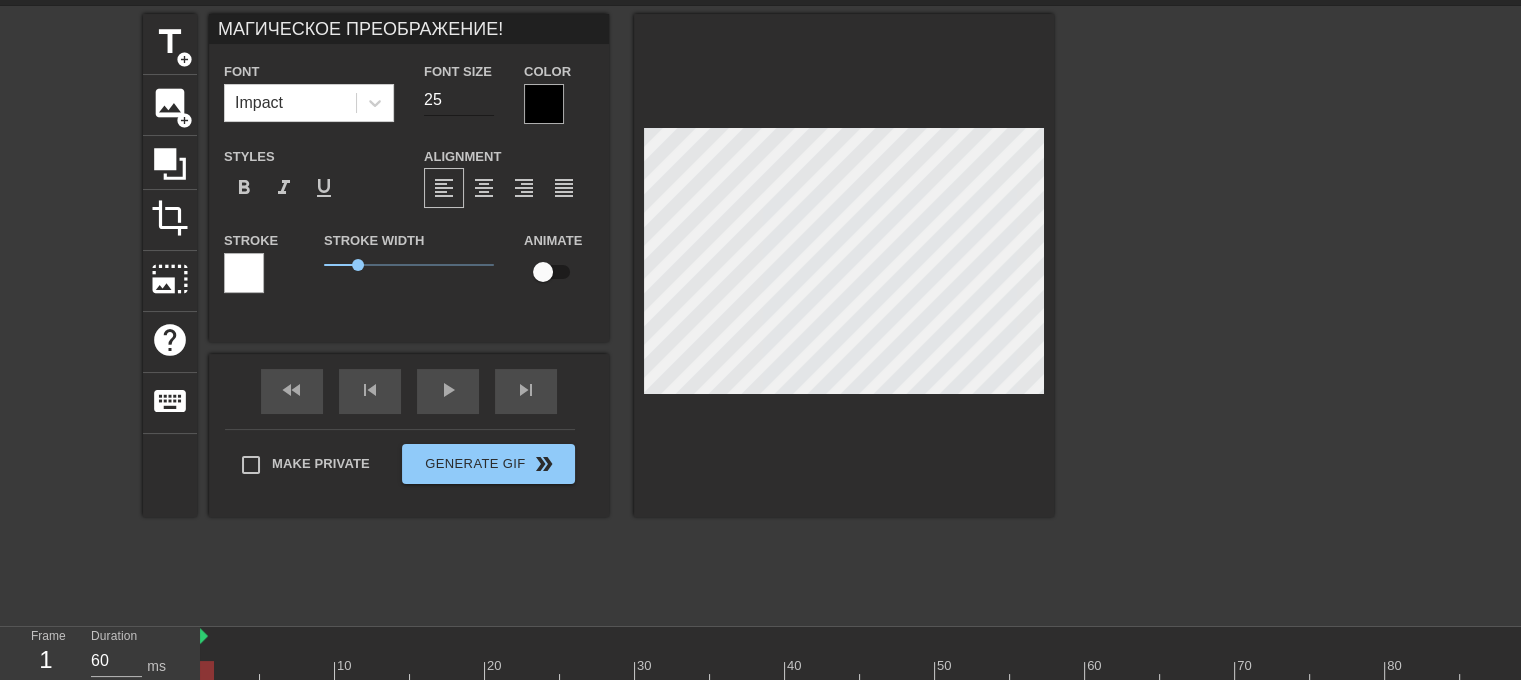 click on "25" at bounding box center (459, 100) 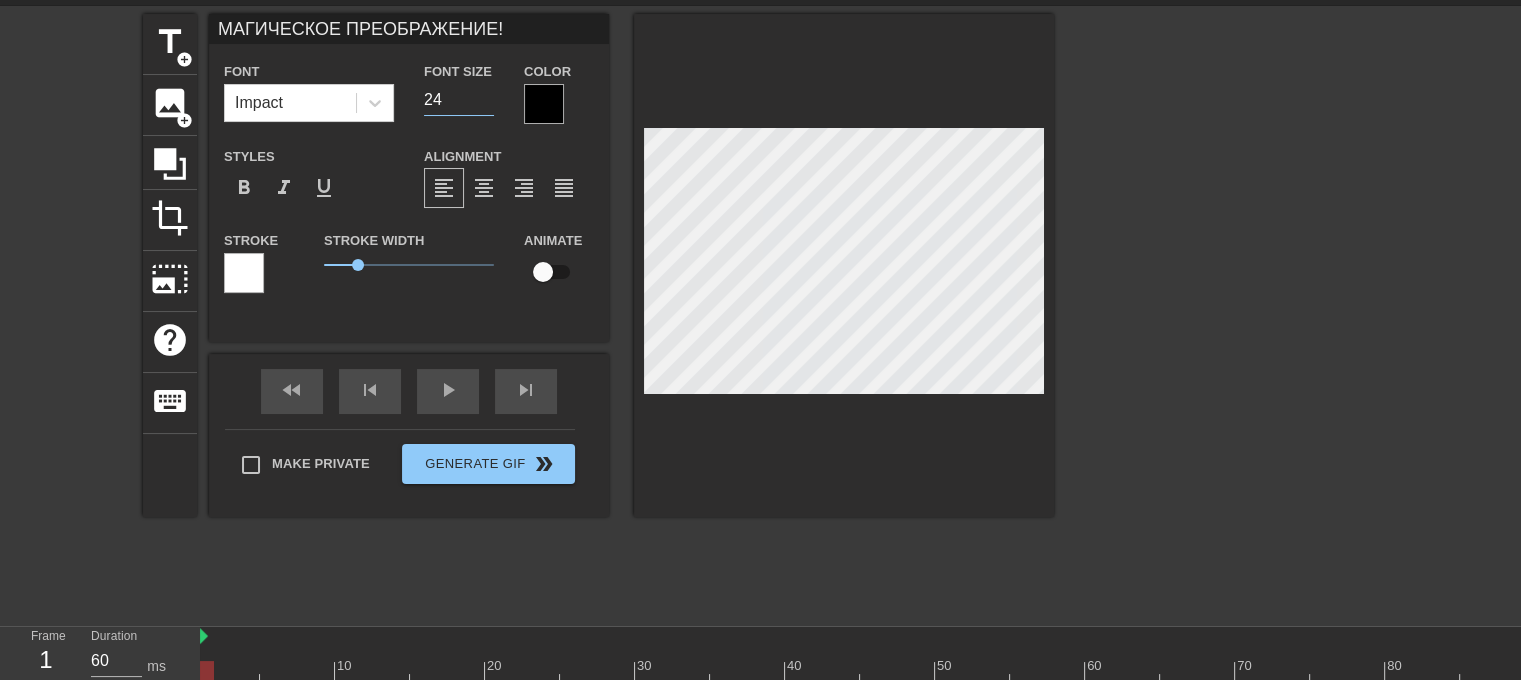 type on "24" 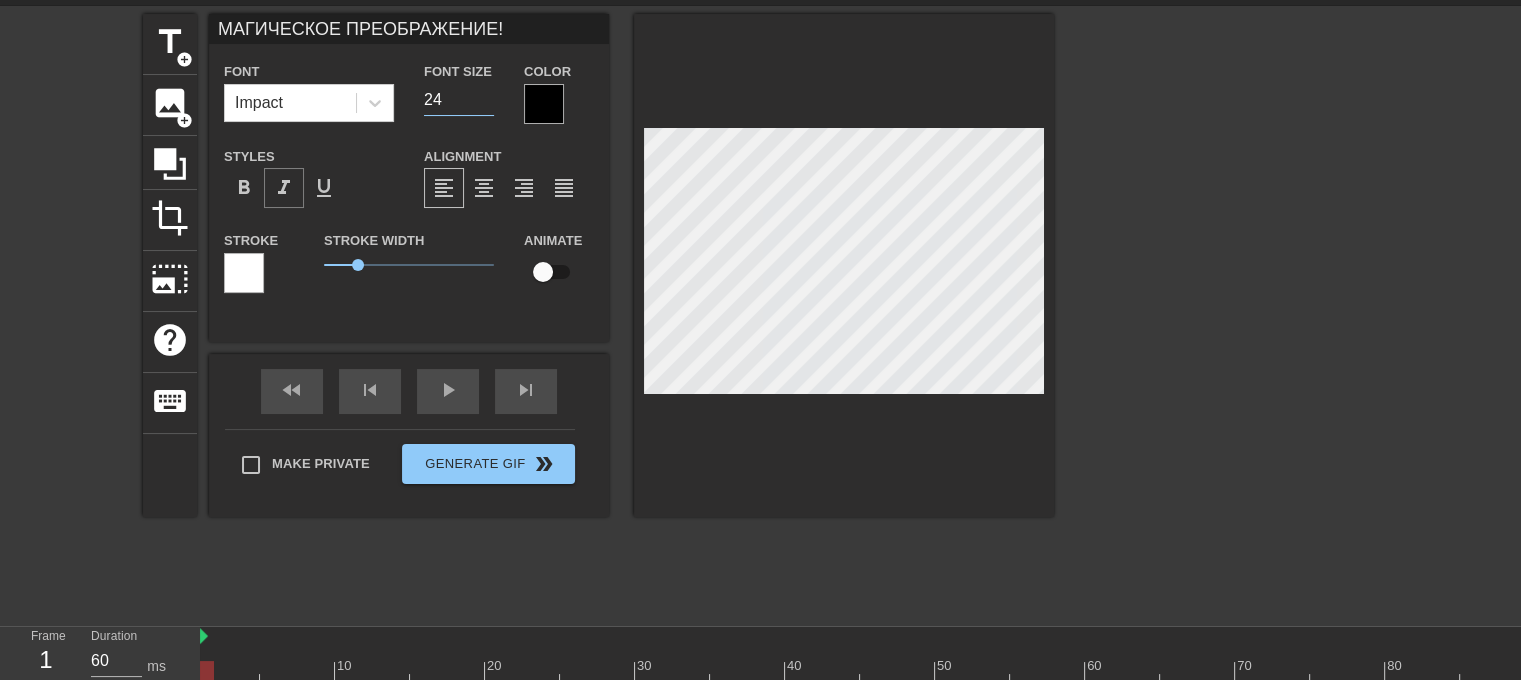 click on "format_italic" at bounding box center (284, 188) 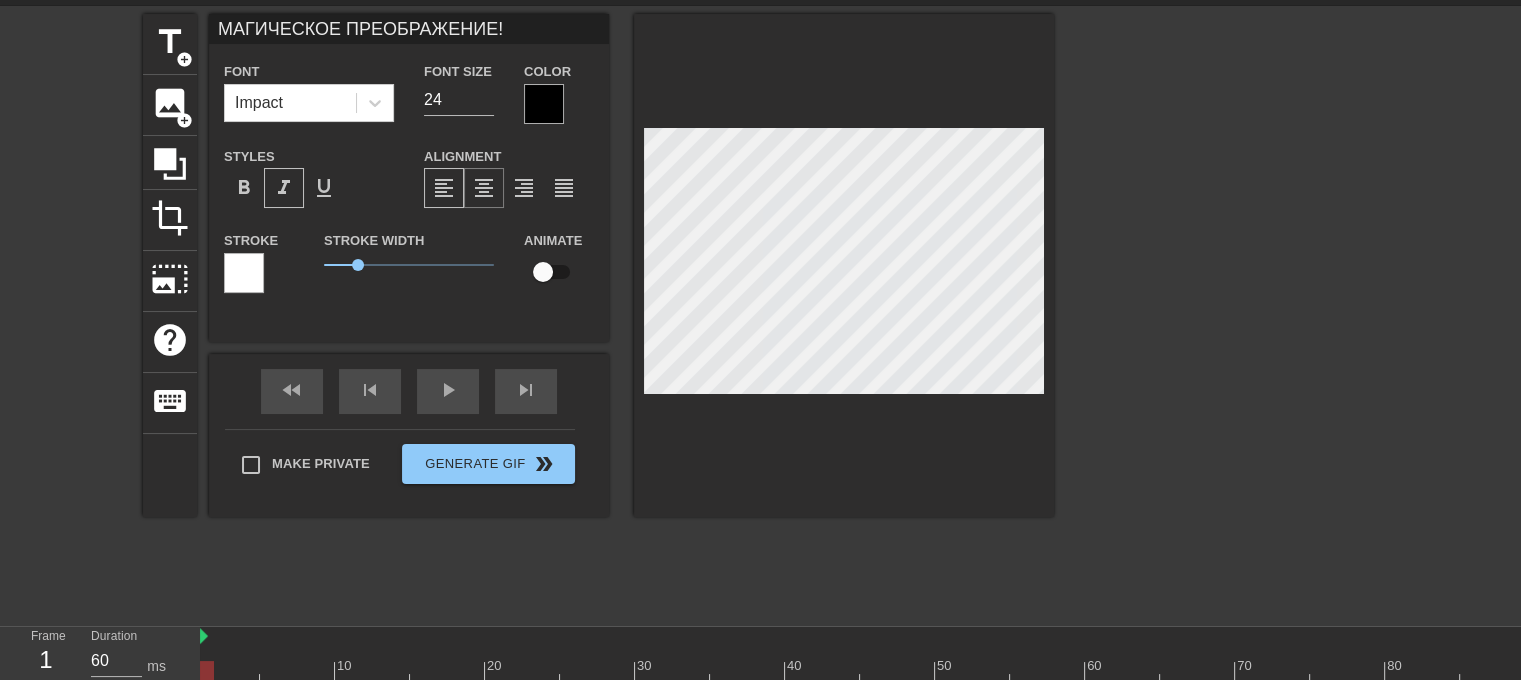 click on "format_align_center" at bounding box center (484, 188) 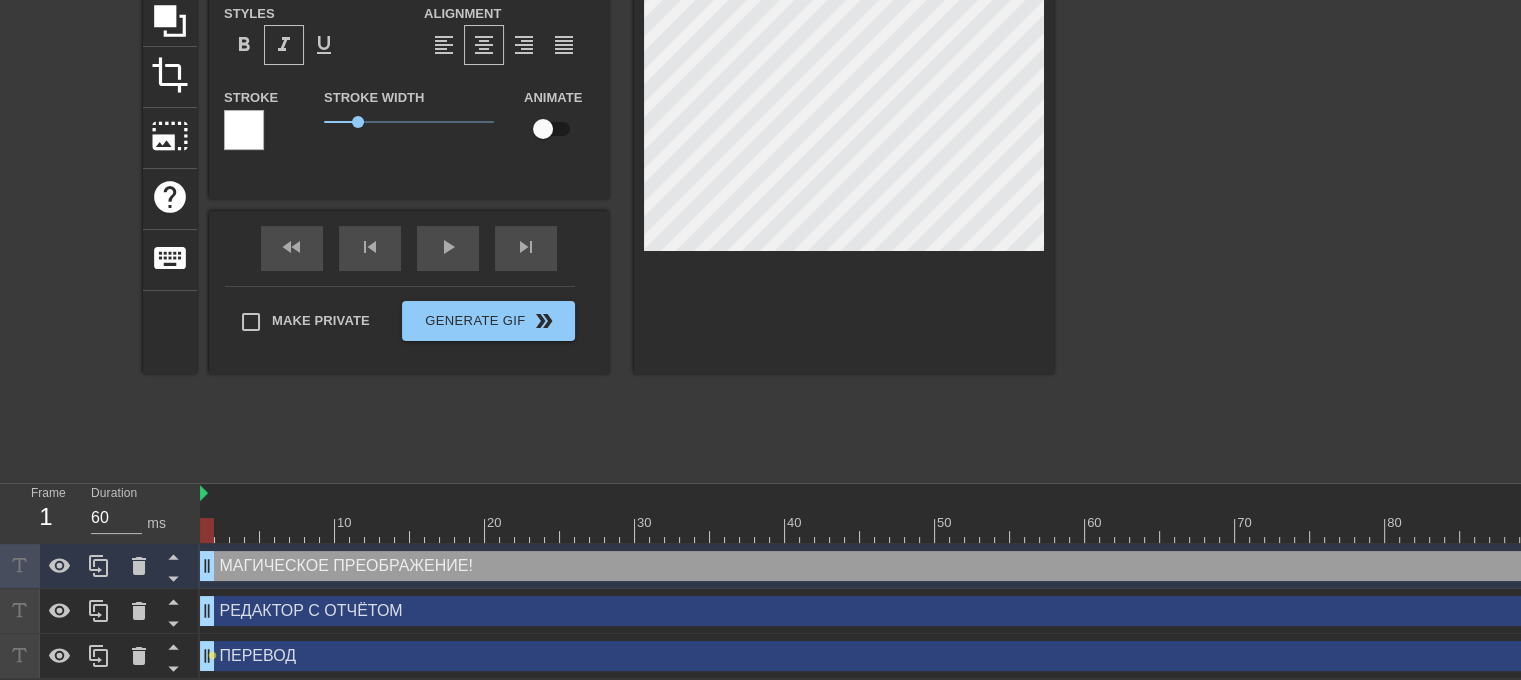 scroll, scrollTop: 211, scrollLeft: 0, axis: vertical 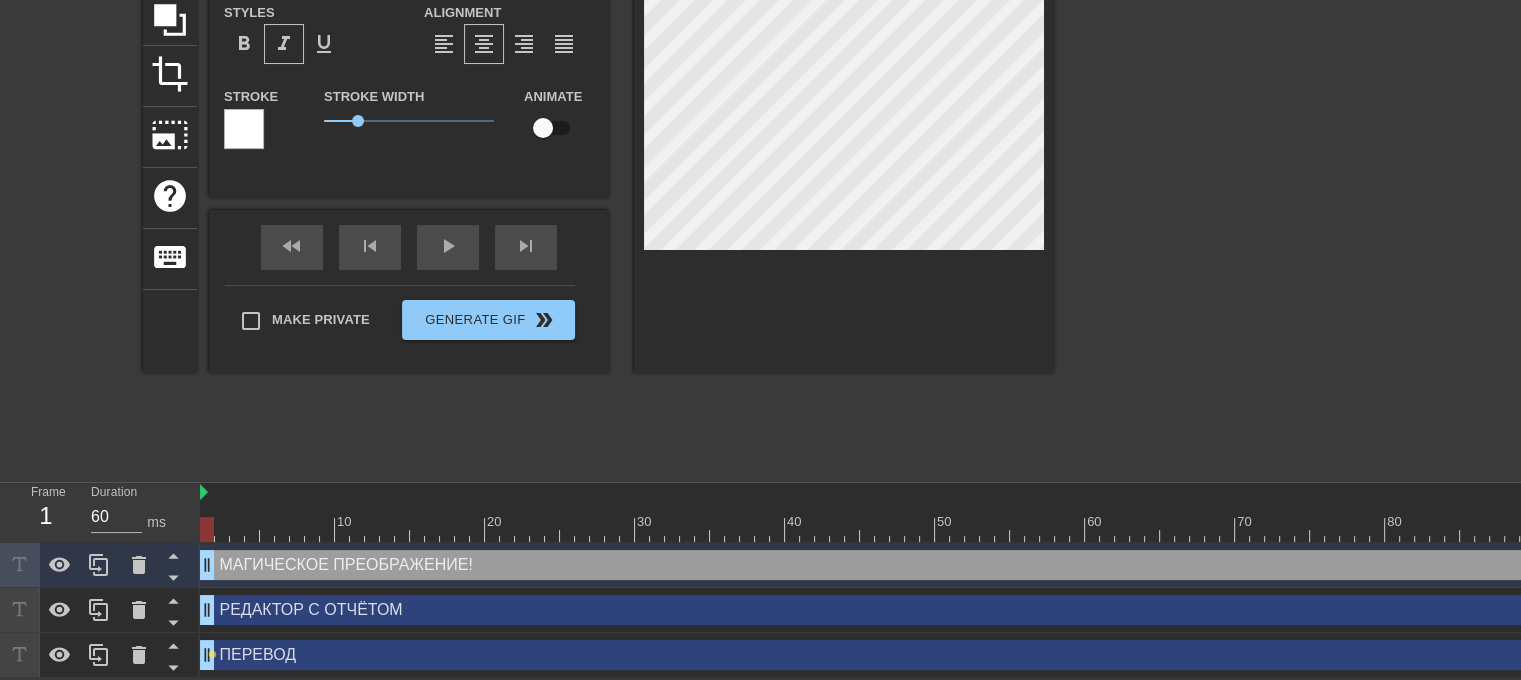 drag, startPoint x: 343, startPoint y: 563, endPoint x: 395, endPoint y: 570, distance: 52.46904 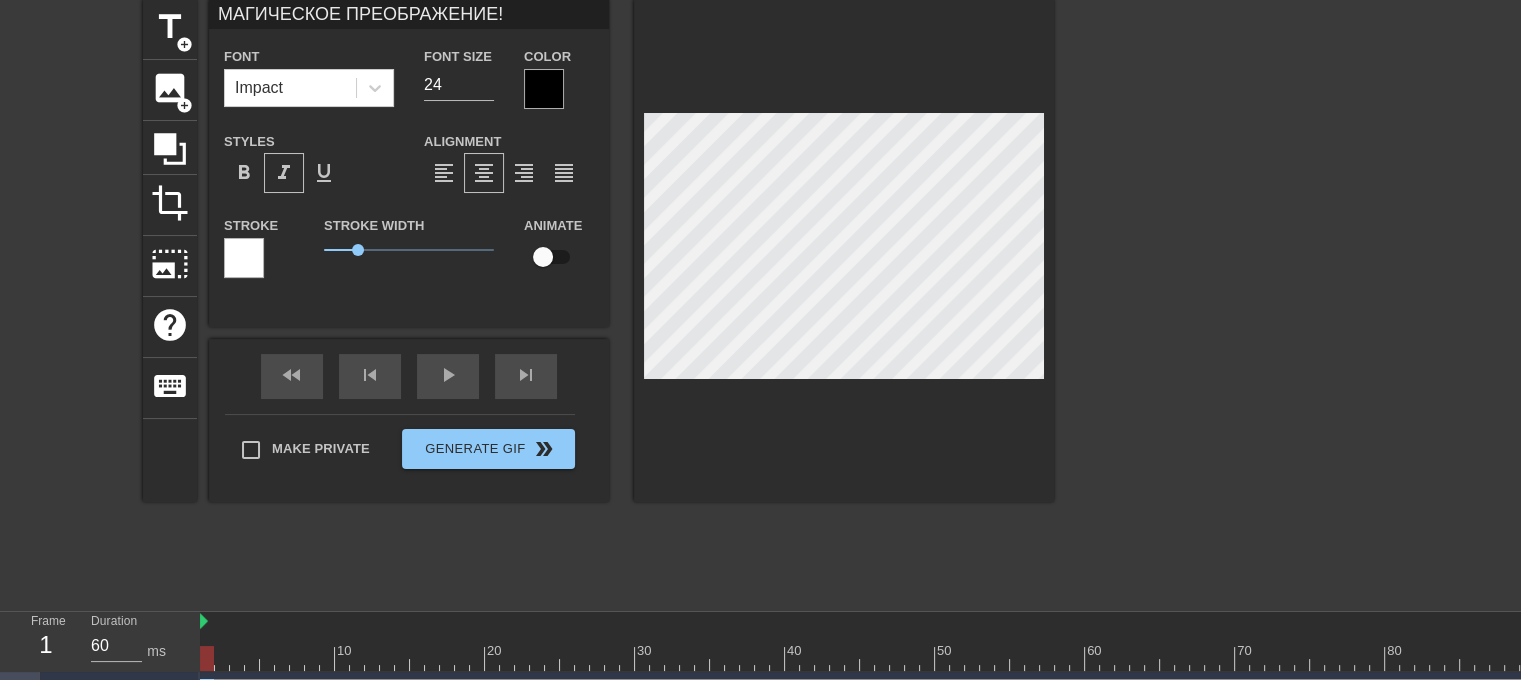 scroll, scrollTop: 11, scrollLeft: 0, axis: vertical 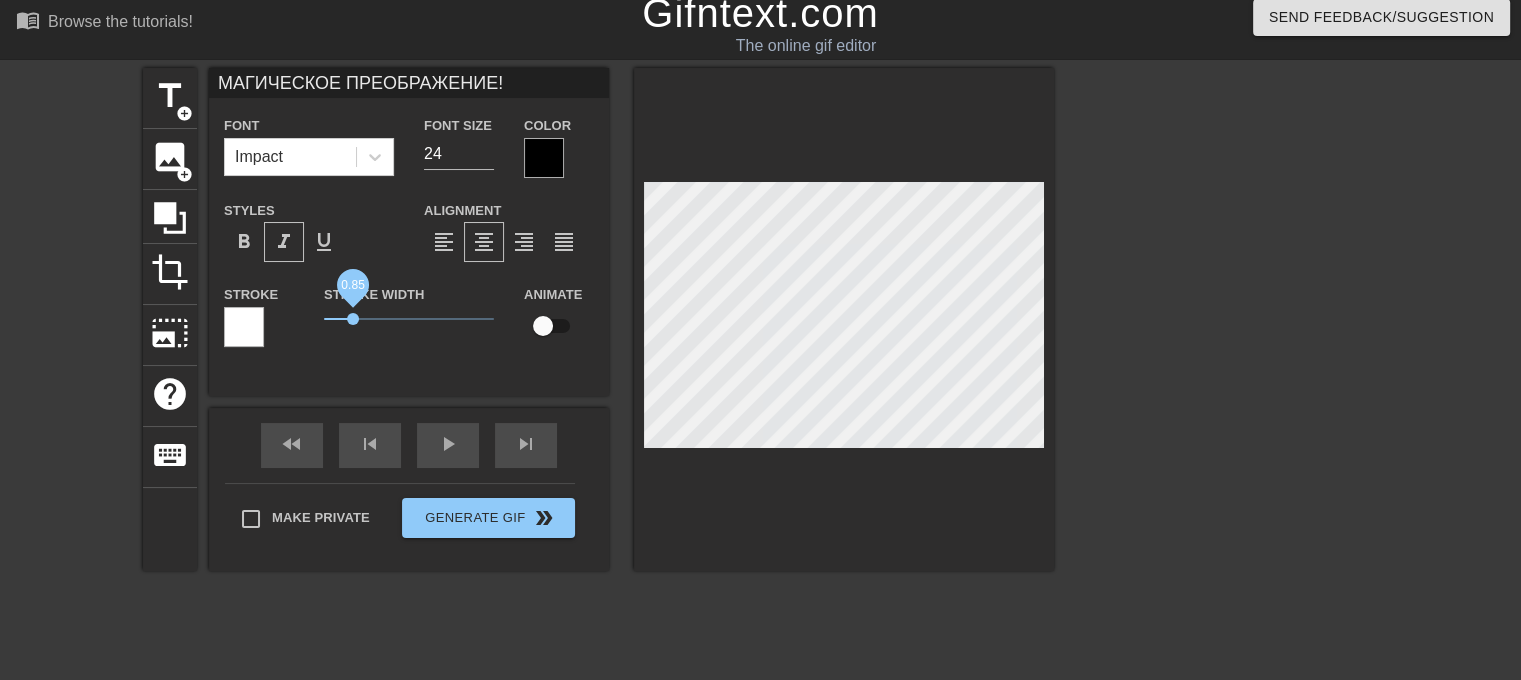 click on "0.85" at bounding box center [353, 319] 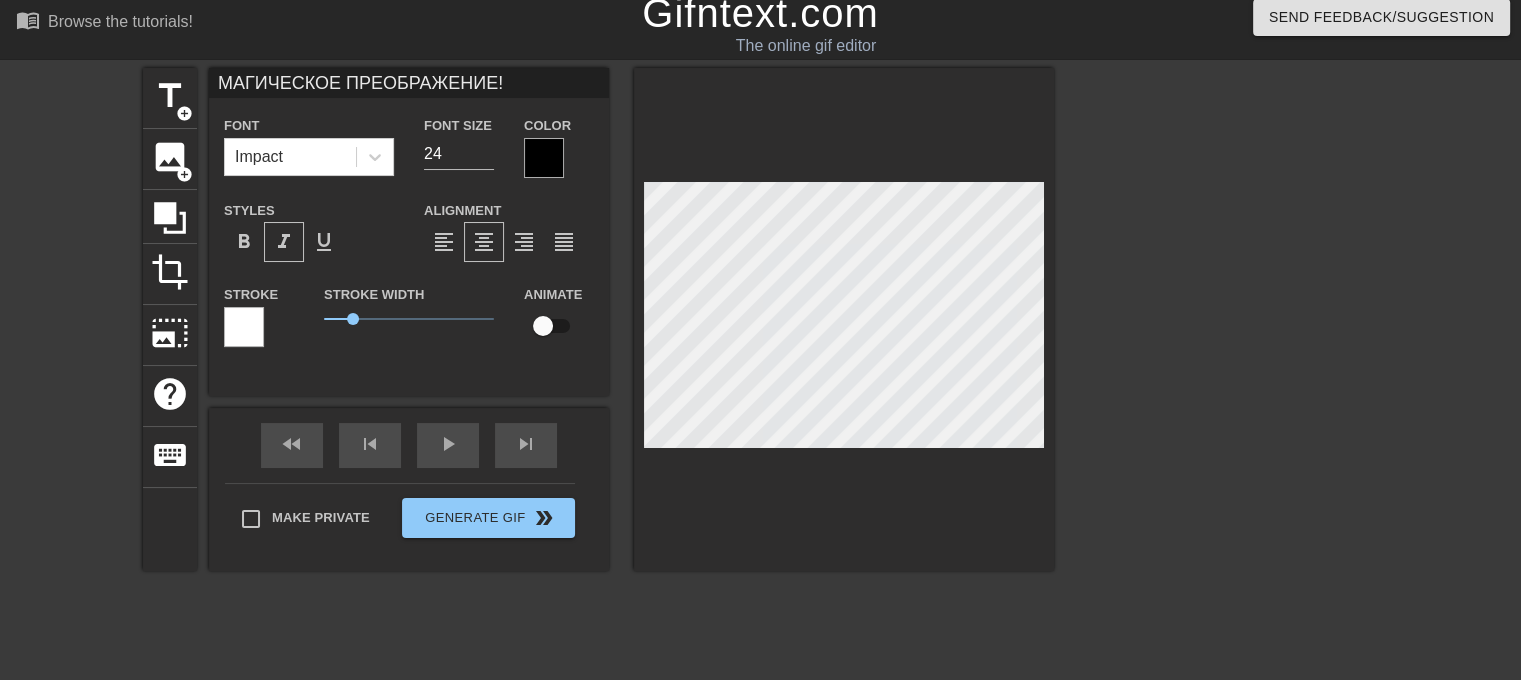 scroll, scrollTop: 2, scrollLeft: 14, axis: both 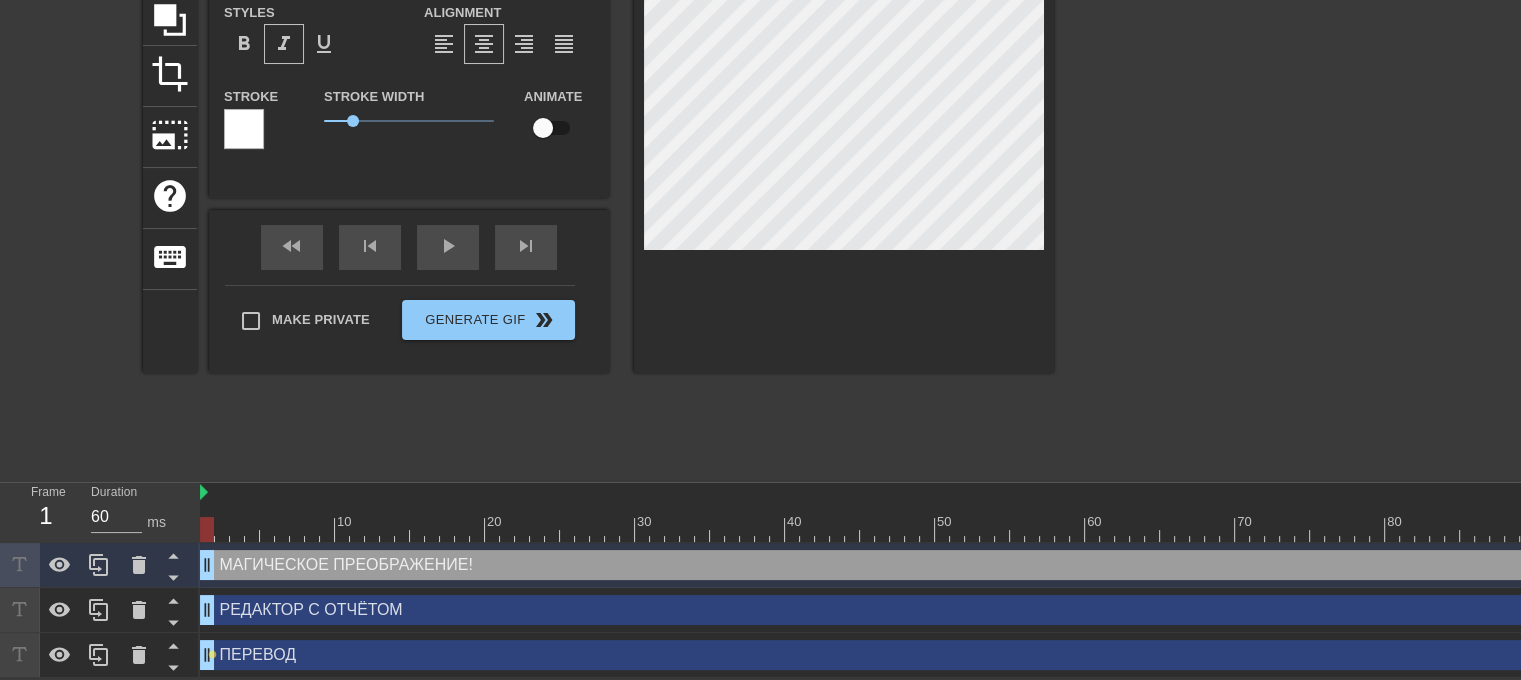 click on "МАГИЧЕСКОЕ ПРЕОБРАЖЕНИЕ! drag_handle drag_handle" at bounding box center [1295, 565] 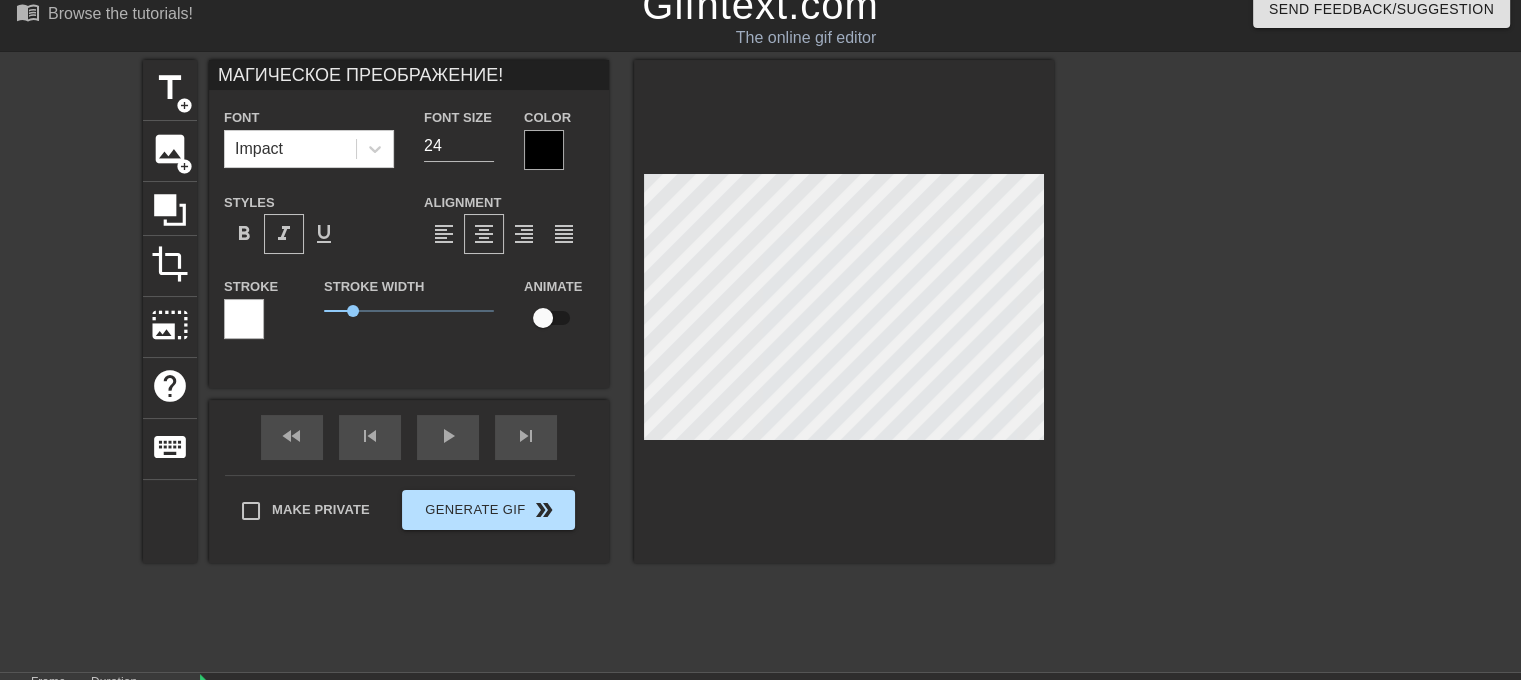 scroll, scrollTop: 11, scrollLeft: 0, axis: vertical 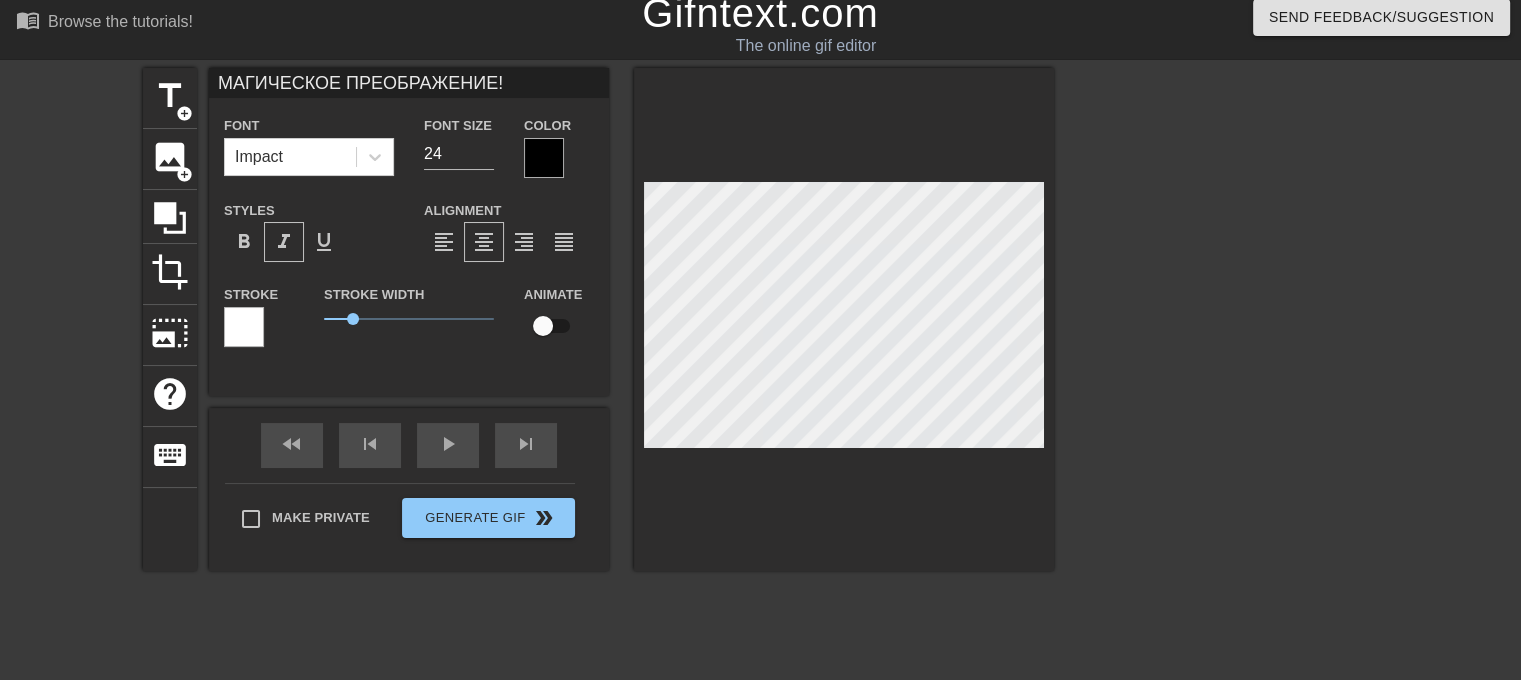 click at bounding box center (844, 319) 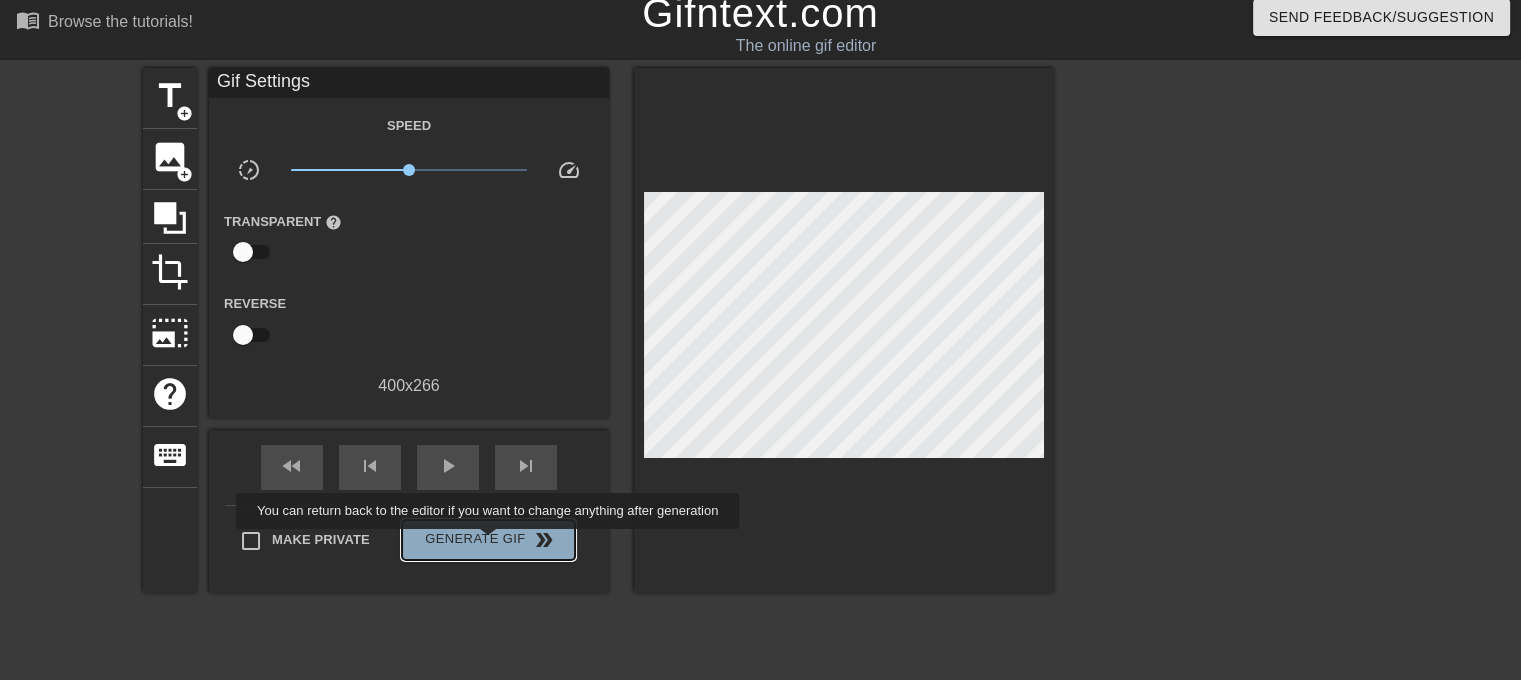 click on "Generate Gif double_arrow" at bounding box center (488, 540) 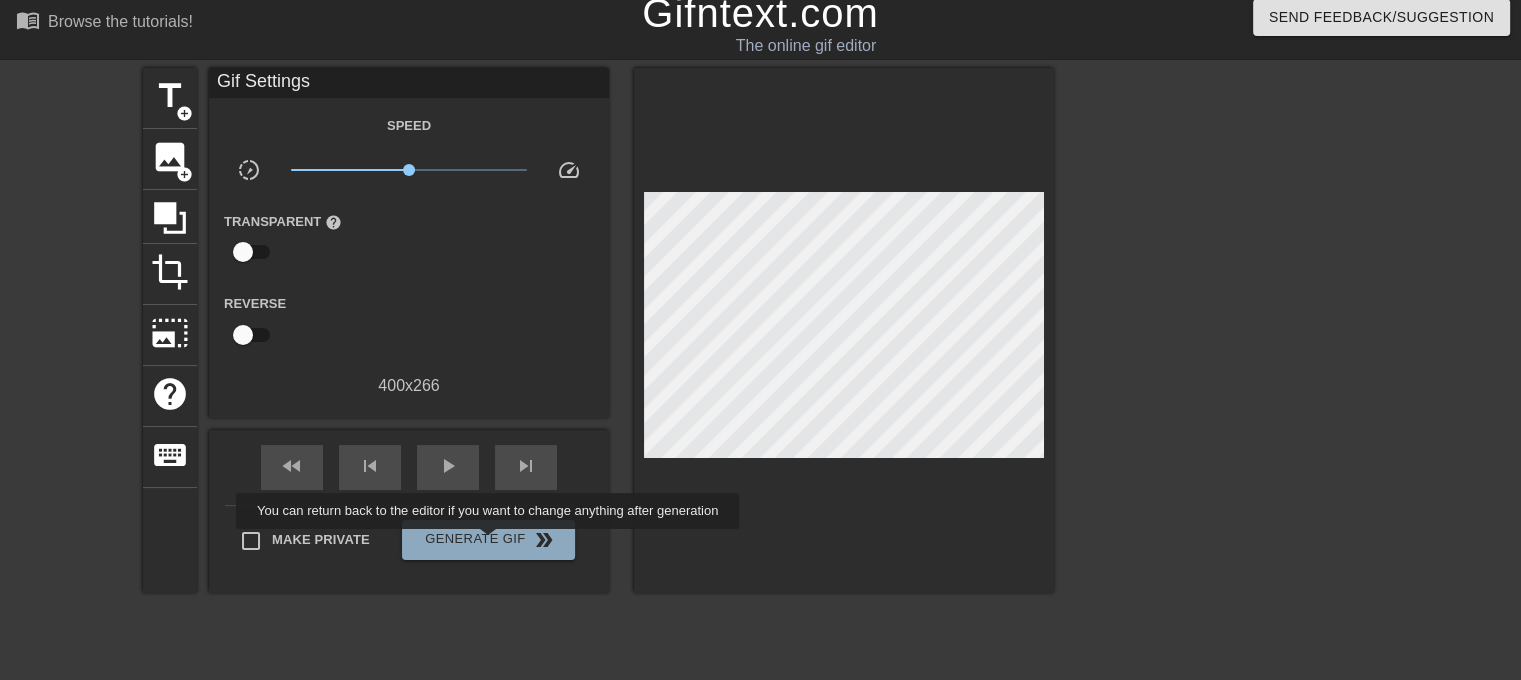 scroll, scrollTop: 8, scrollLeft: 0, axis: vertical 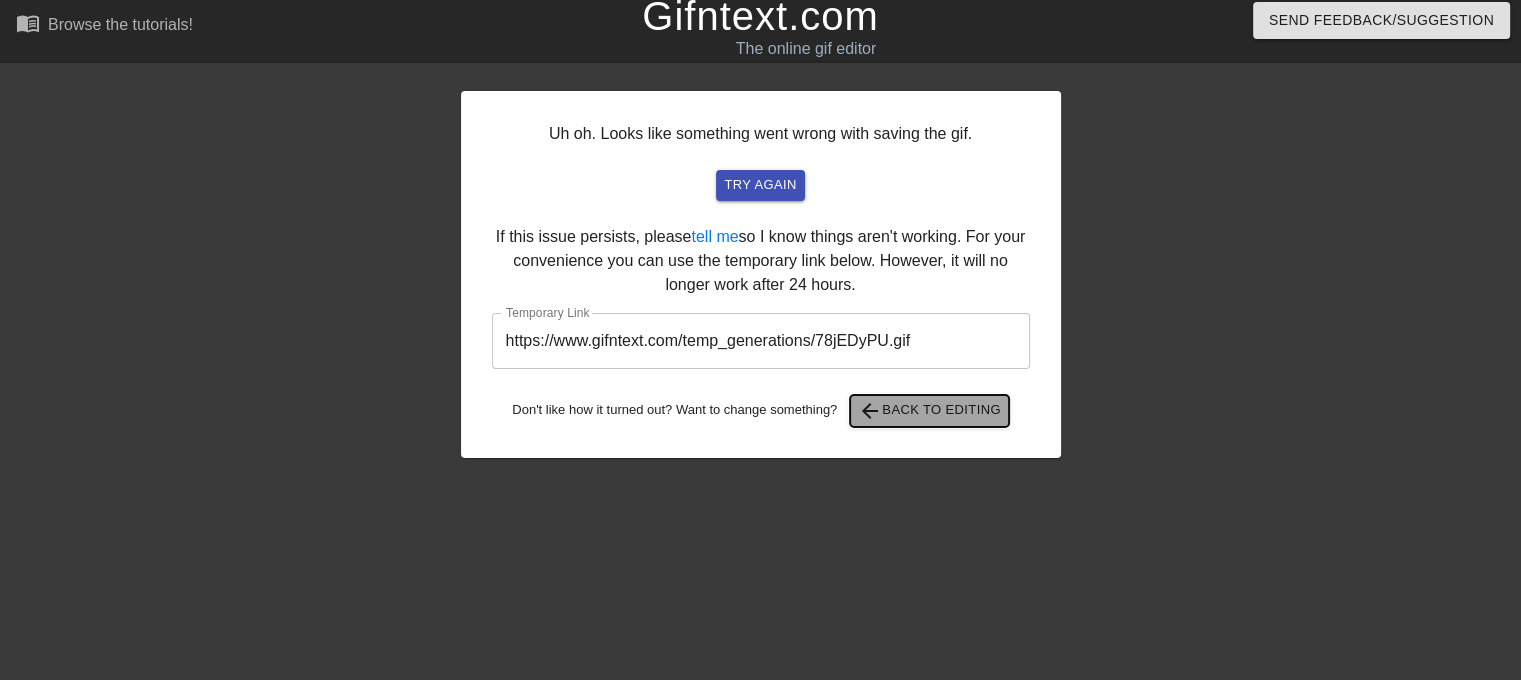 click on "arrow_back Back to Editing" at bounding box center [929, 411] 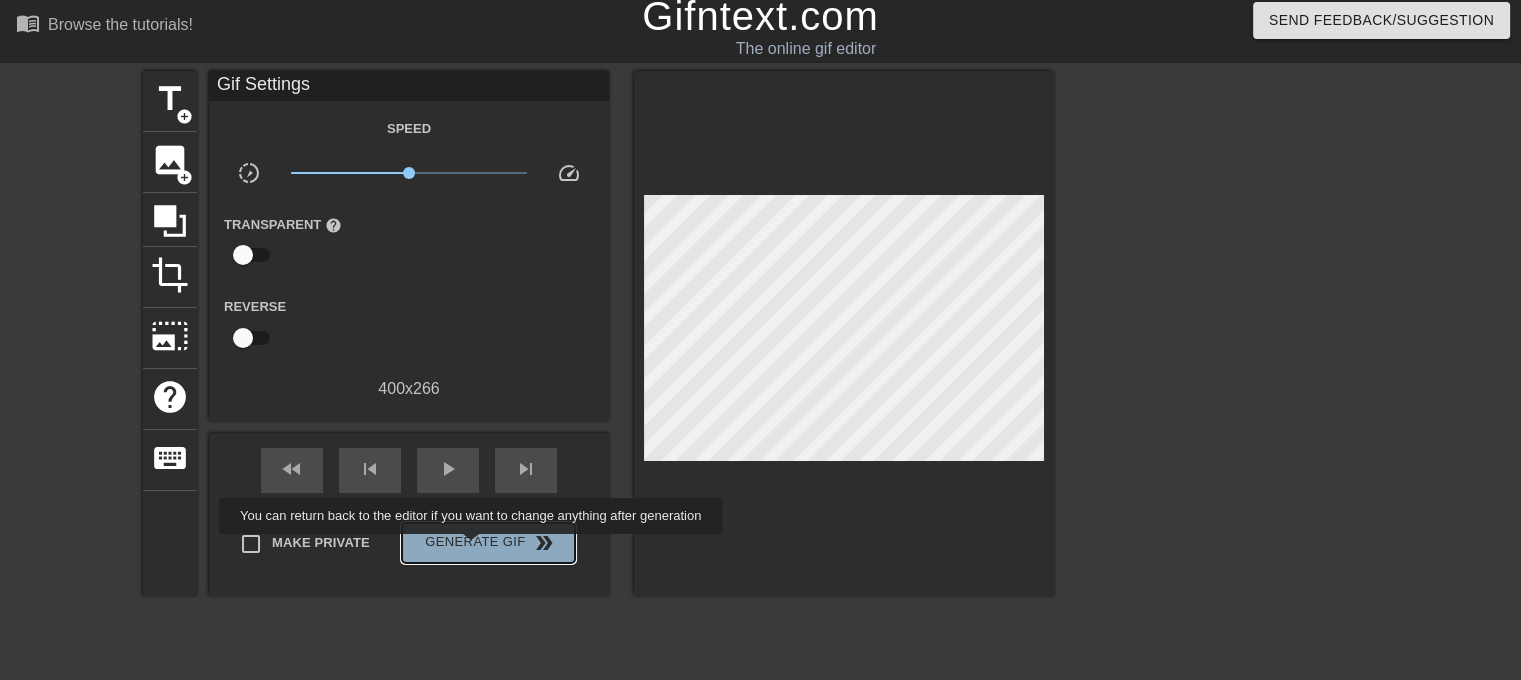 click on "Generate Gif double_arrow" at bounding box center [488, 543] 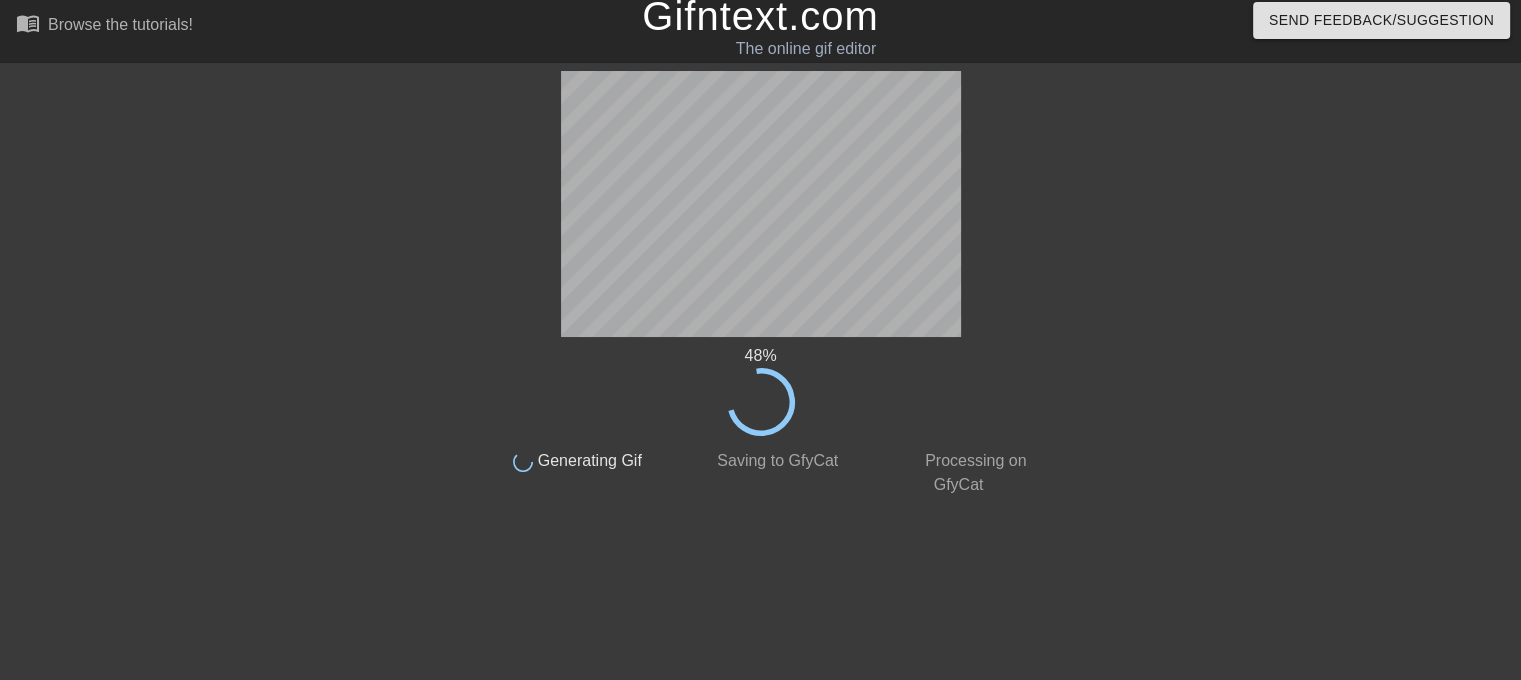 click at bounding box center [1217, 371] 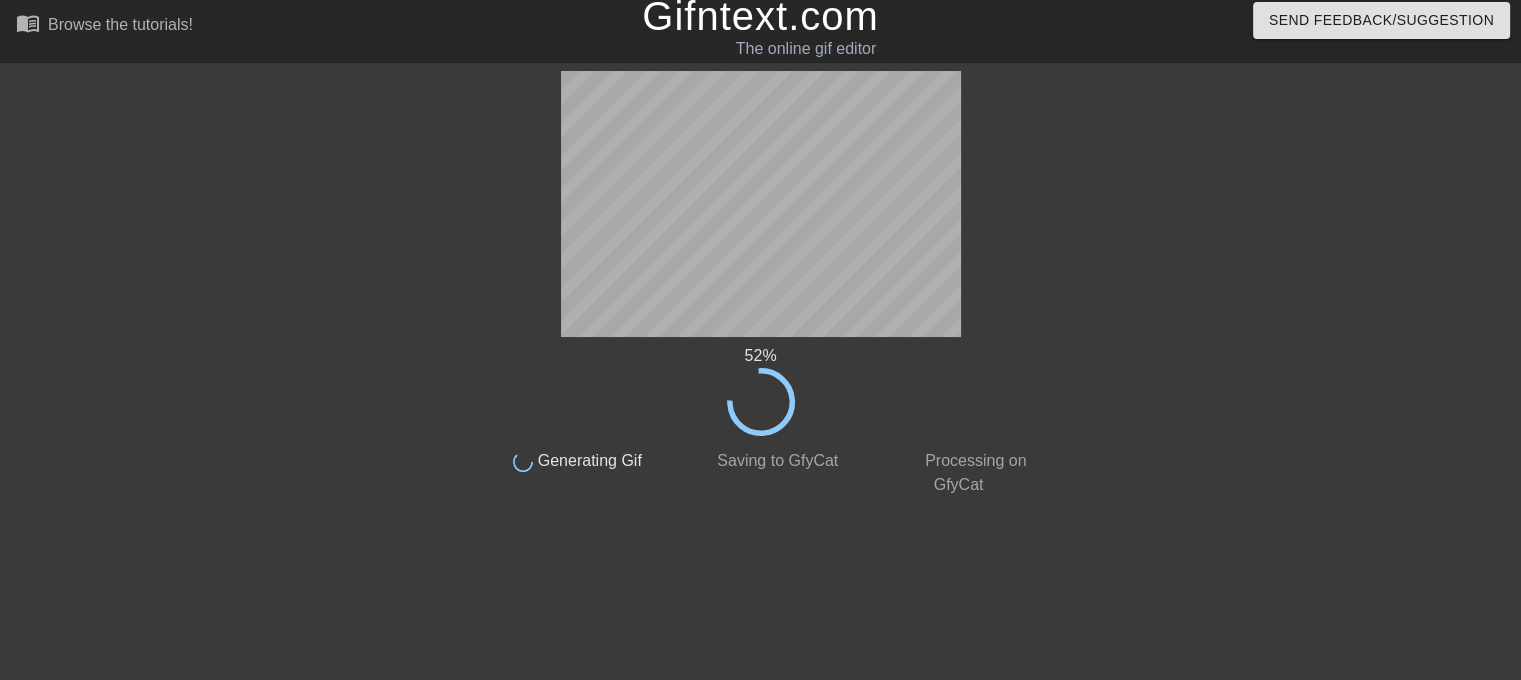 click at bounding box center (1217, 371) 